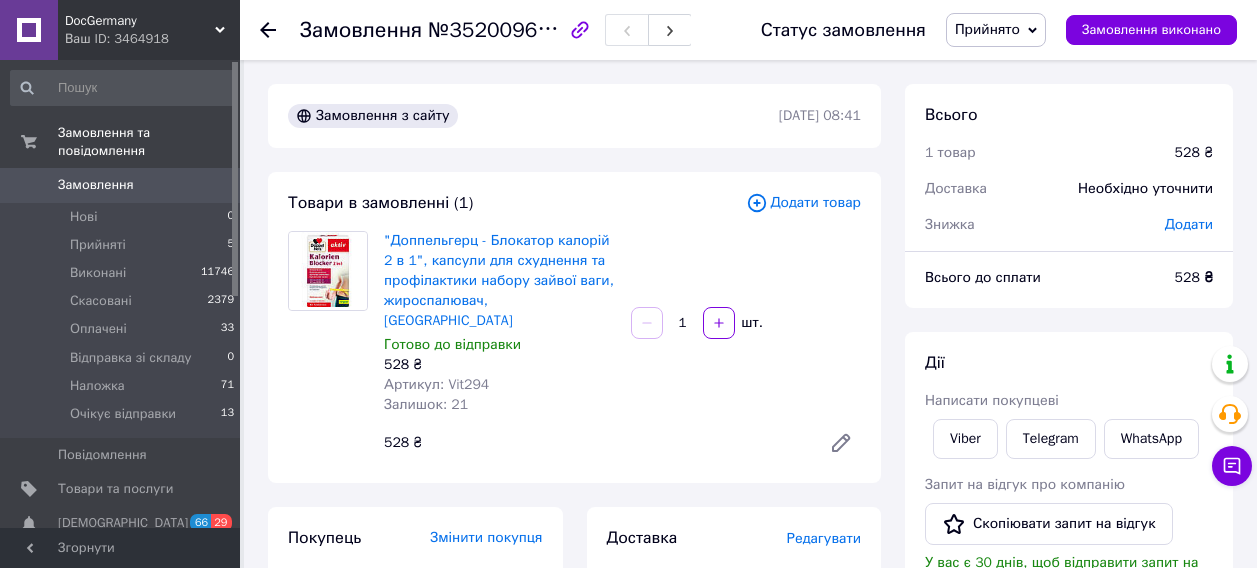 scroll, scrollTop: 0, scrollLeft: 0, axis: both 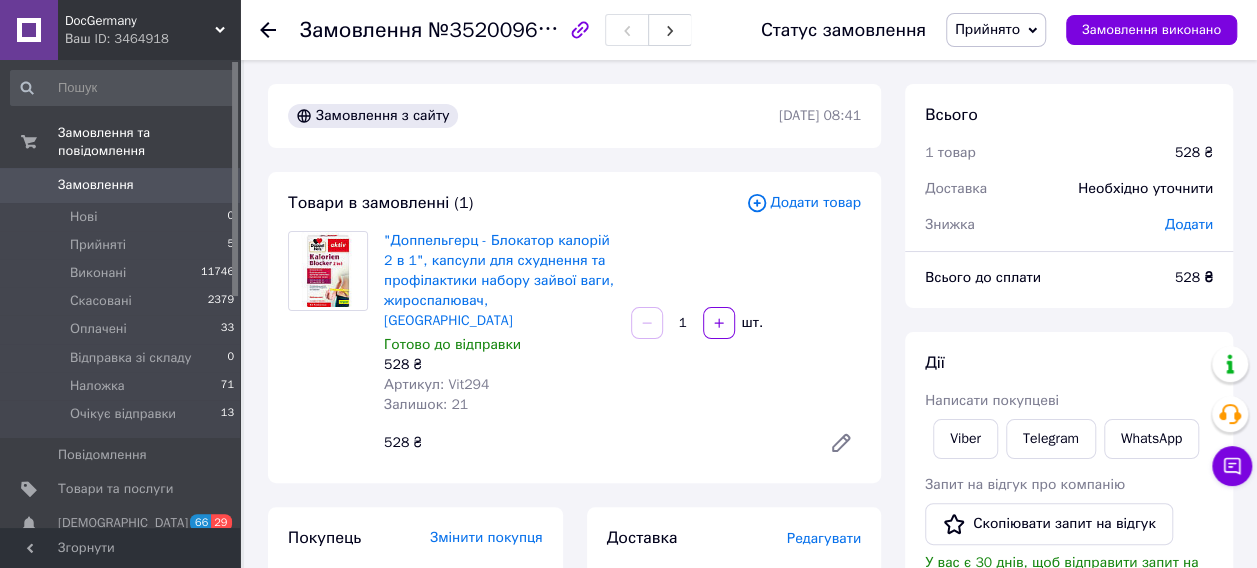 click on "Прийнято" at bounding box center [987, 29] 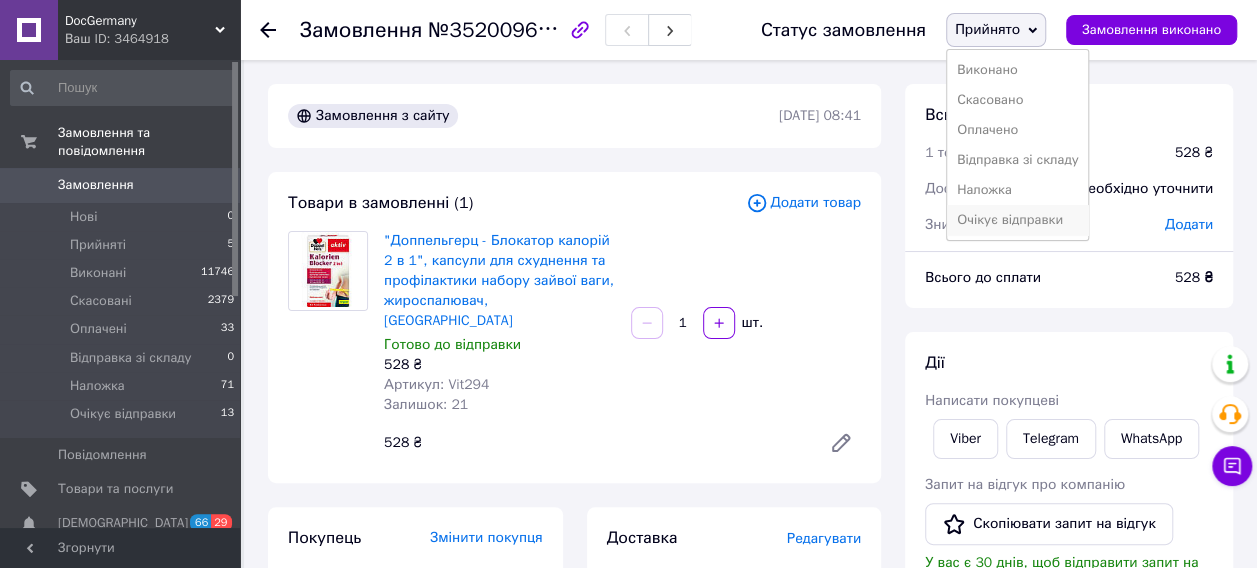 click on "Очікує відправки" at bounding box center (1018, 220) 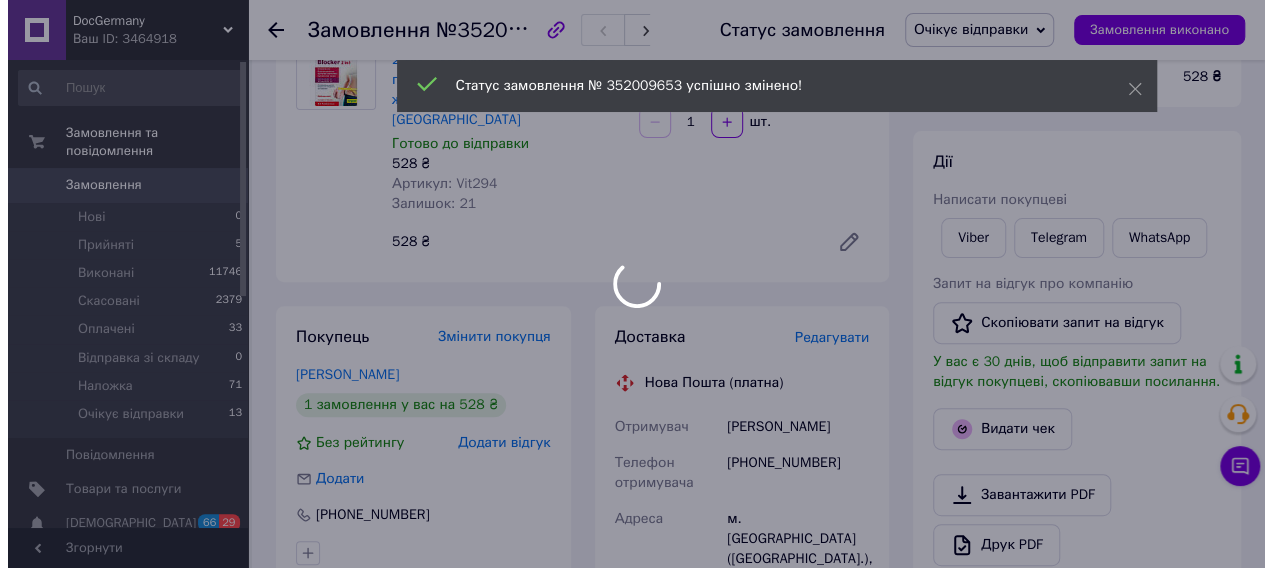 scroll, scrollTop: 200, scrollLeft: 0, axis: vertical 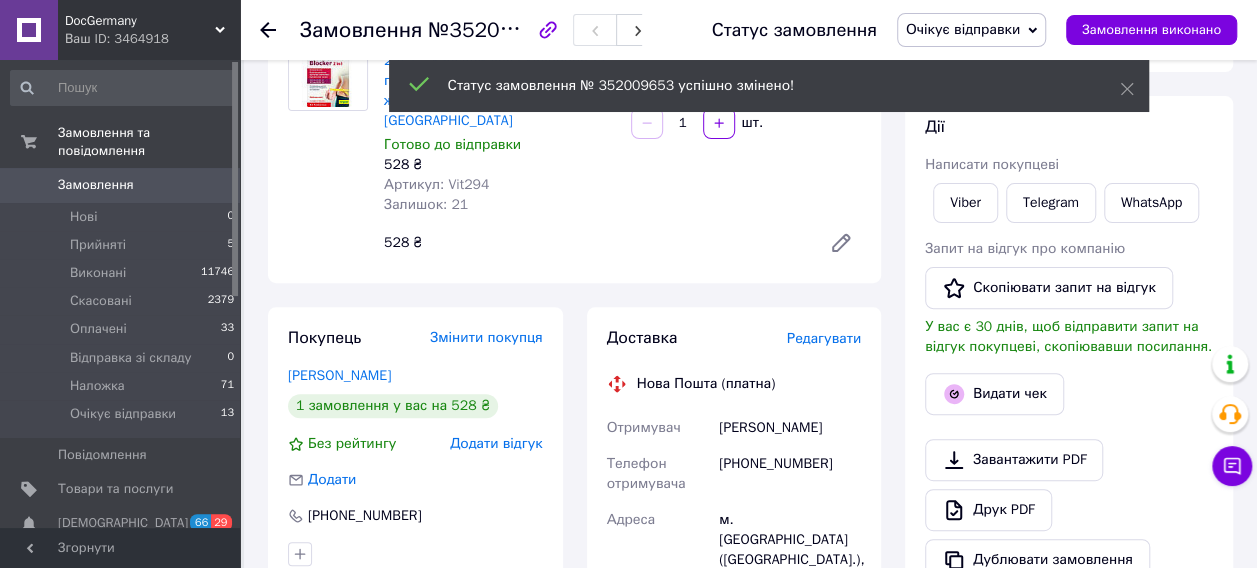 click on "Редагувати" at bounding box center (824, 338) 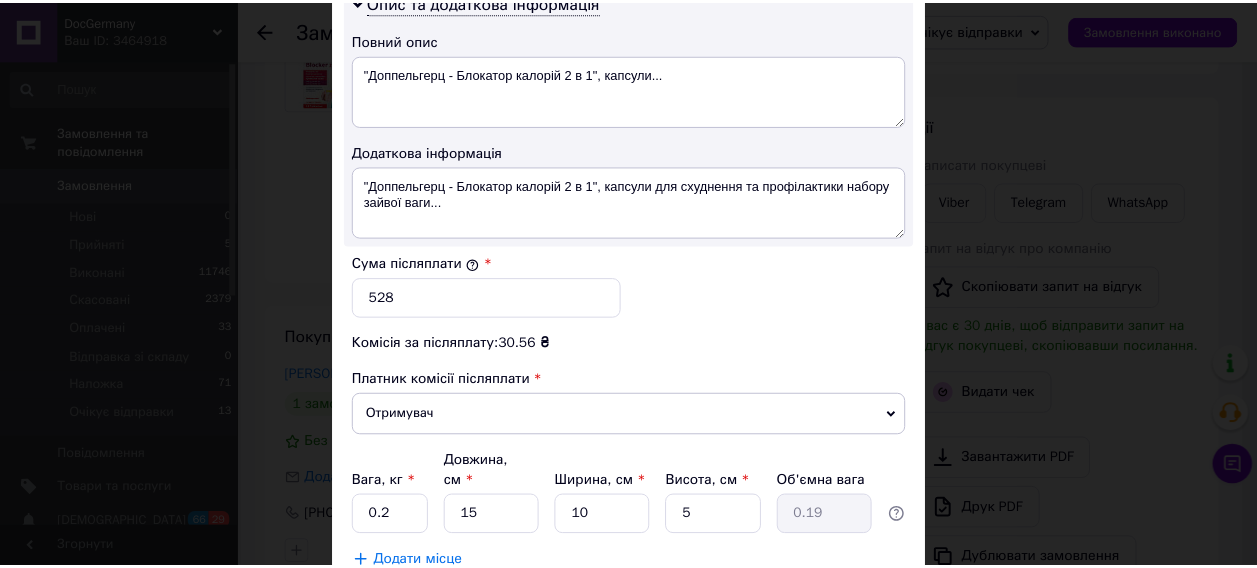 scroll, scrollTop: 1190, scrollLeft: 0, axis: vertical 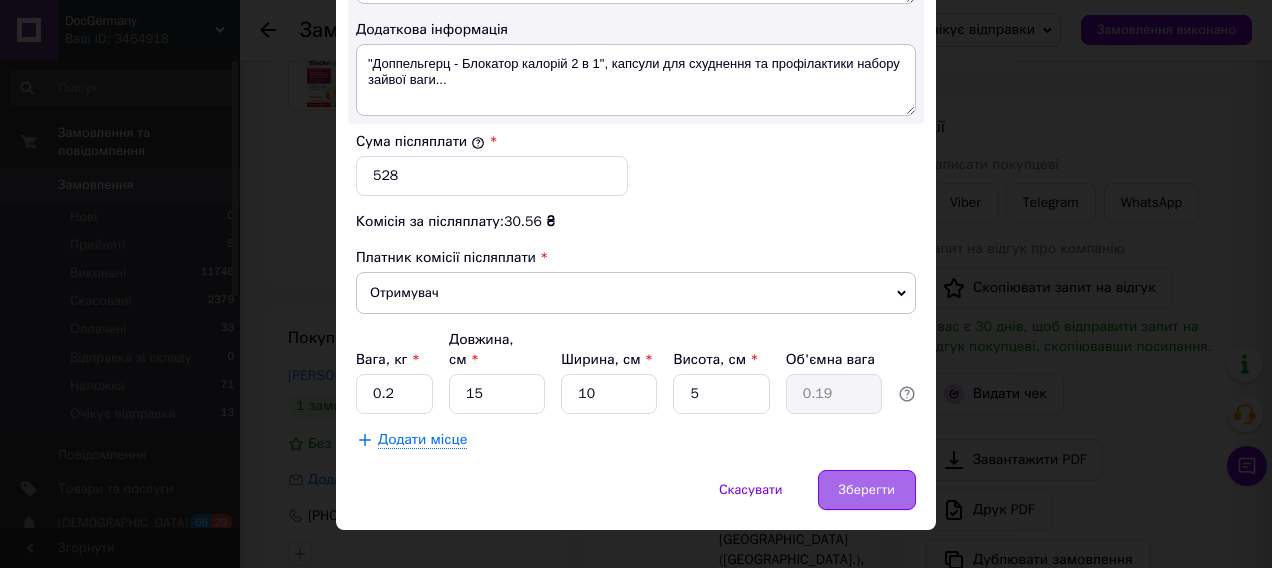 click on "Зберегти" at bounding box center [867, 490] 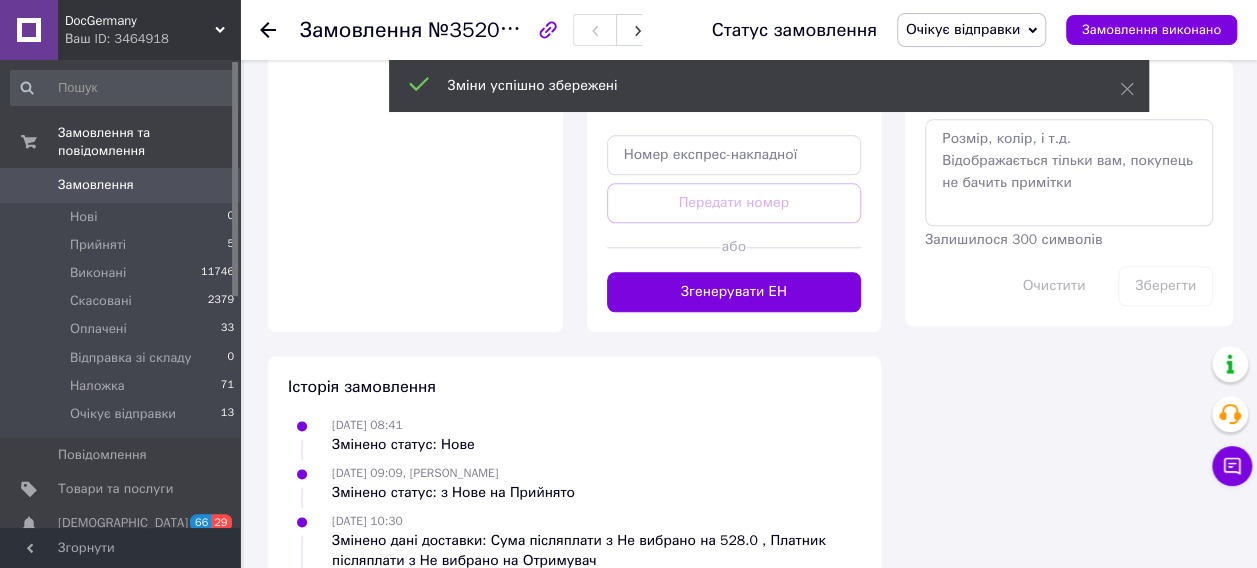 scroll, scrollTop: 1000, scrollLeft: 0, axis: vertical 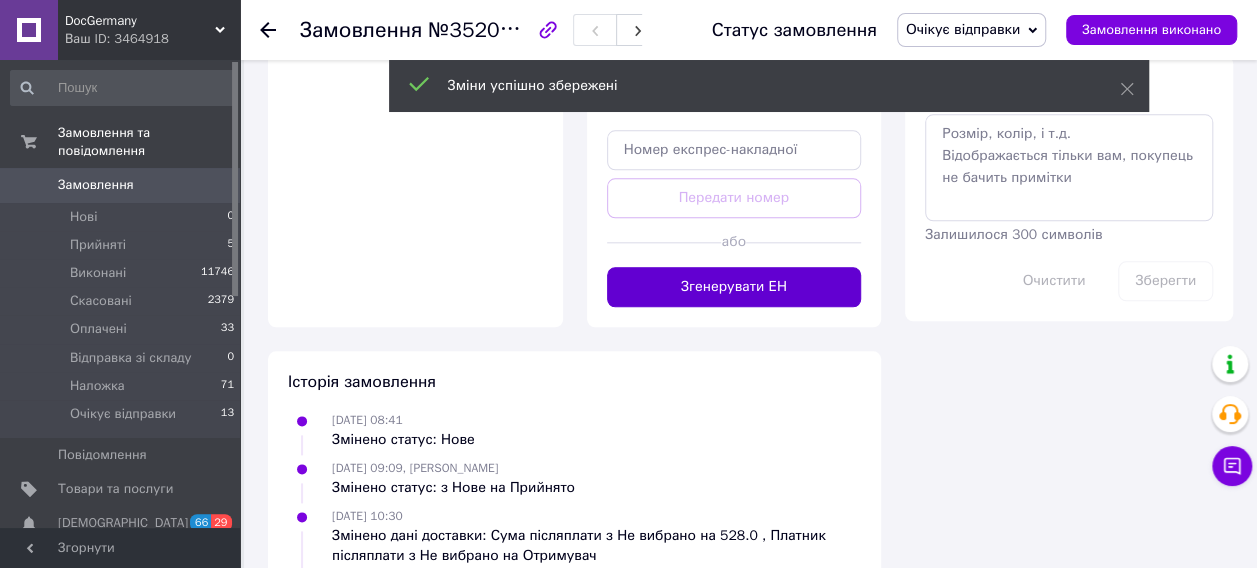 click on "Згенерувати ЕН" at bounding box center (734, 287) 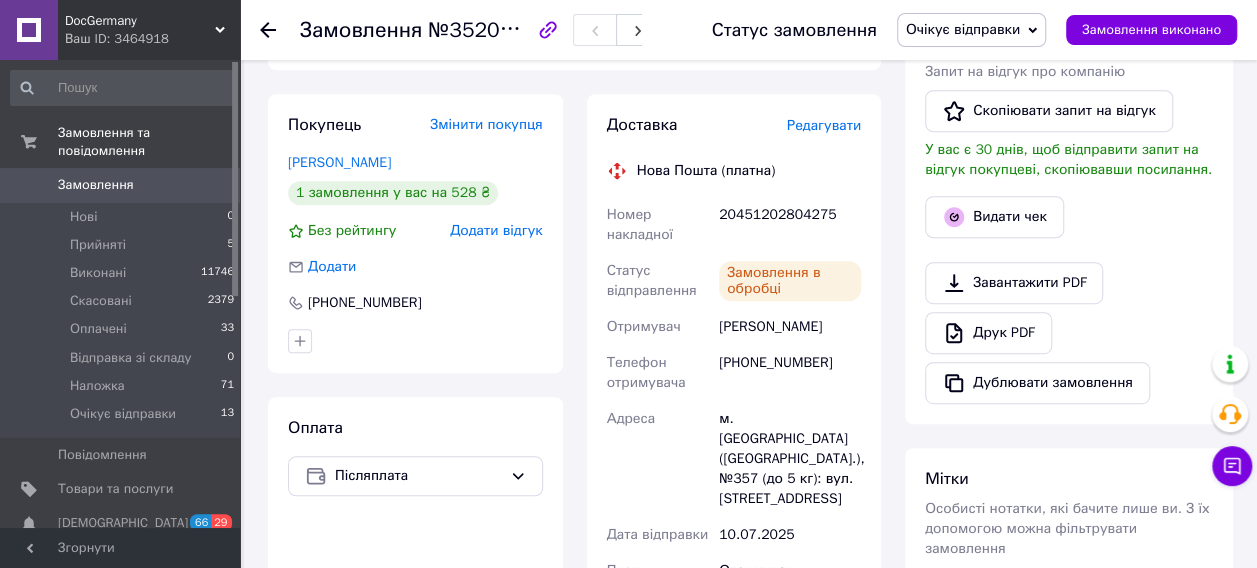 scroll, scrollTop: 100, scrollLeft: 0, axis: vertical 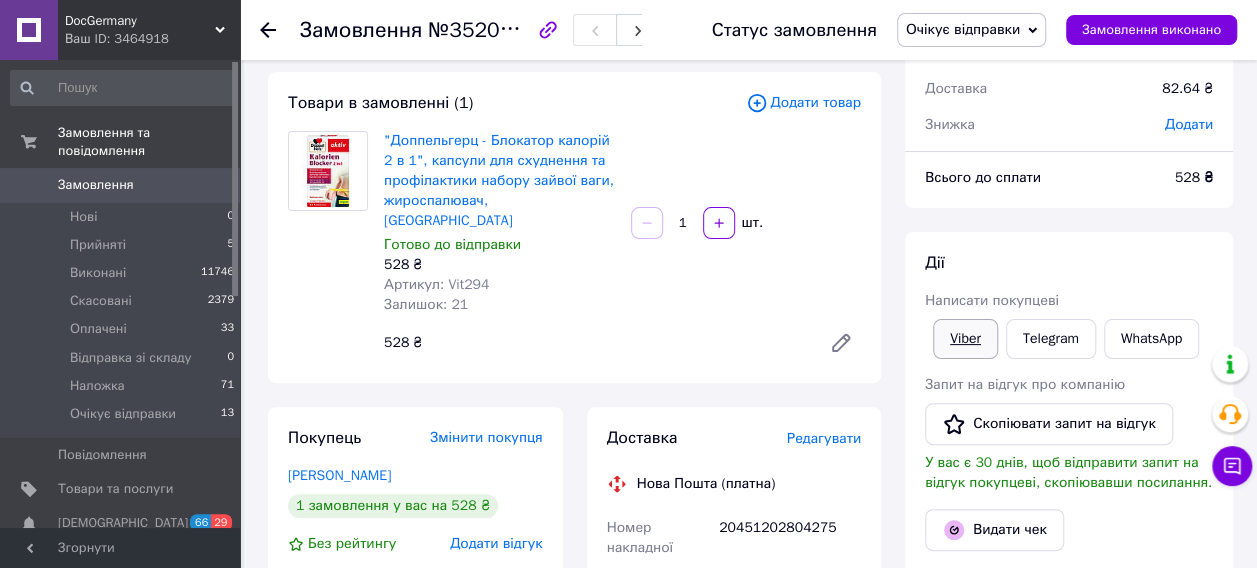 click on "Viber" at bounding box center [965, 339] 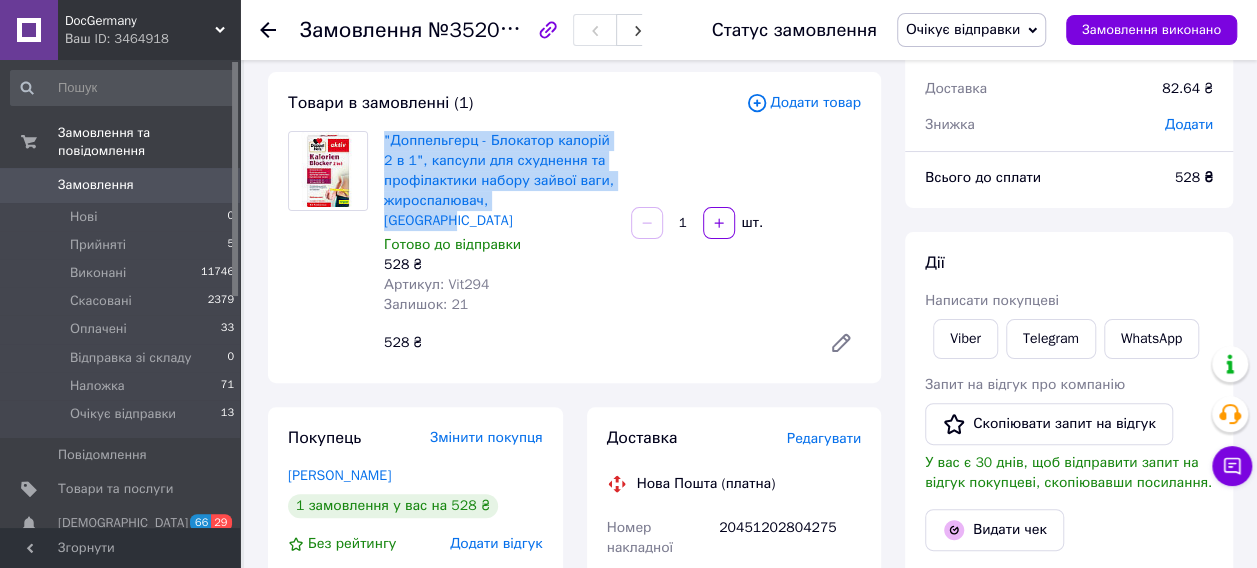 drag, startPoint x: 378, startPoint y: 136, endPoint x: 563, endPoint y: 206, distance: 197.8004 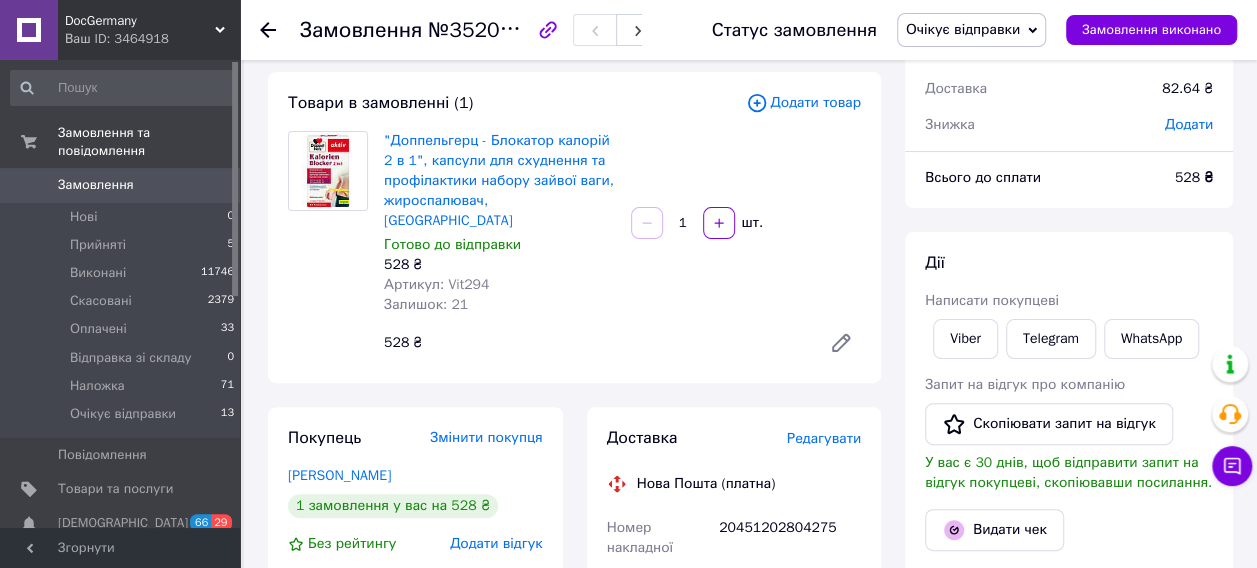 click on "20451202804275" at bounding box center [790, 538] 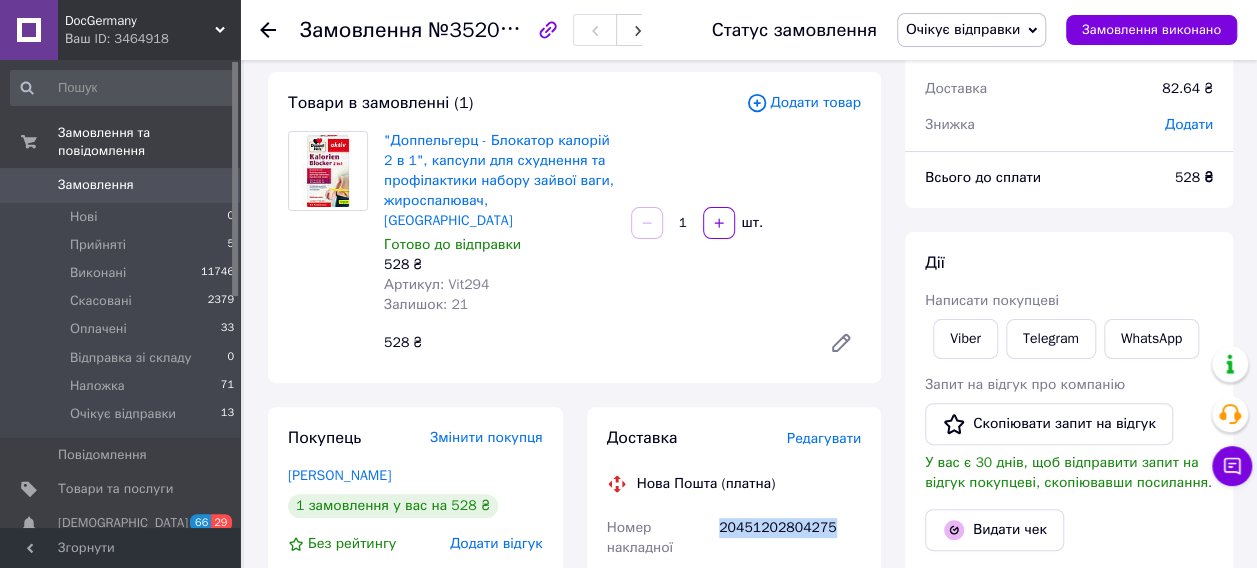 click on "20451202804275" at bounding box center [790, 538] 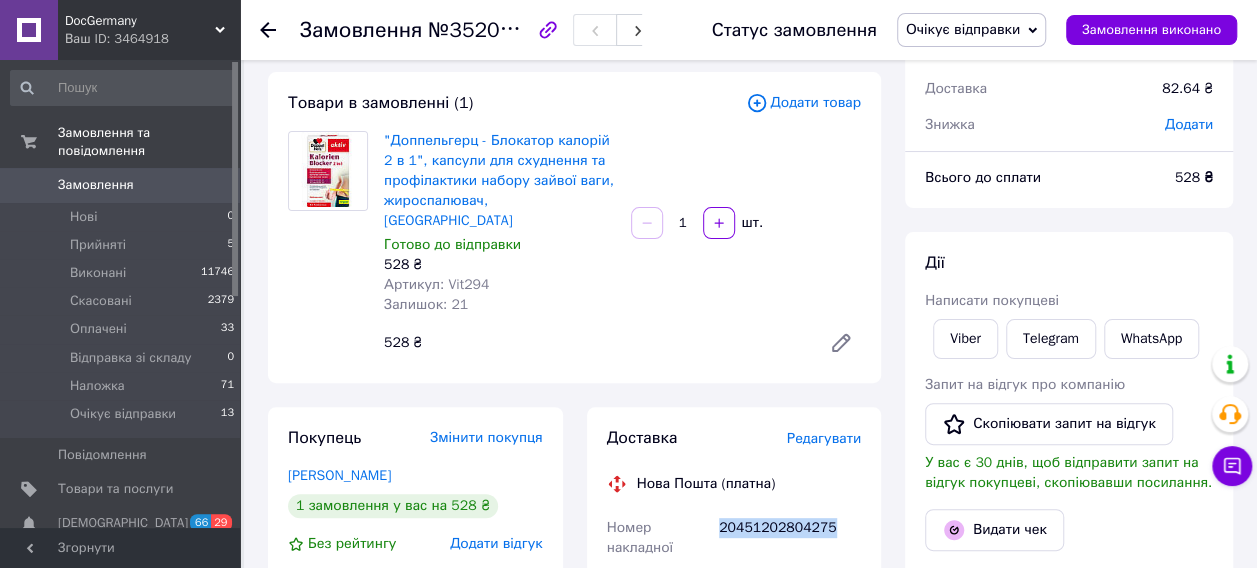 scroll, scrollTop: 0, scrollLeft: 0, axis: both 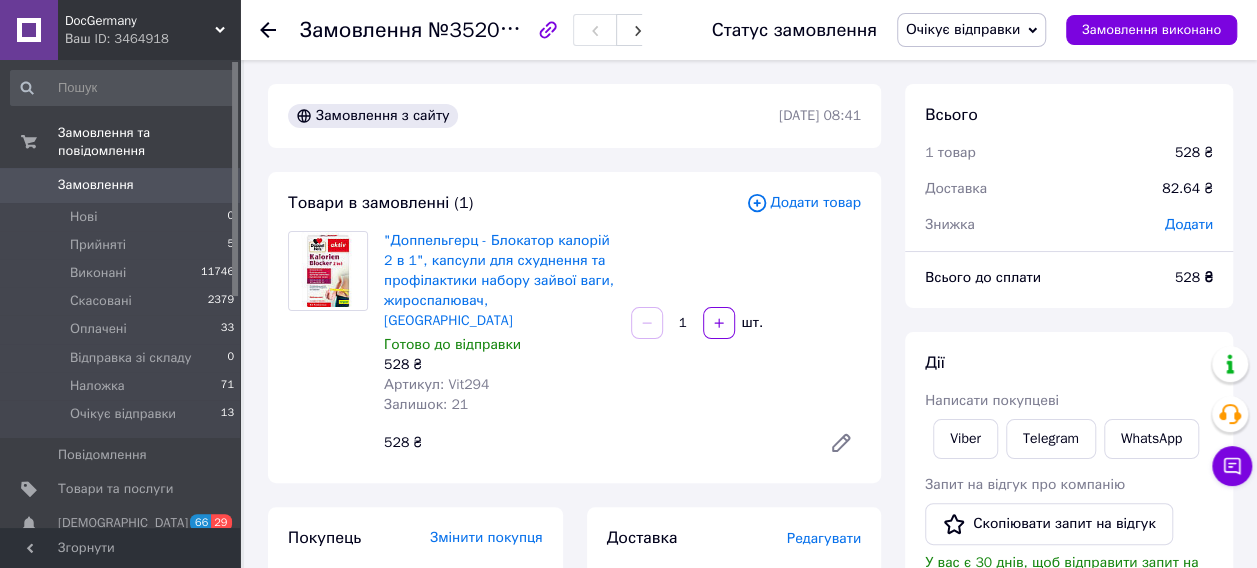 click on "Артикул: Vit294" at bounding box center (436, 384) 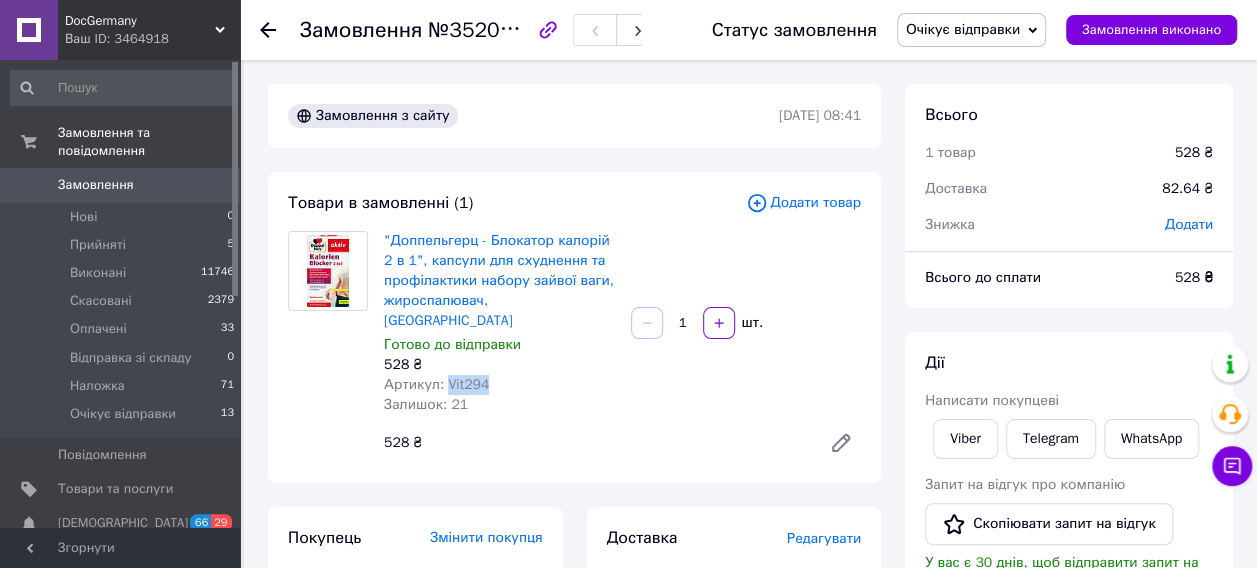 click on "Артикул: Vit294" at bounding box center [436, 384] 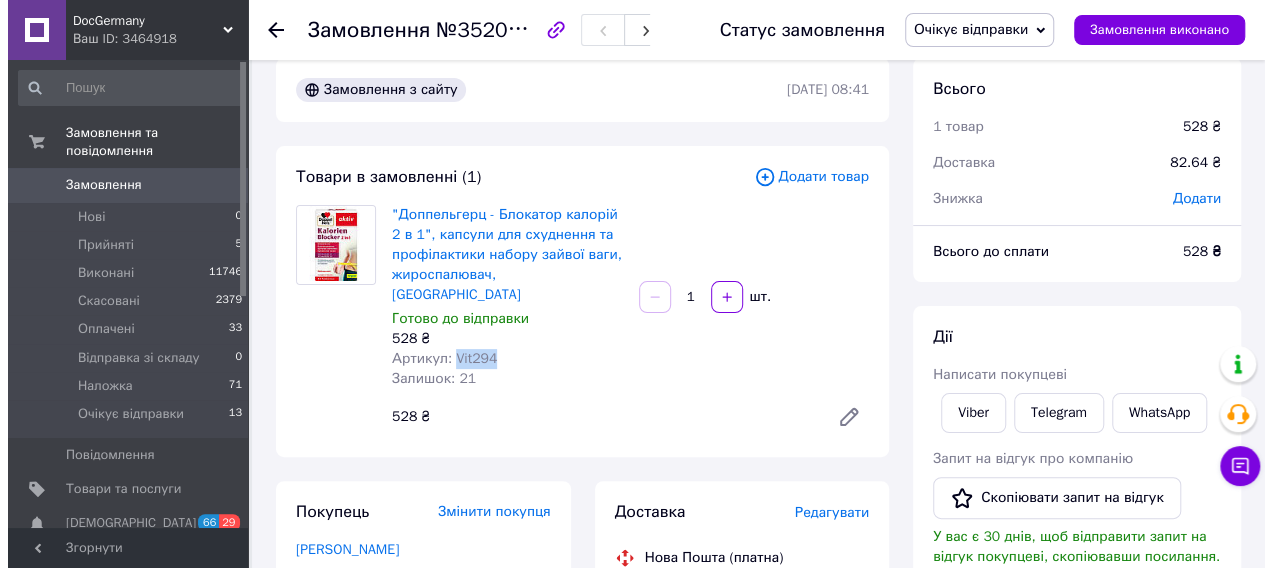 scroll, scrollTop: 400, scrollLeft: 0, axis: vertical 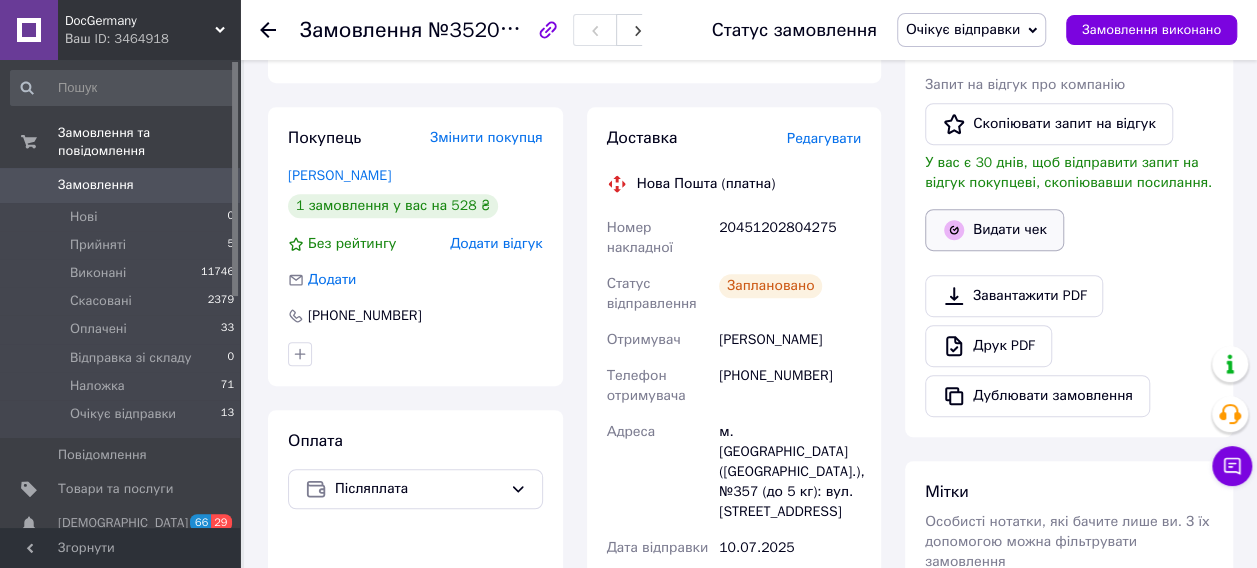 click on "Видати чек" at bounding box center (994, 230) 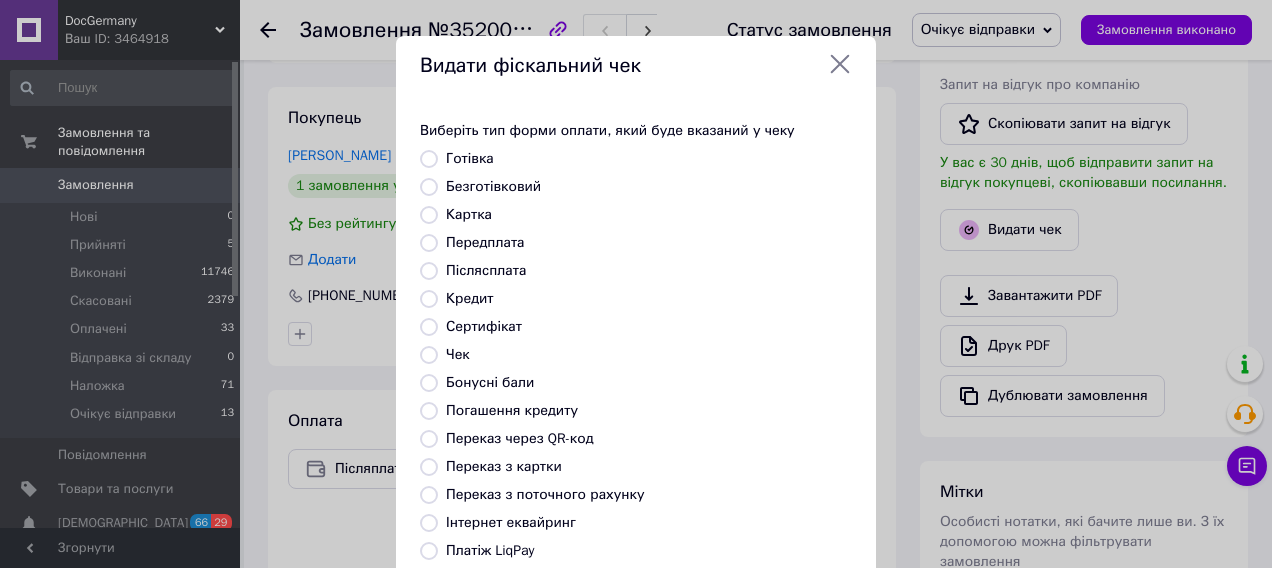 scroll, scrollTop: 290, scrollLeft: 0, axis: vertical 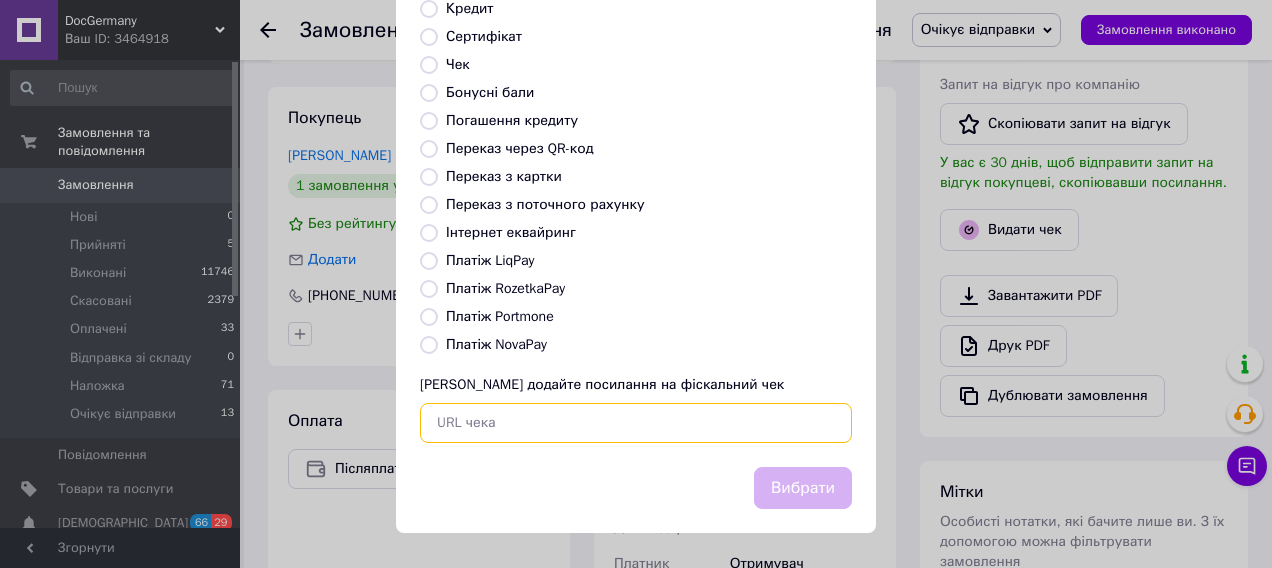 click at bounding box center (636, 423) 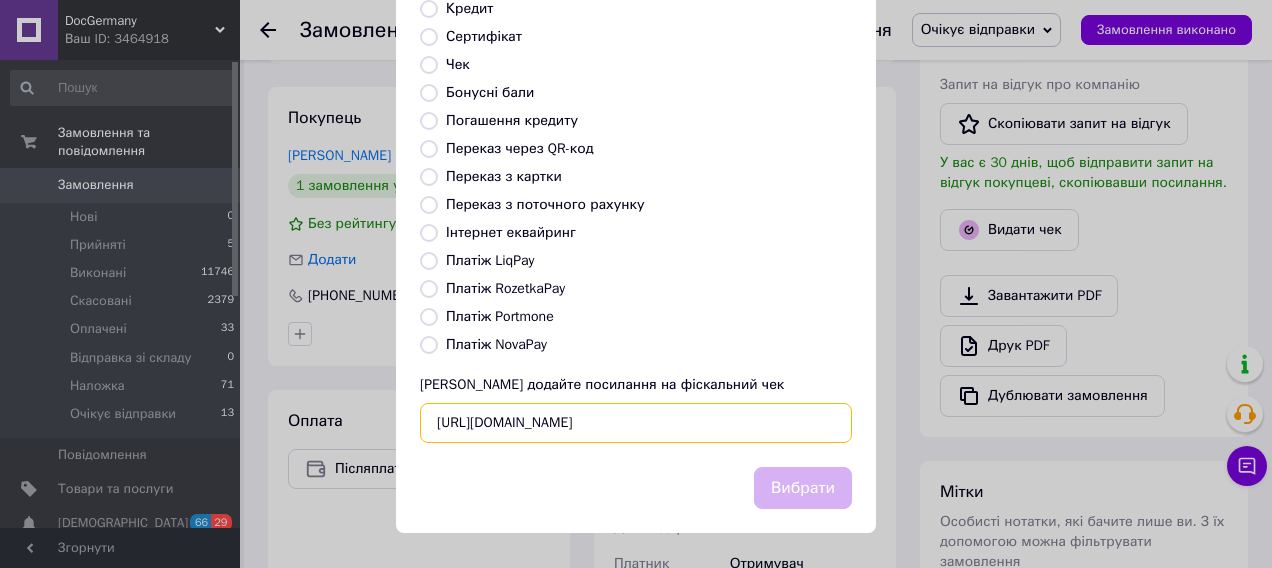 scroll, scrollTop: 0, scrollLeft: 22, axis: horizontal 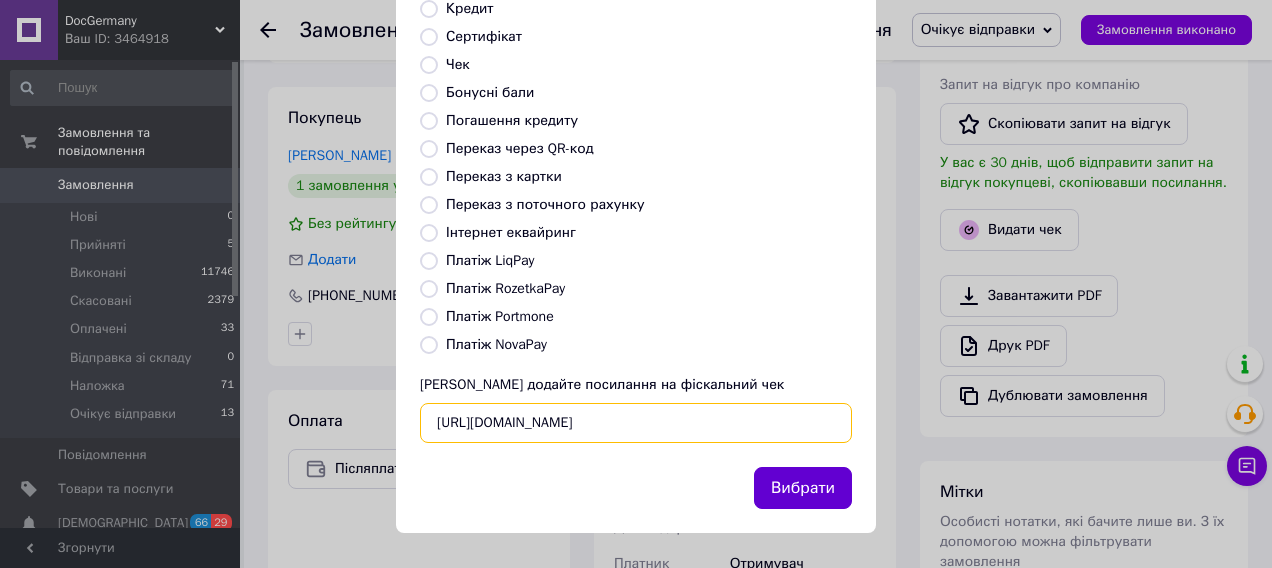 type on "https://check.checkbox.ua/bac27c23-8298-4b1a-87cc-e0321a8e8f23" 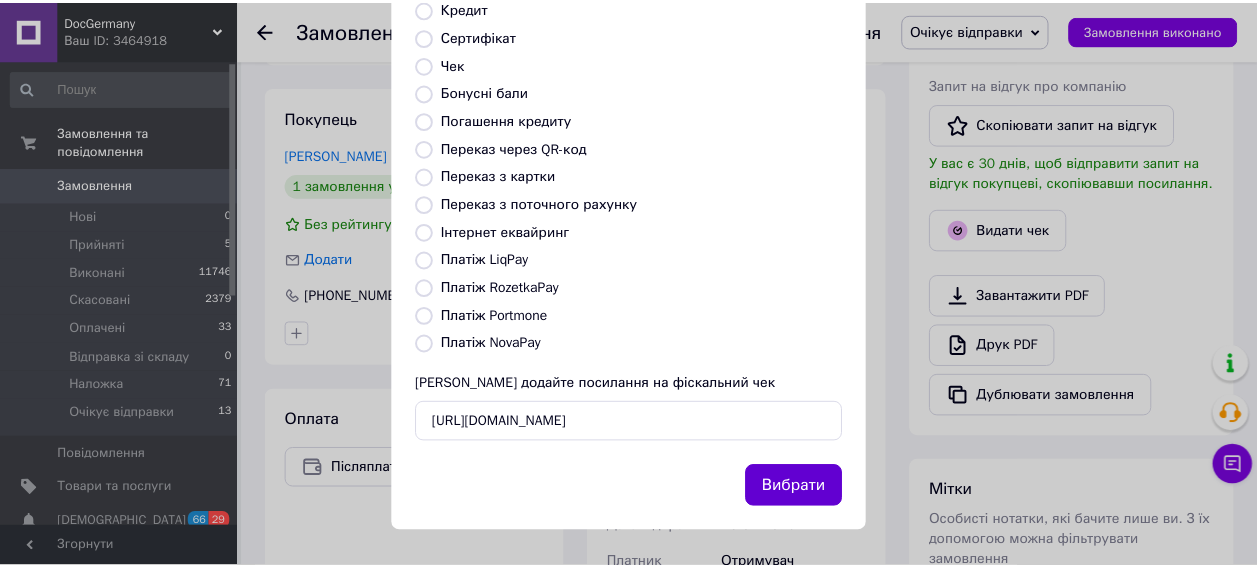 scroll, scrollTop: 0, scrollLeft: 0, axis: both 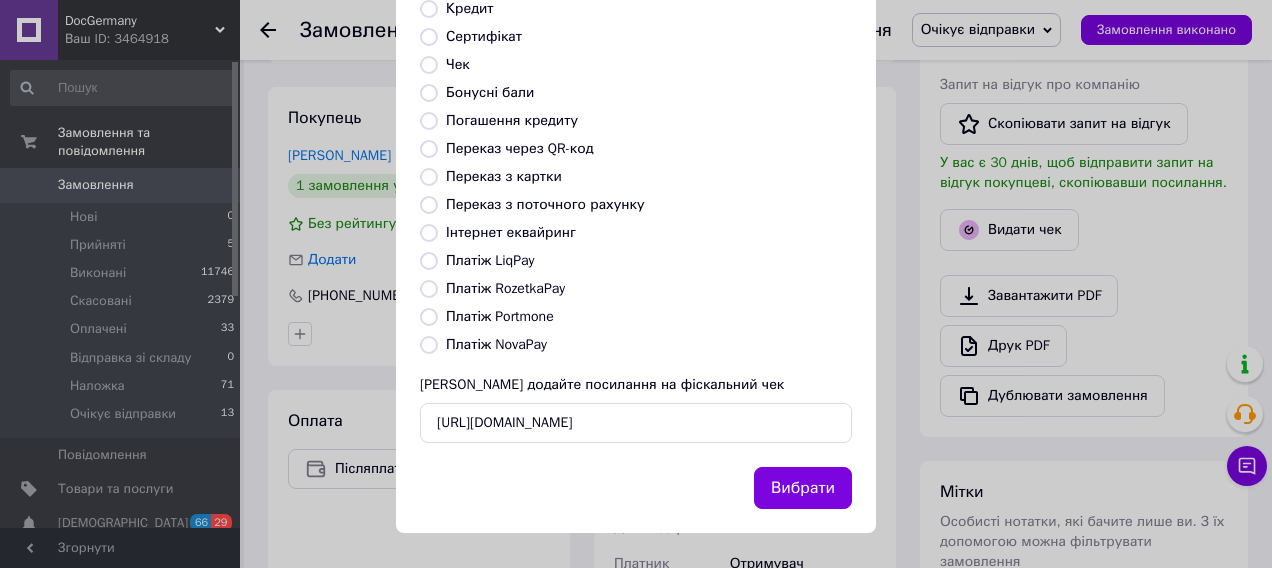 drag, startPoint x: 798, startPoint y: 478, endPoint x: 794, endPoint y: 466, distance: 12.649111 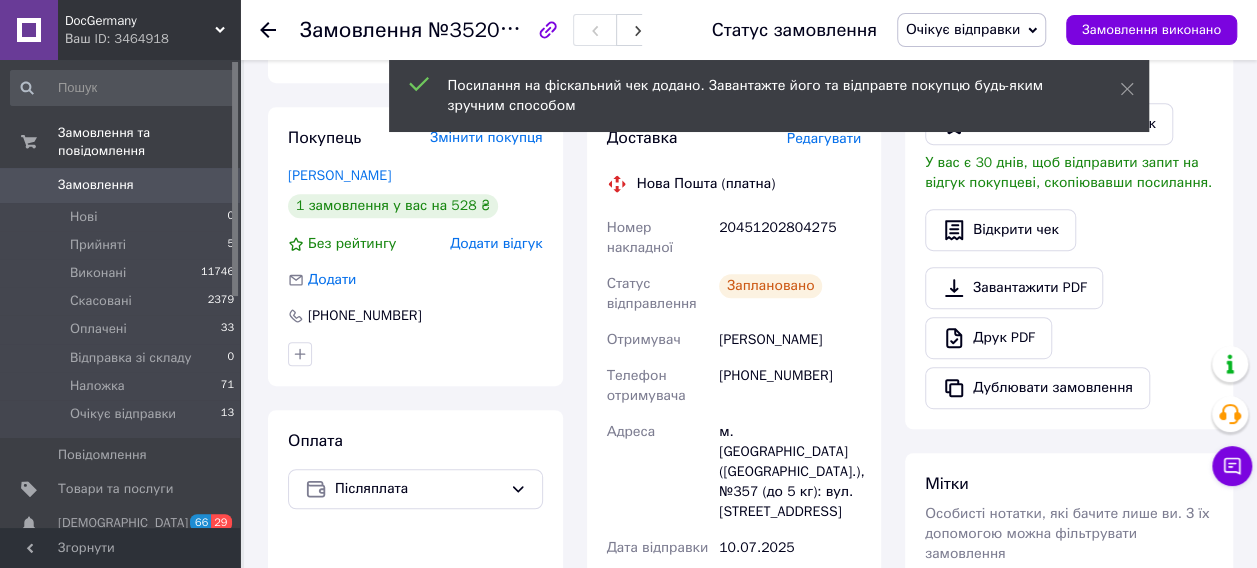 click at bounding box center [300, 354] 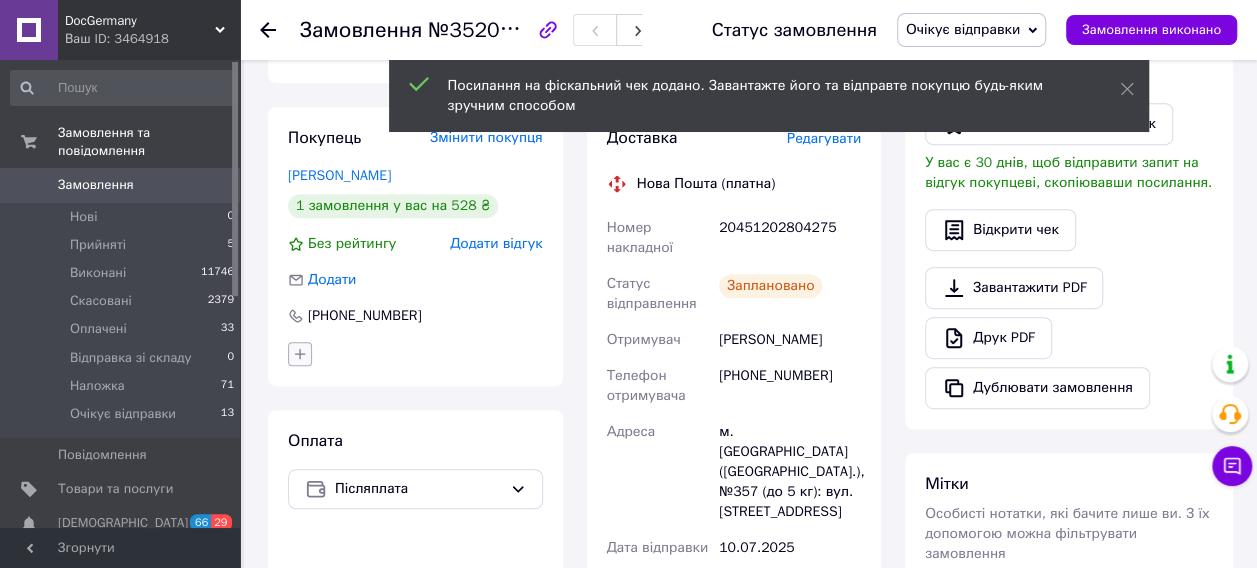 click 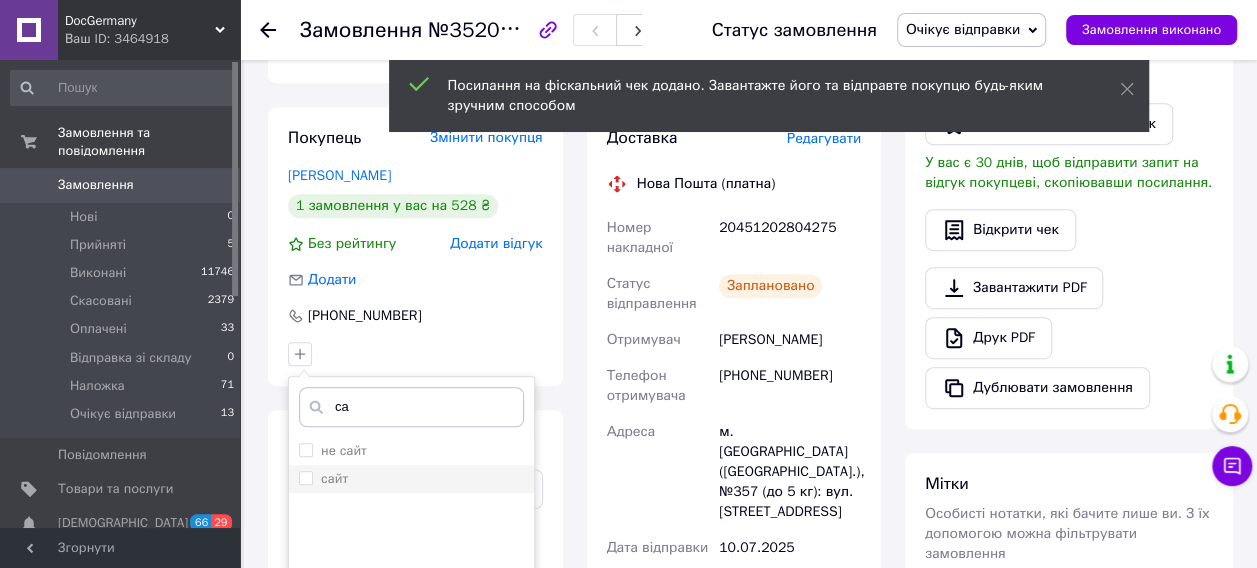 type on "са" 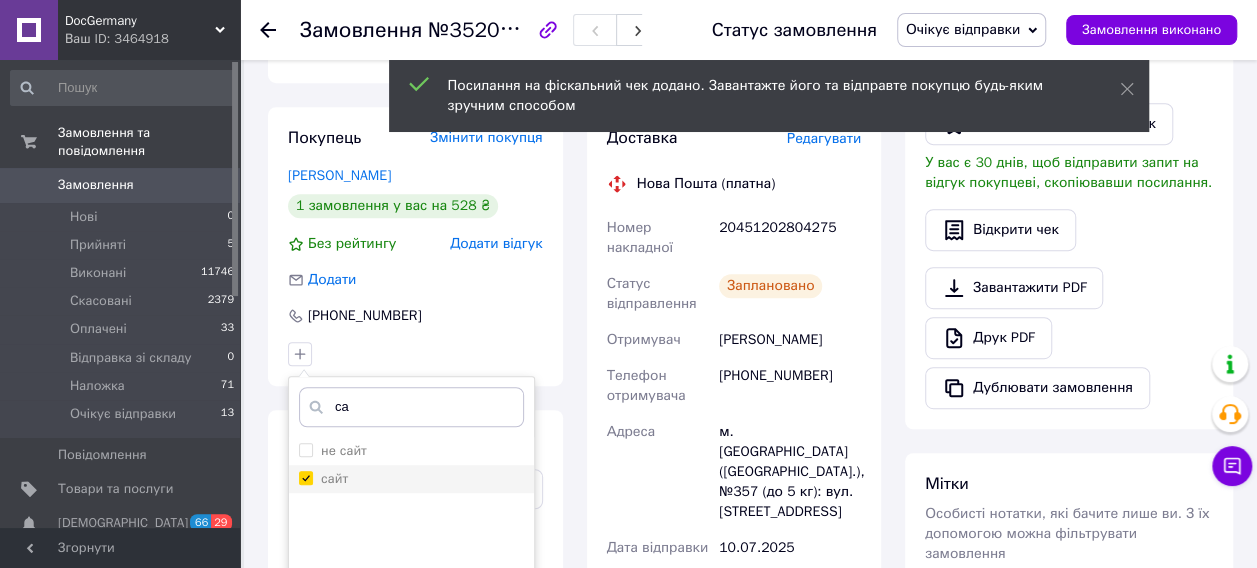 checkbox on "true" 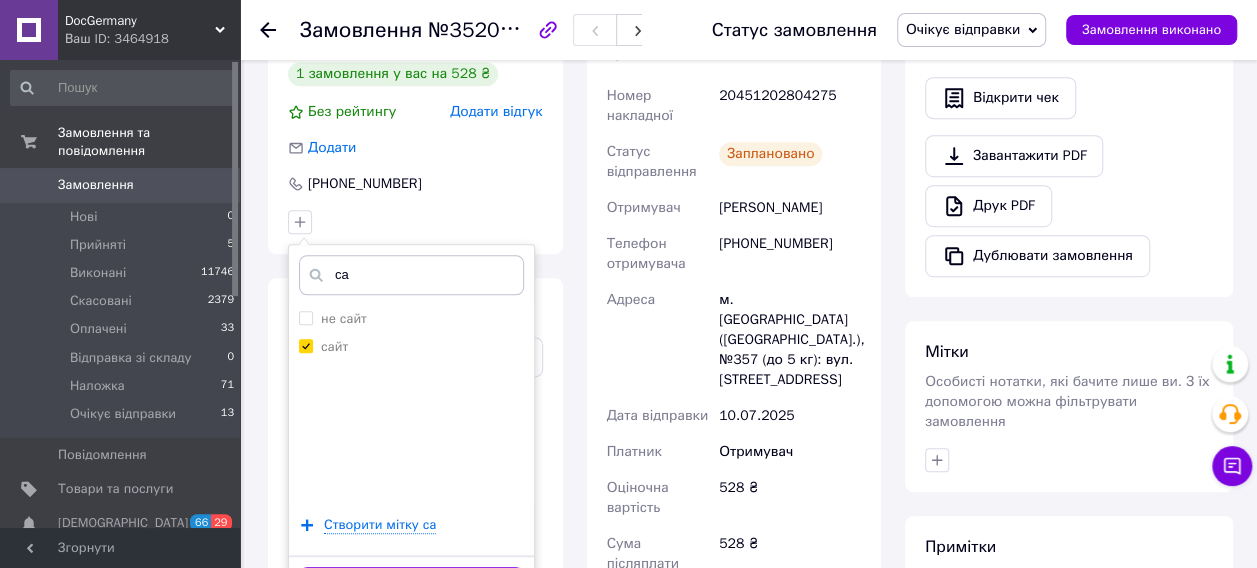 scroll, scrollTop: 600, scrollLeft: 0, axis: vertical 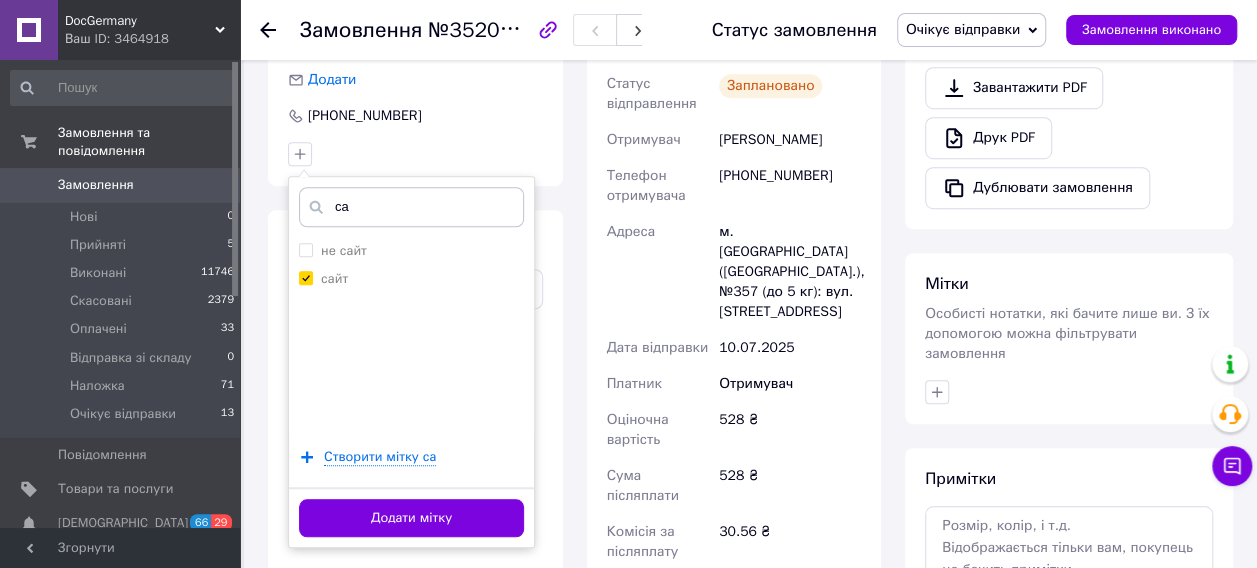 drag, startPoint x: 452, startPoint y: 498, endPoint x: 476, endPoint y: 496, distance: 24.083189 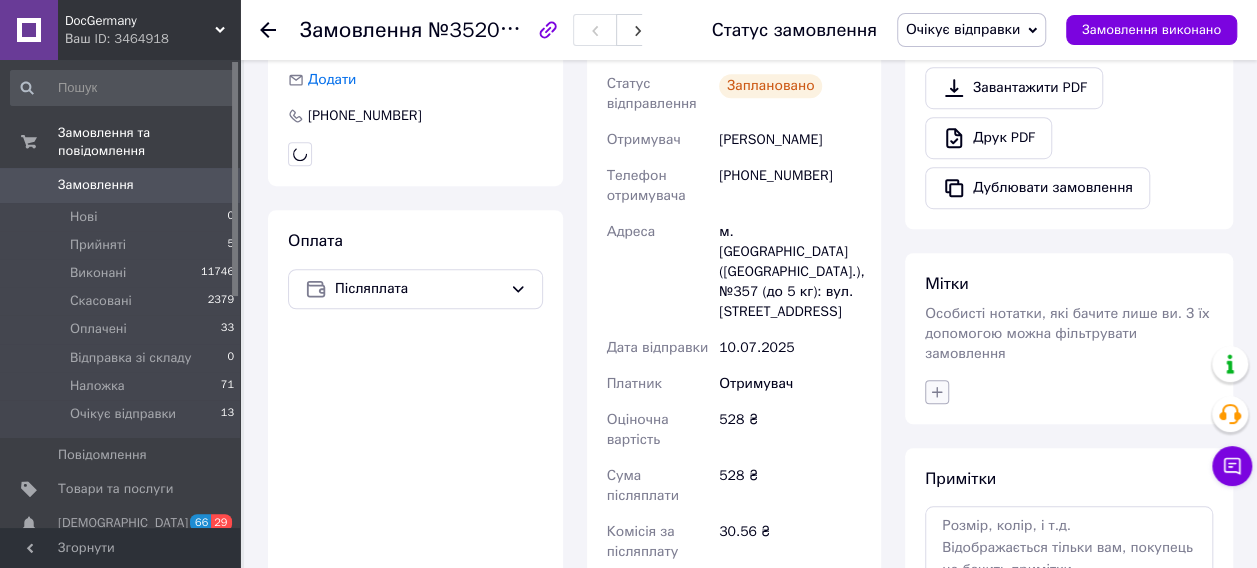 click 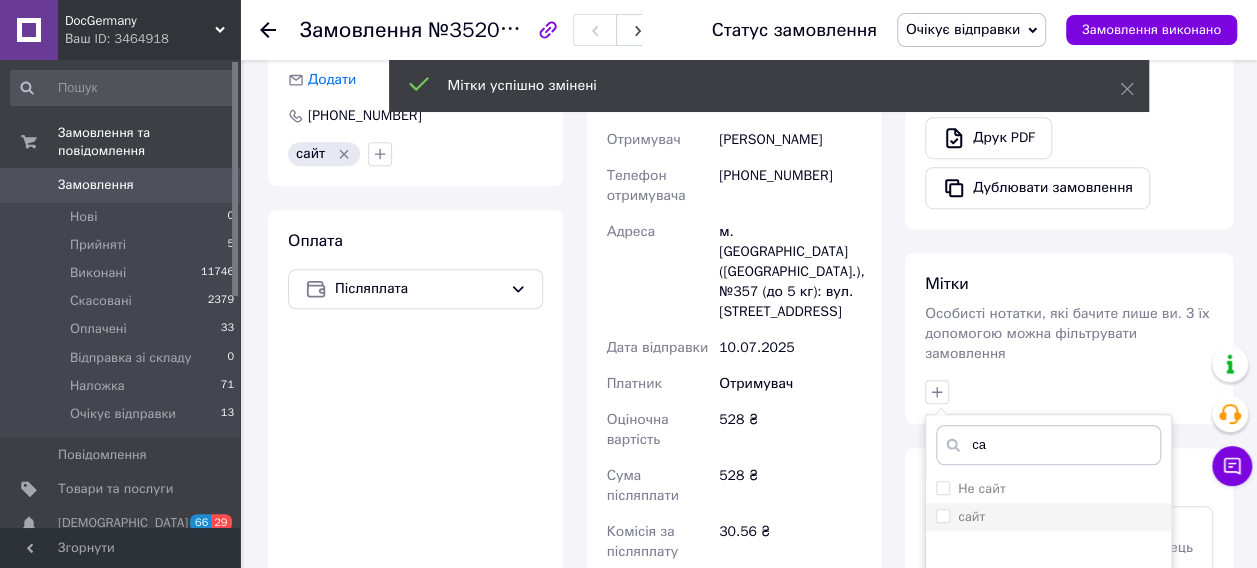 type on "са" 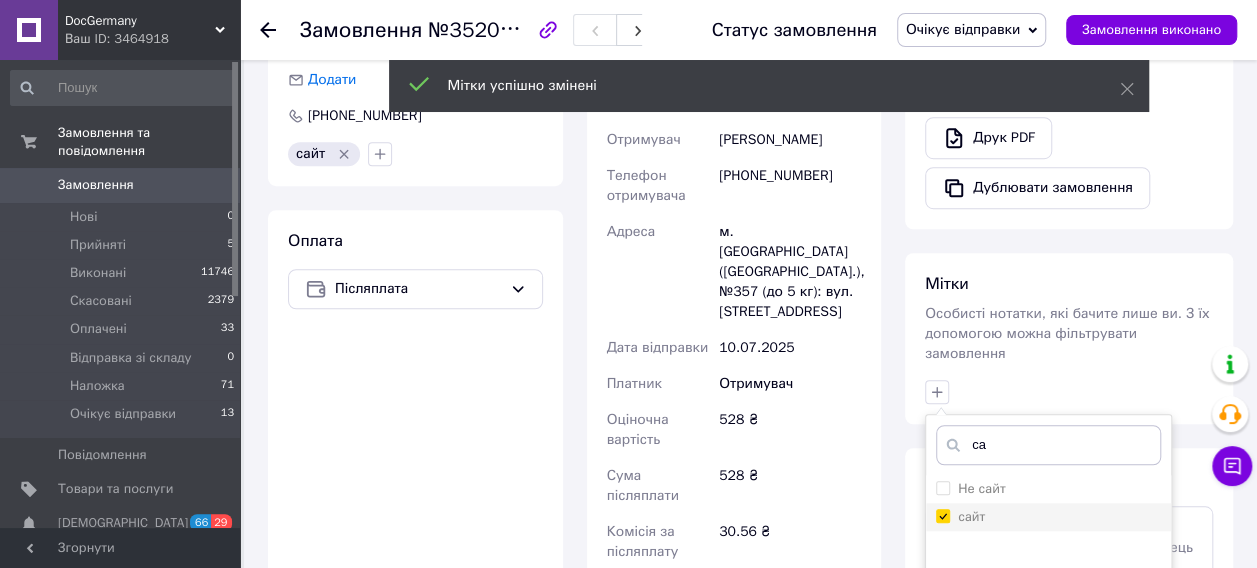 checkbox on "true" 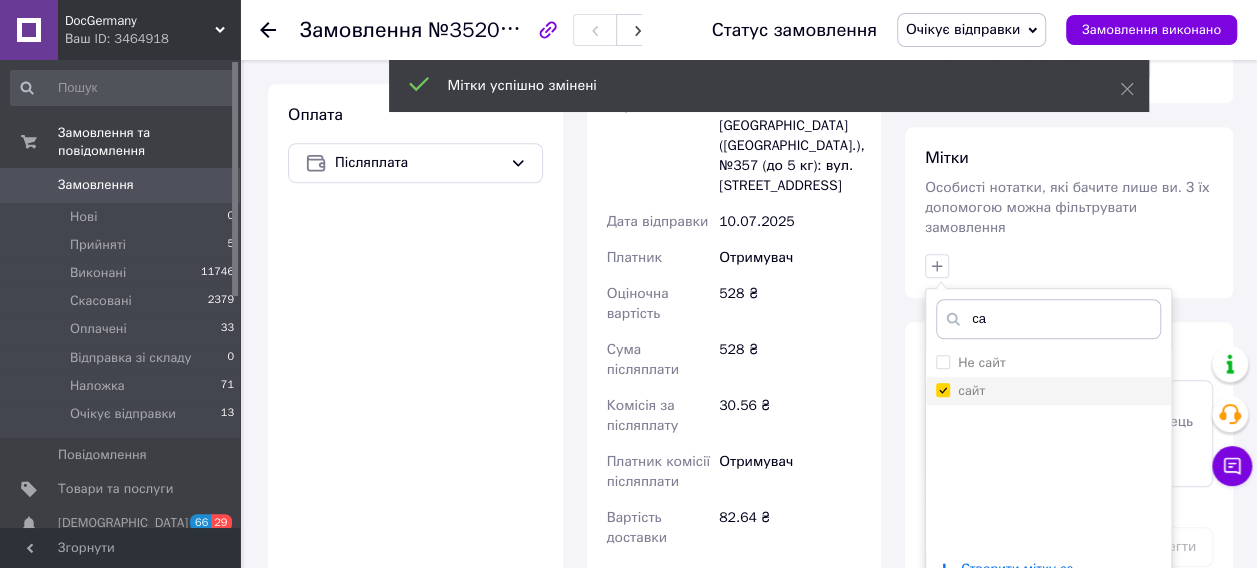 scroll, scrollTop: 800, scrollLeft: 0, axis: vertical 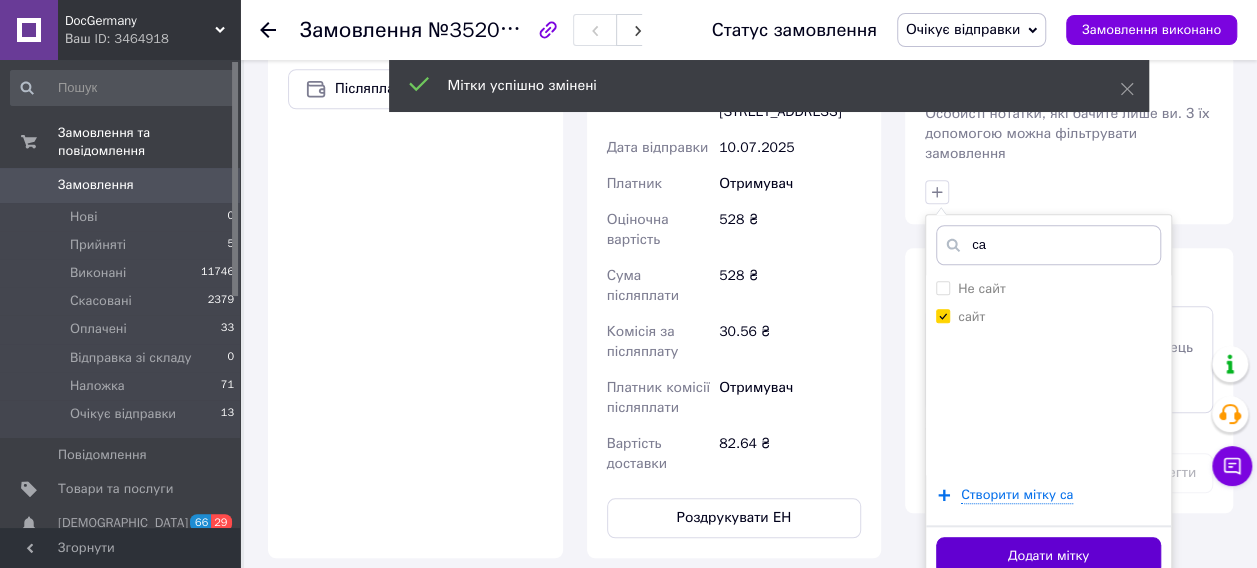 click on "Додати мітку" at bounding box center (1048, 556) 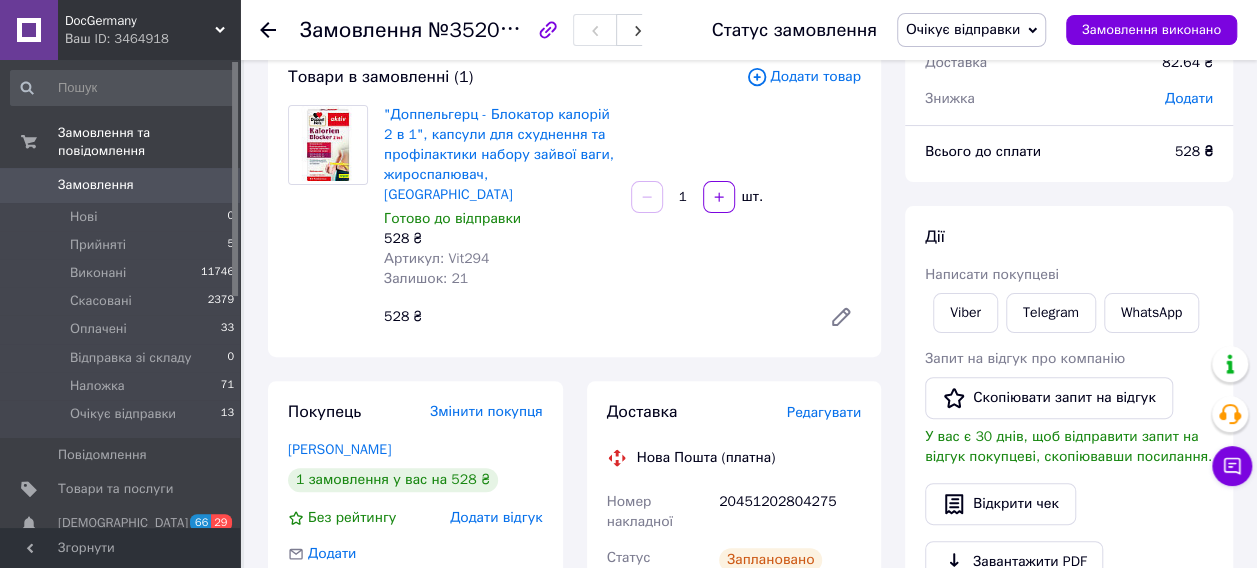 scroll, scrollTop: 0, scrollLeft: 0, axis: both 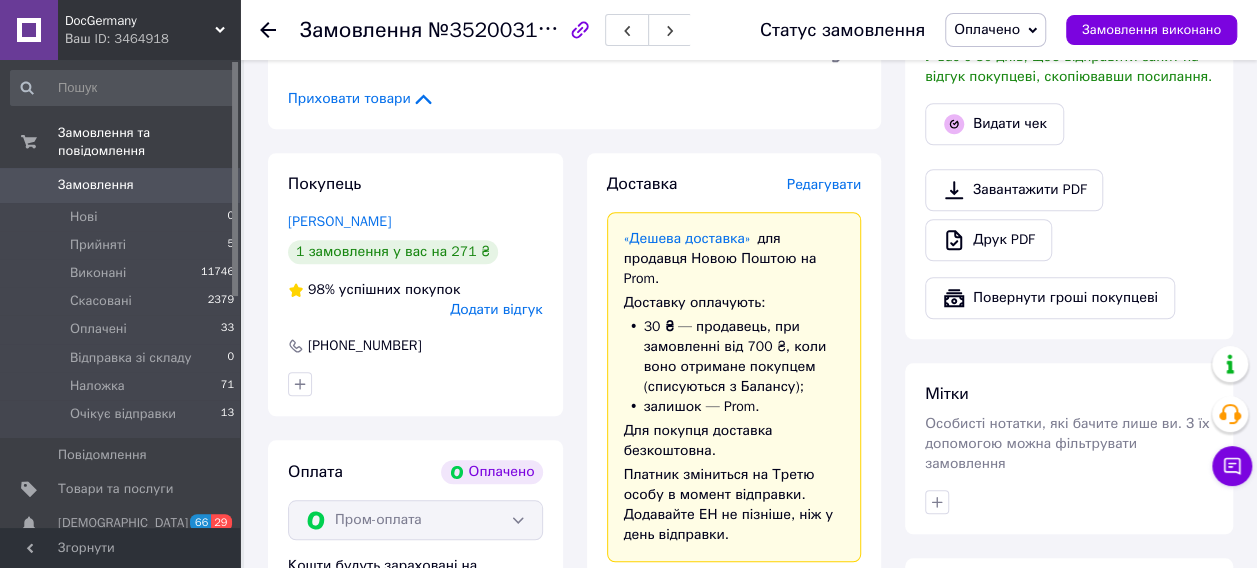 click on "Редагувати" at bounding box center [824, 184] 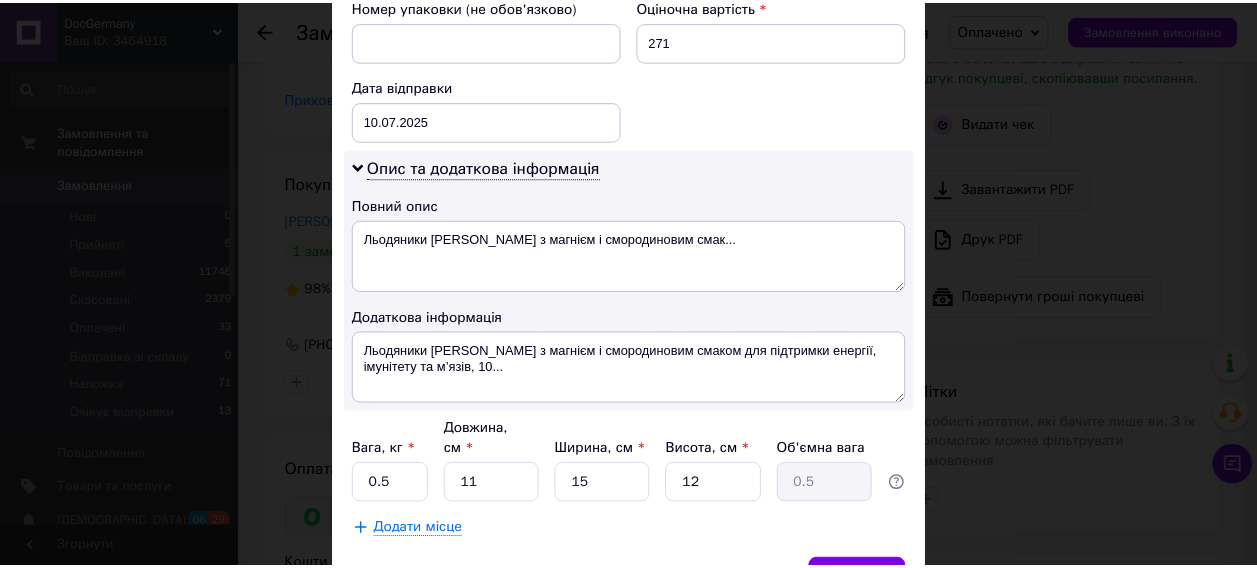 scroll, scrollTop: 994, scrollLeft: 0, axis: vertical 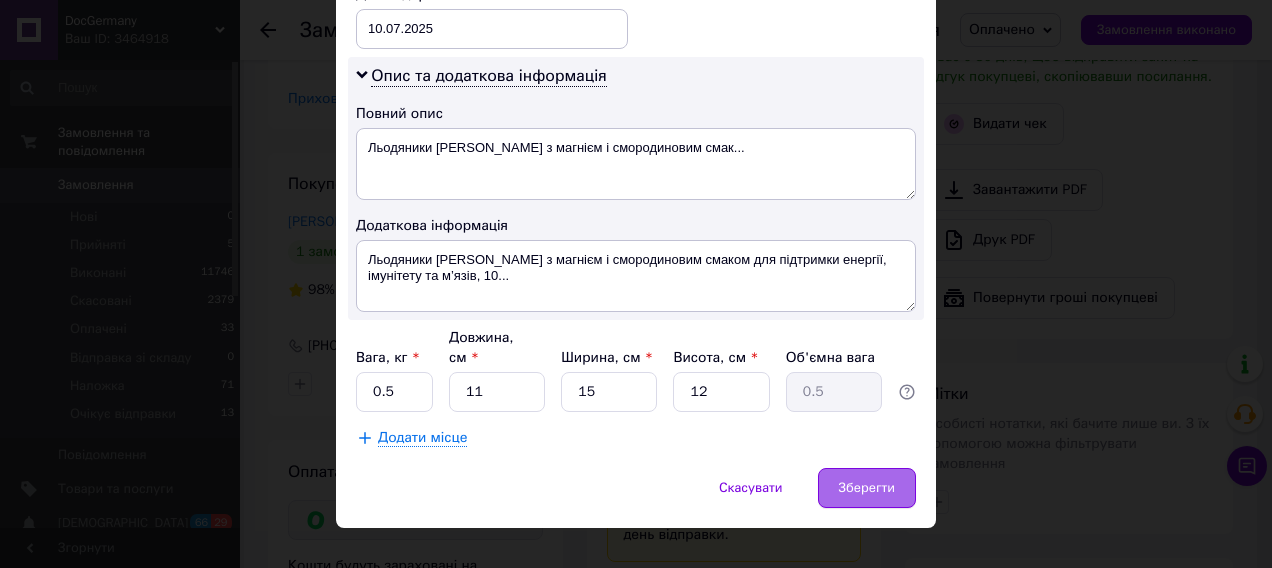 click on "Зберегти" at bounding box center [867, 488] 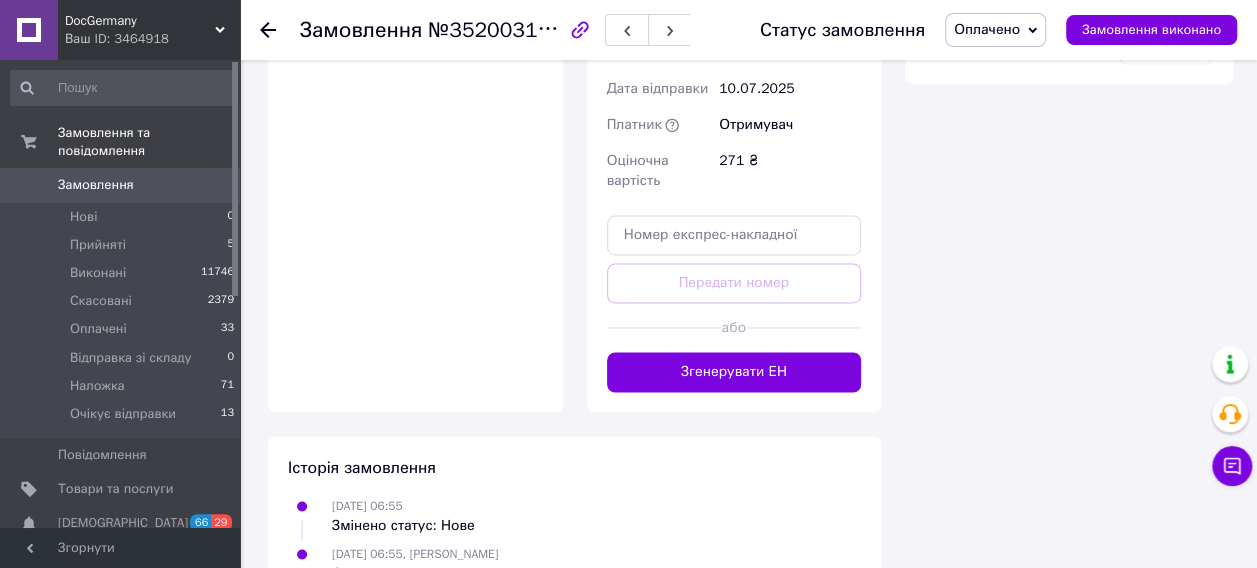 scroll, scrollTop: 1500, scrollLeft: 0, axis: vertical 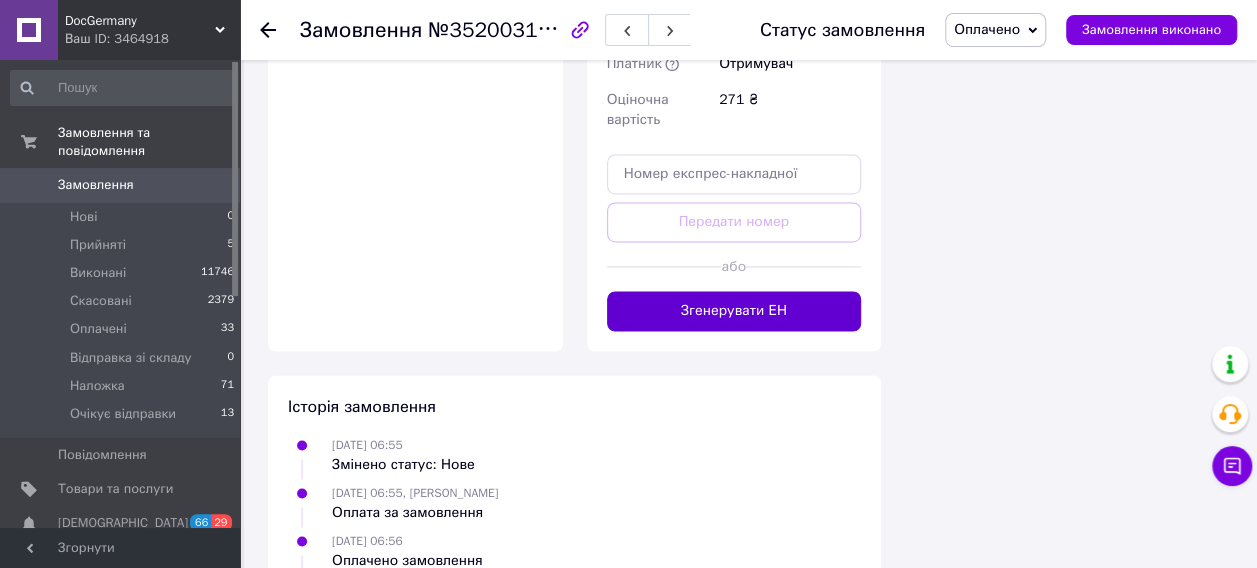 click on "Згенерувати ЕН" at bounding box center [734, 311] 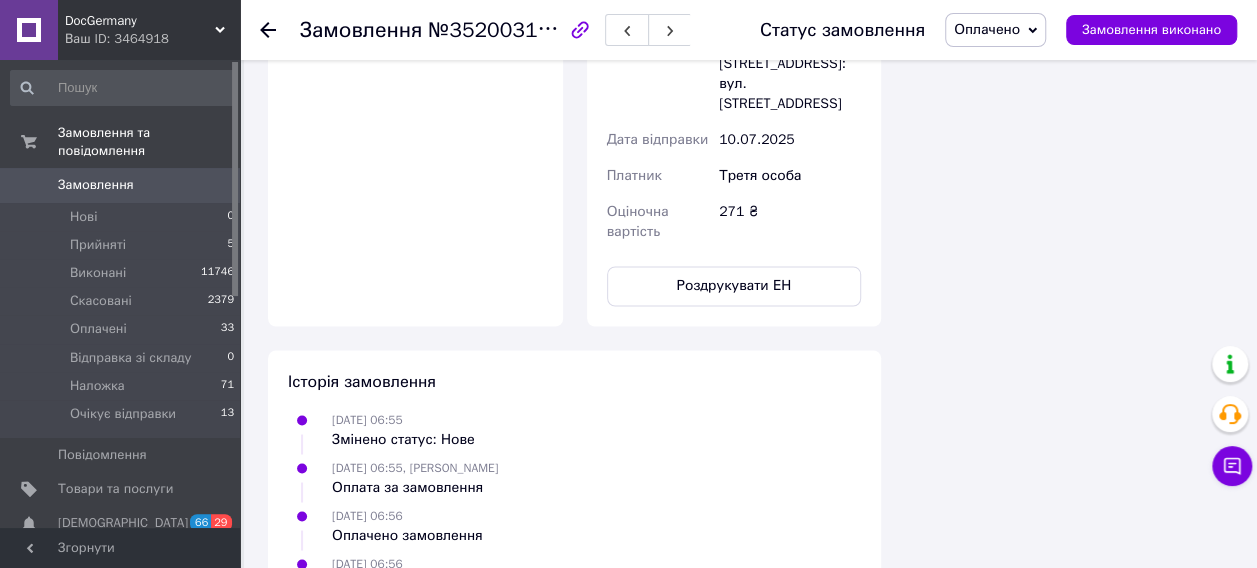 click on "Оплачено" at bounding box center [987, 29] 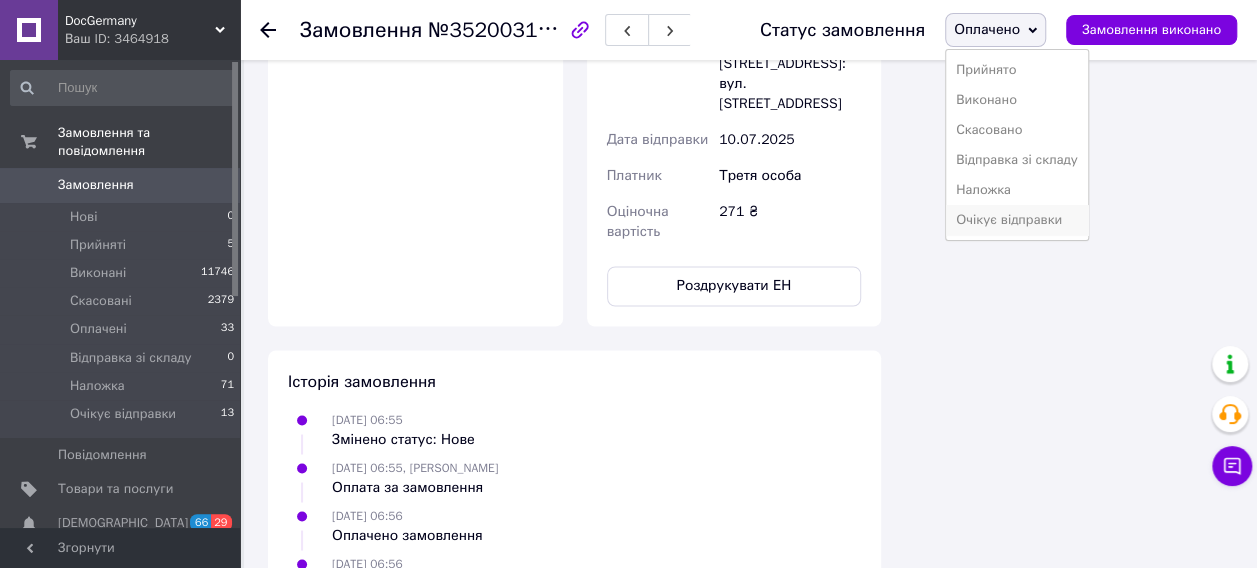 click on "Очікує відправки" at bounding box center (1017, 220) 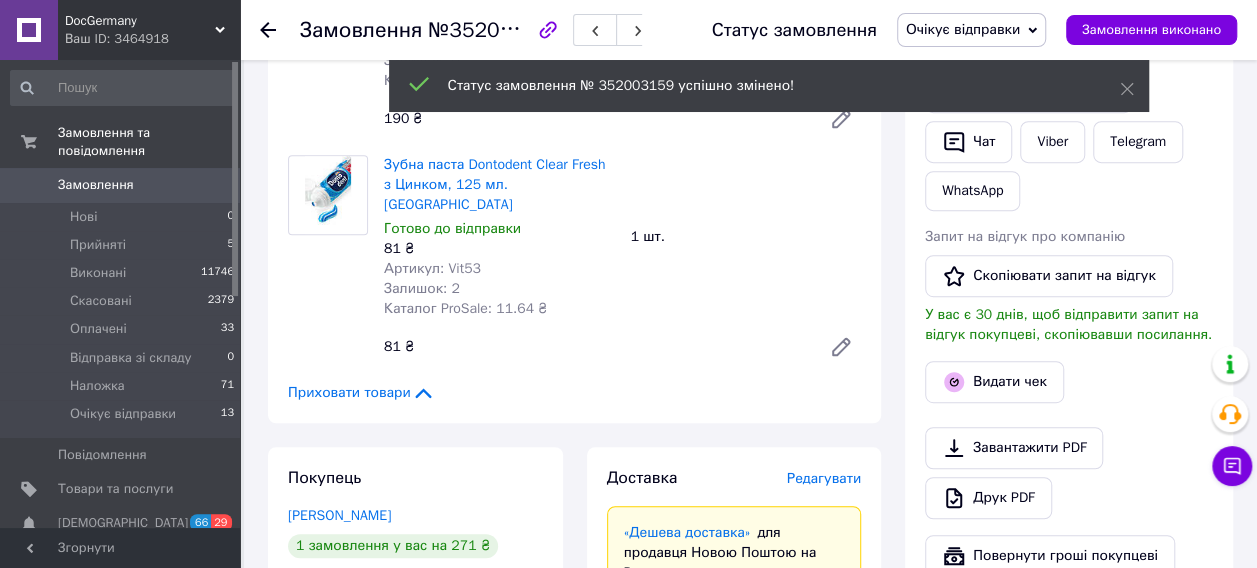 scroll, scrollTop: 400, scrollLeft: 0, axis: vertical 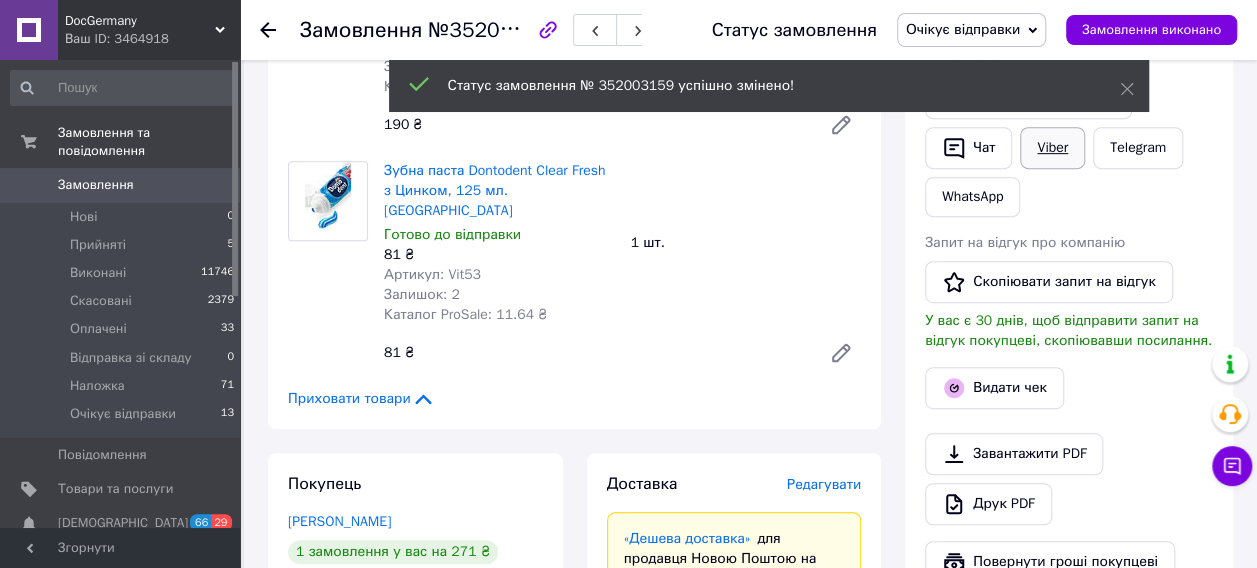 click on "Viber" at bounding box center (1052, 148) 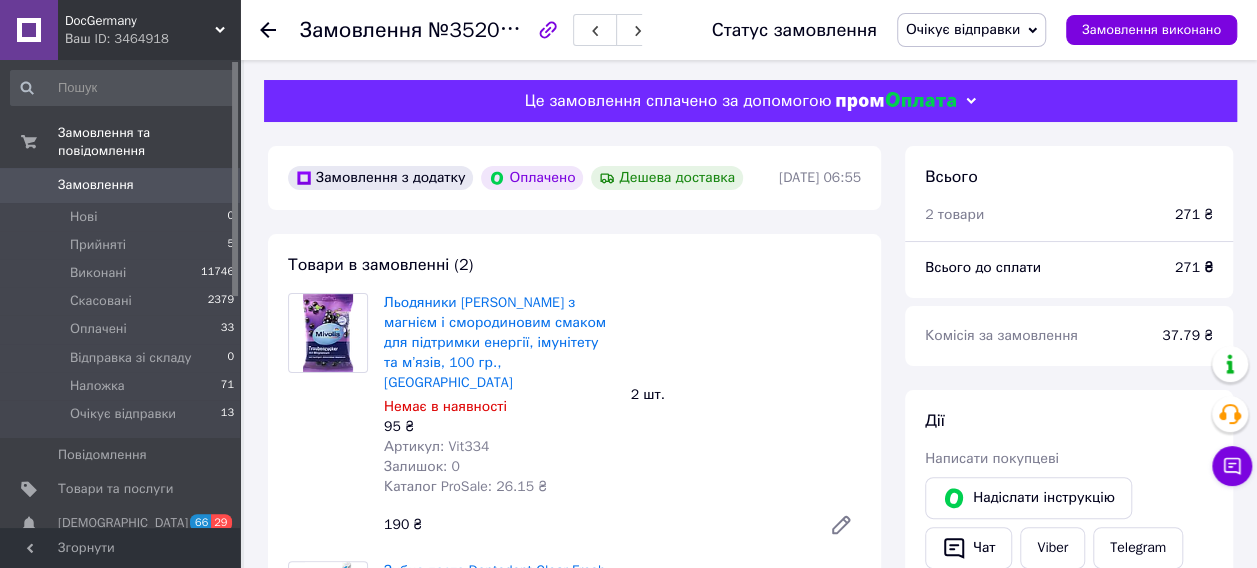 scroll, scrollTop: 0, scrollLeft: 0, axis: both 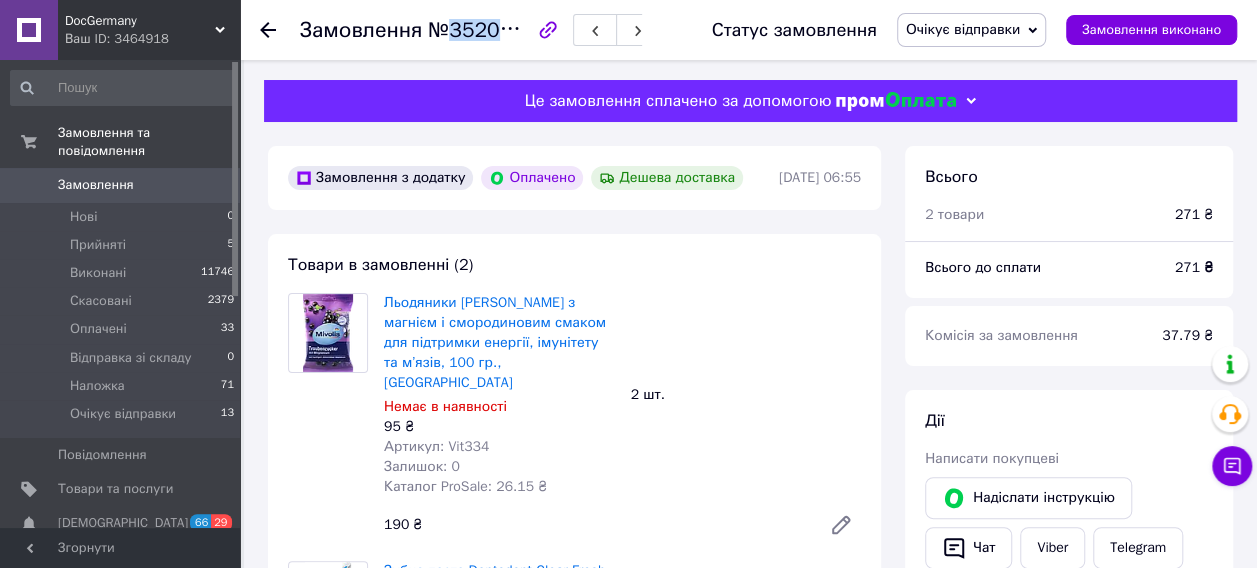 click on "№352003159" at bounding box center [495, 29] 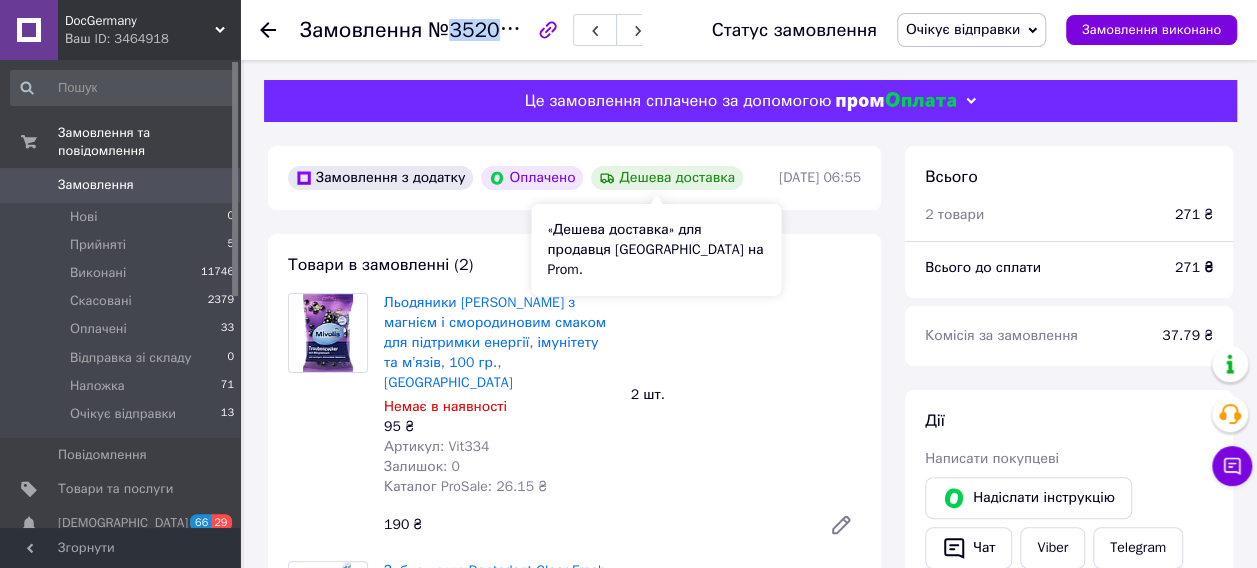 copy on "352003159" 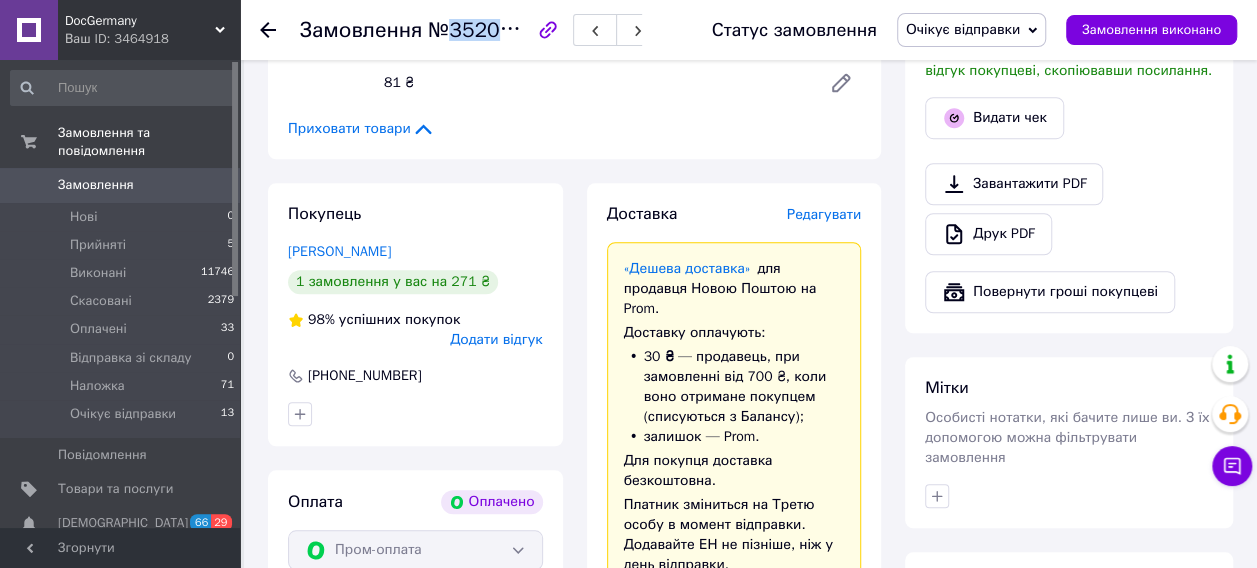 scroll, scrollTop: 800, scrollLeft: 0, axis: vertical 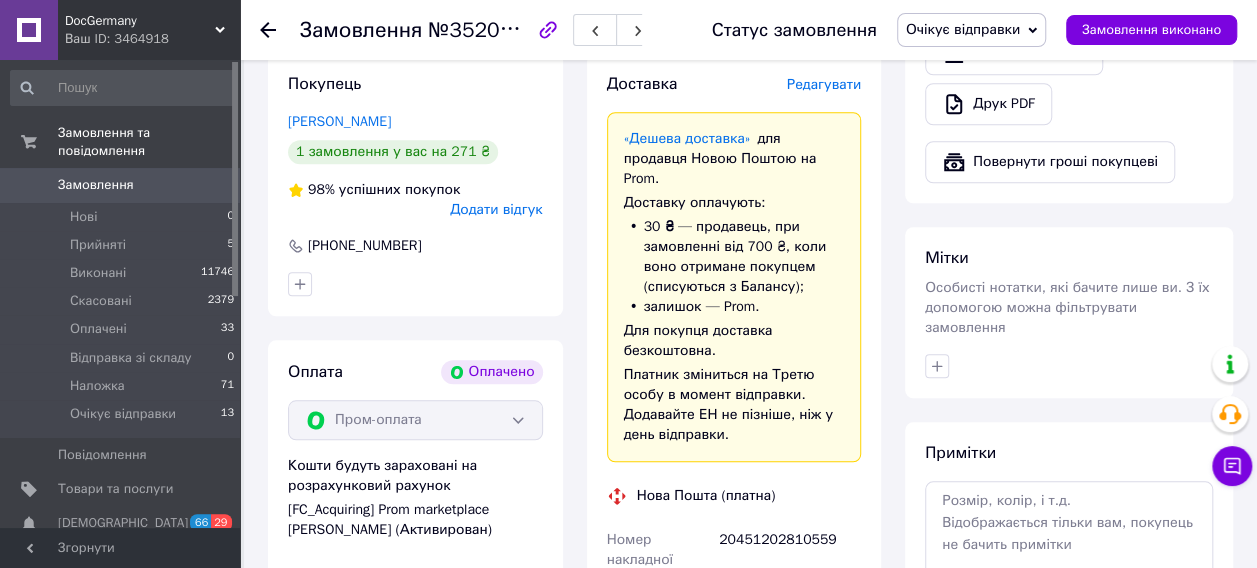 click on "20451202810559" at bounding box center [790, 550] 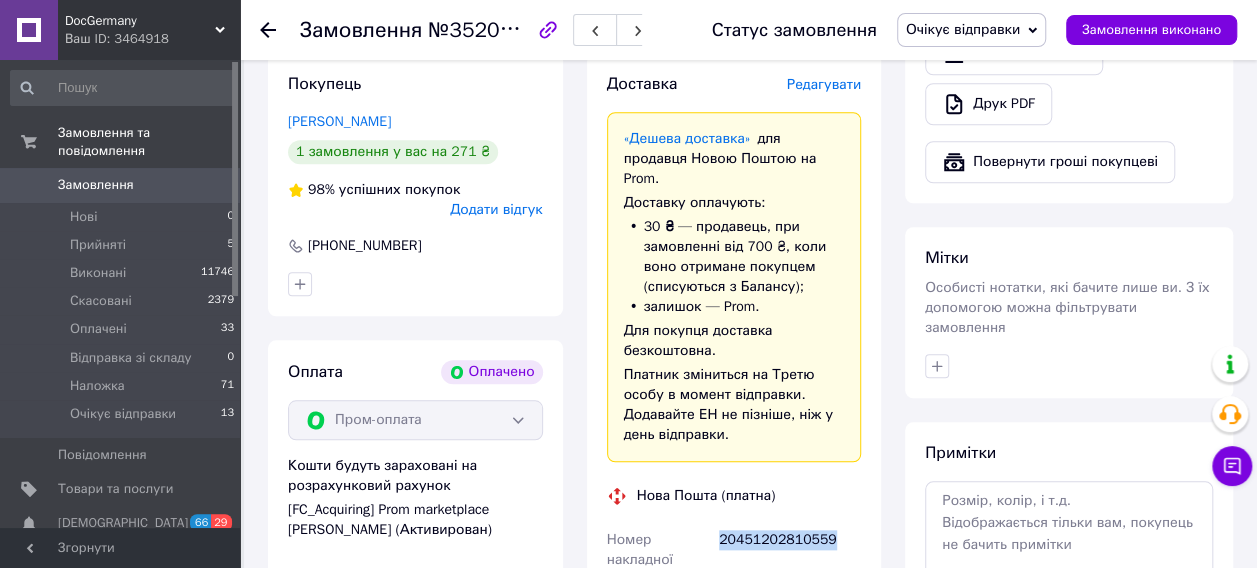 click on "20451202810559" at bounding box center [790, 550] 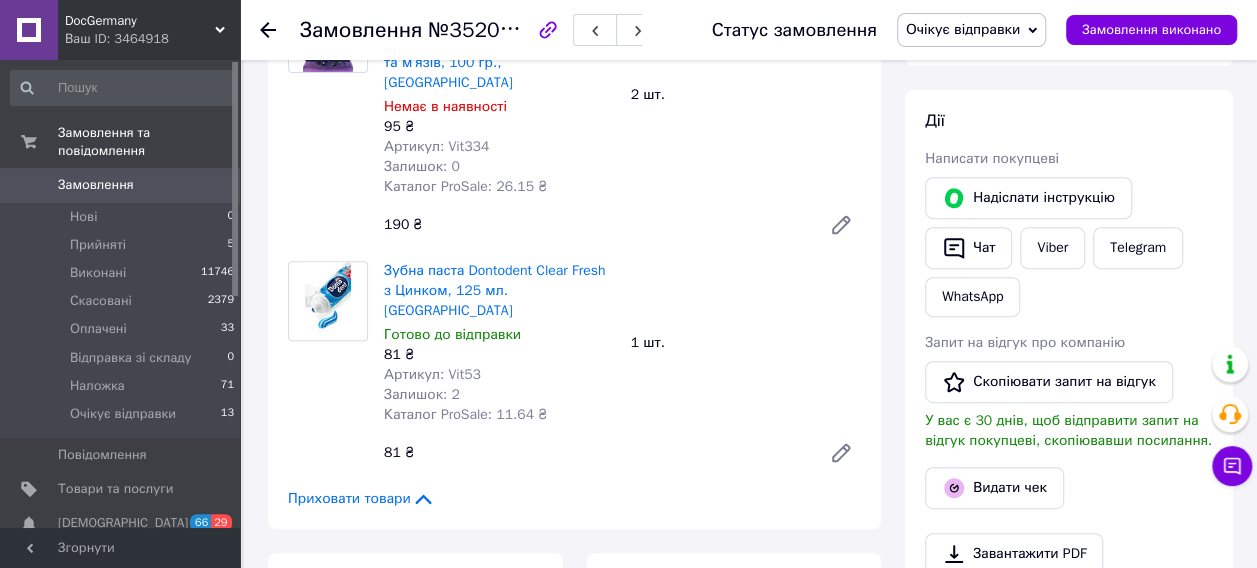 scroll, scrollTop: 0, scrollLeft: 0, axis: both 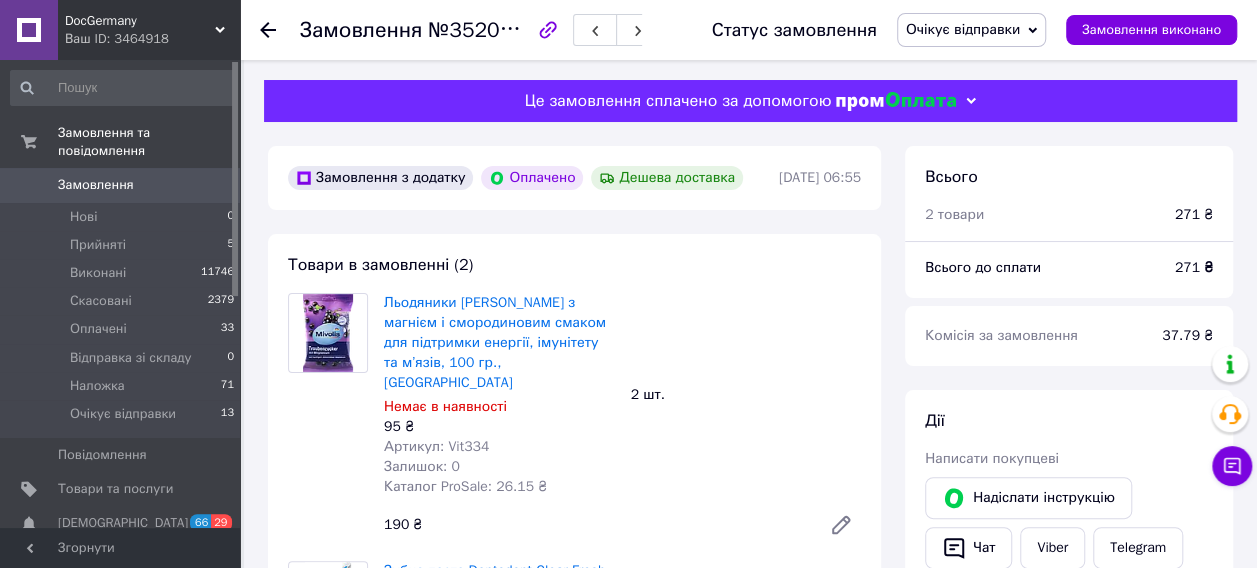 click on "Артикул: Vit334" at bounding box center (436, 446) 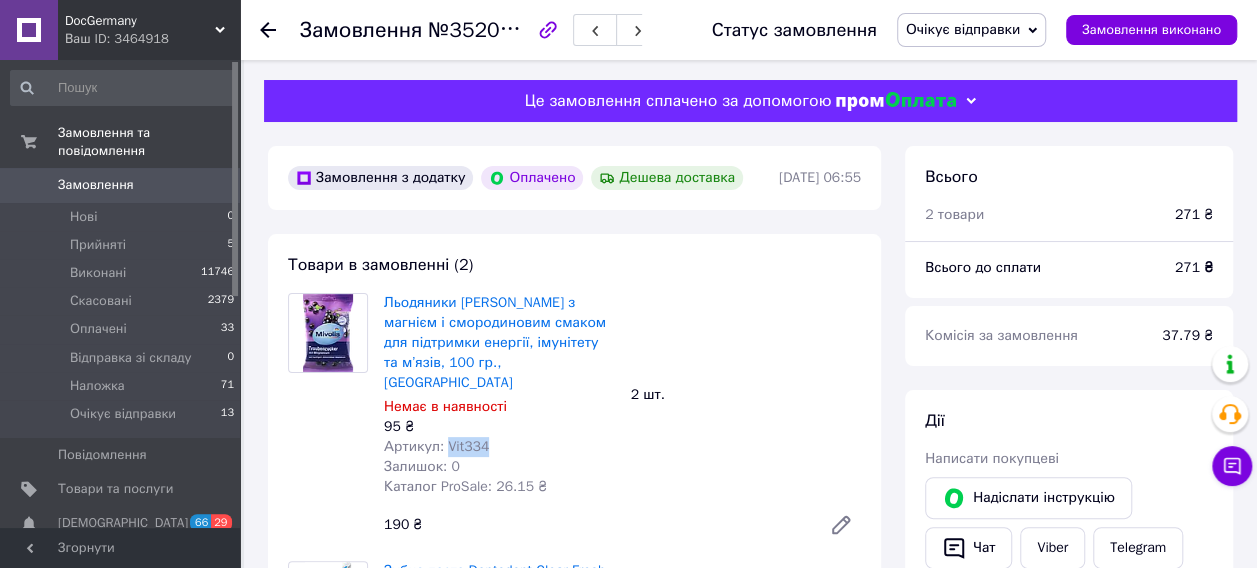 click on "Артикул: Vit334" at bounding box center [436, 446] 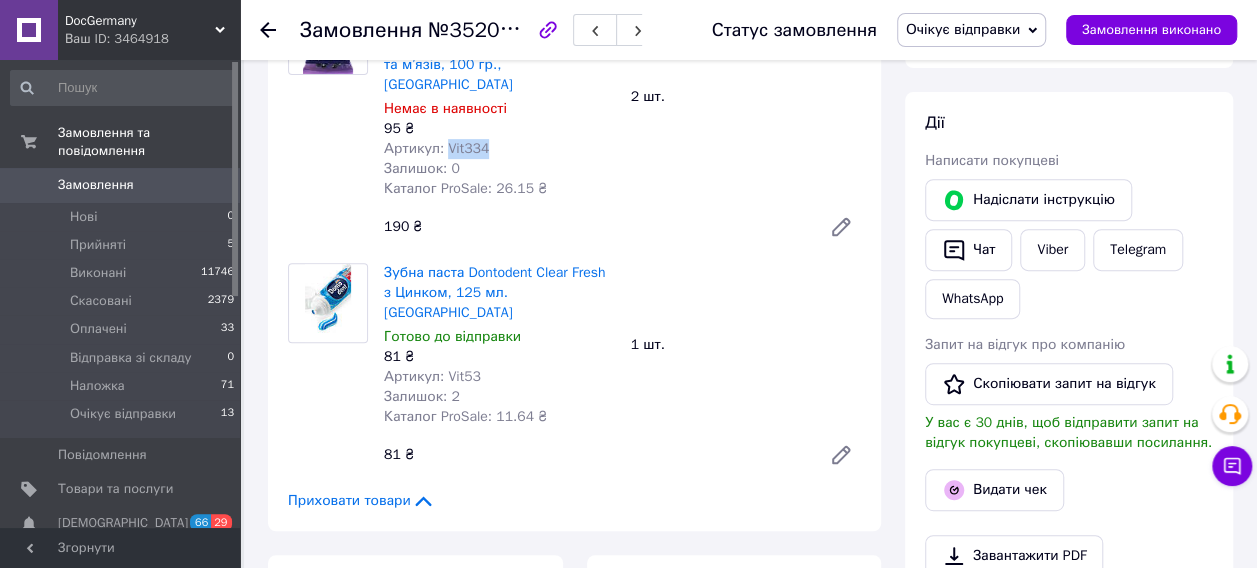 scroll, scrollTop: 300, scrollLeft: 0, axis: vertical 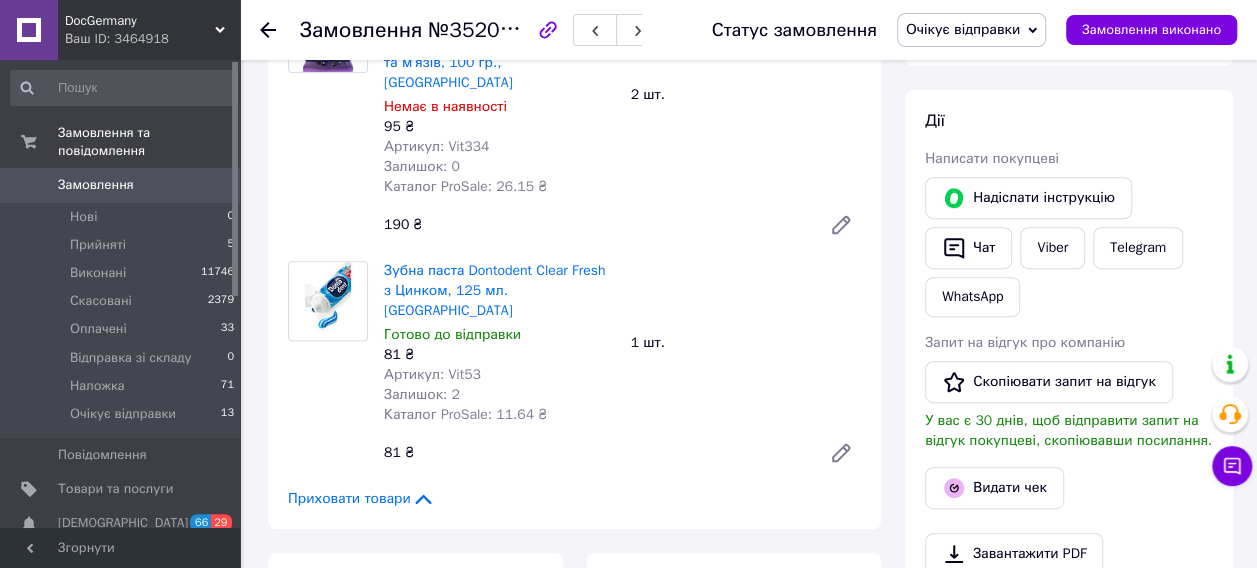 click on "Артикул: Vit53" at bounding box center (432, 374) 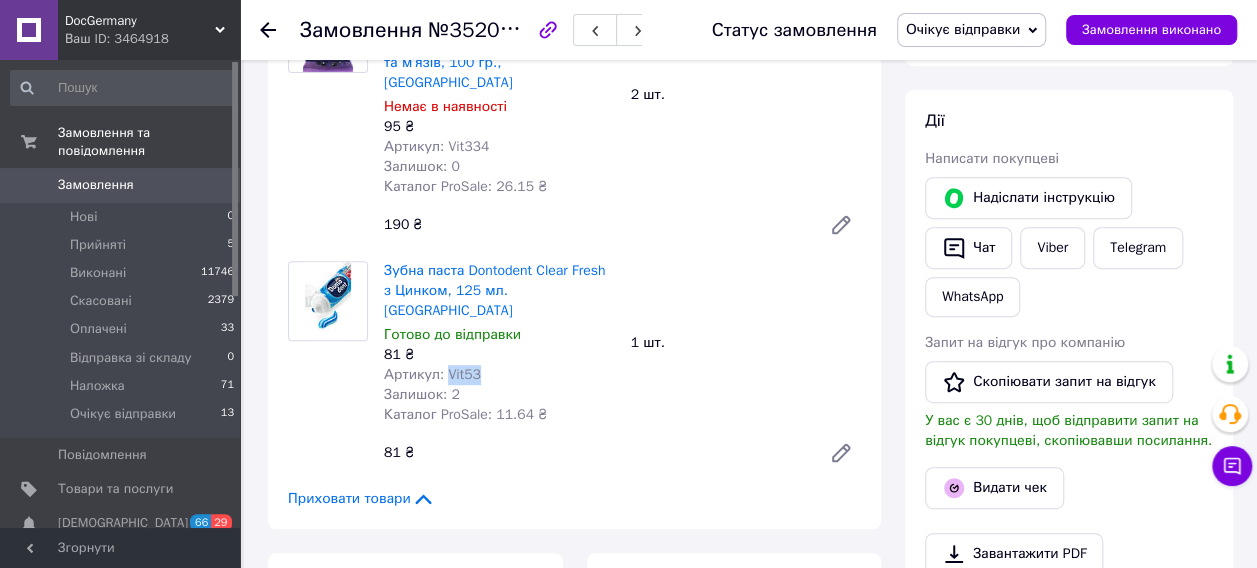 click on "Артикул: Vit53" at bounding box center (432, 374) 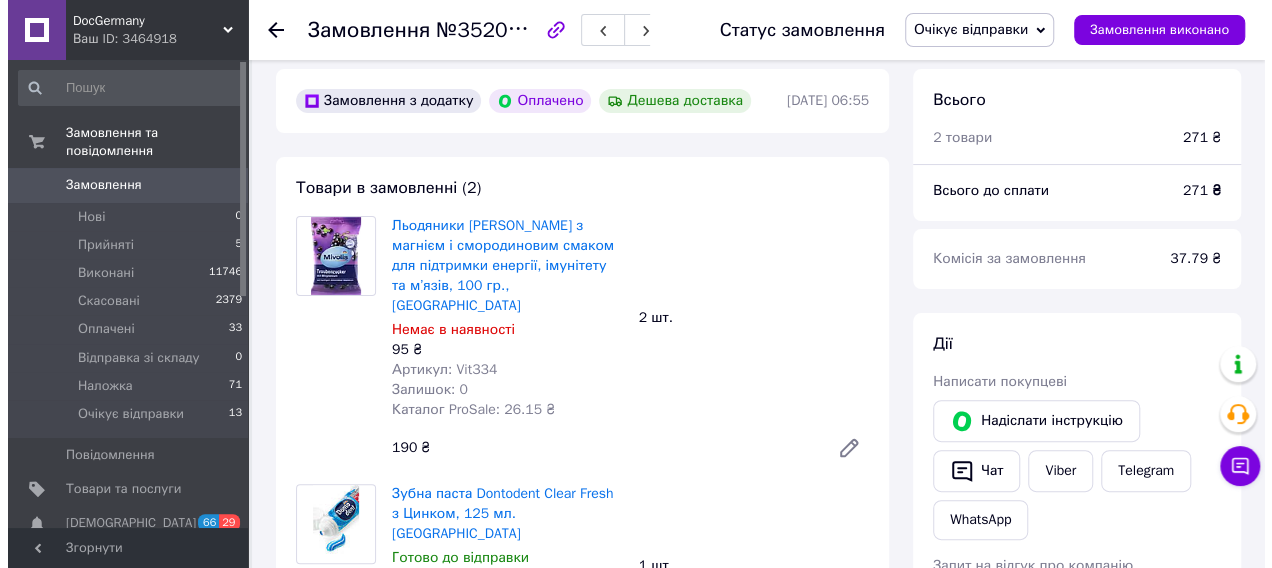 scroll, scrollTop: 400, scrollLeft: 0, axis: vertical 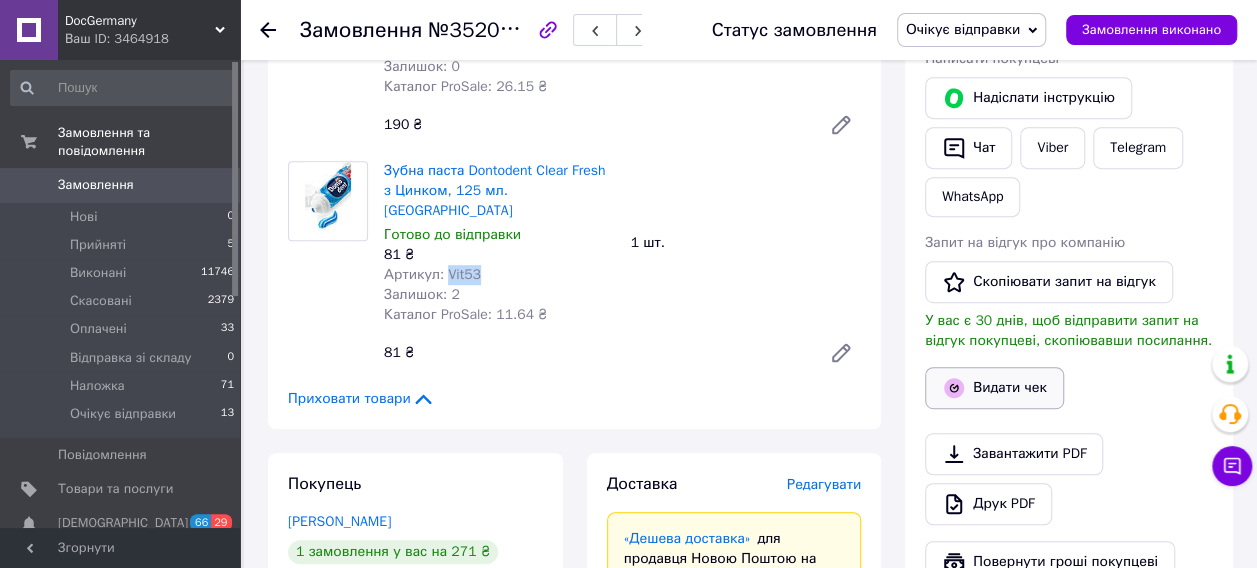 click on "Видати чек" at bounding box center [994, 388] 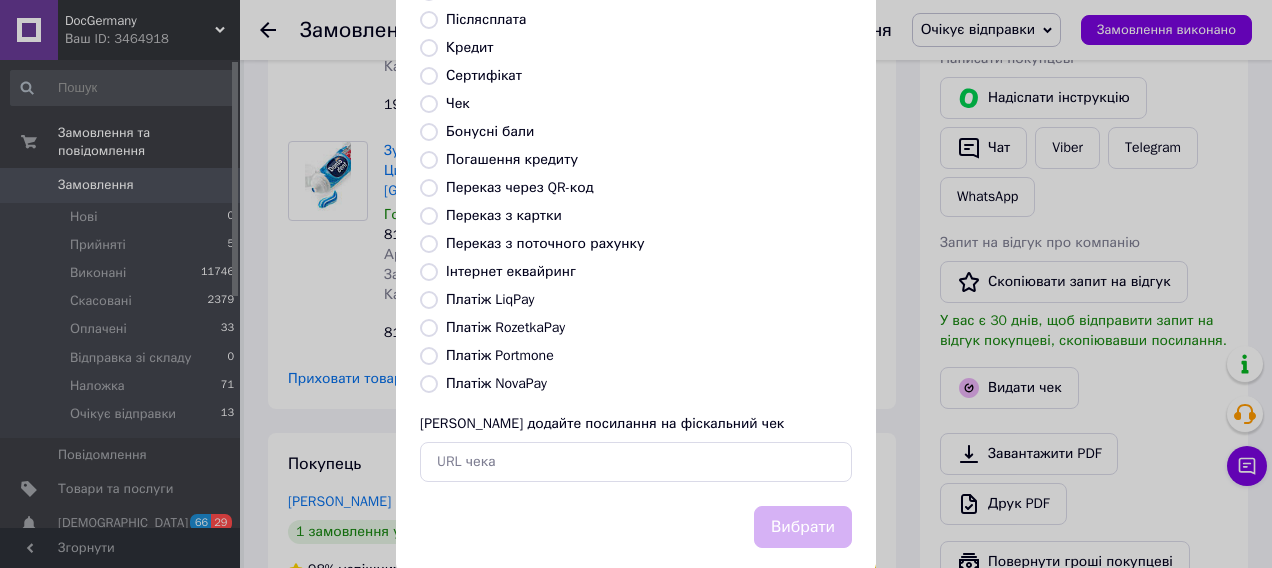 scroll, scrollTop: 290, scrollLeft: 0, axis: vertical 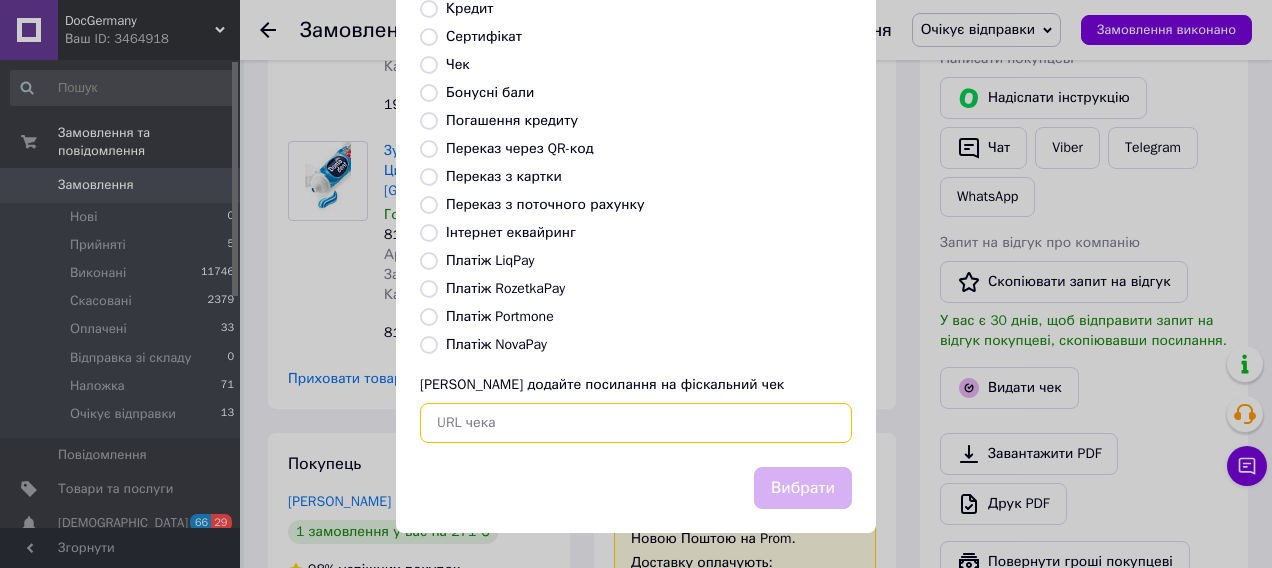 click at bounding box center [636, 423] 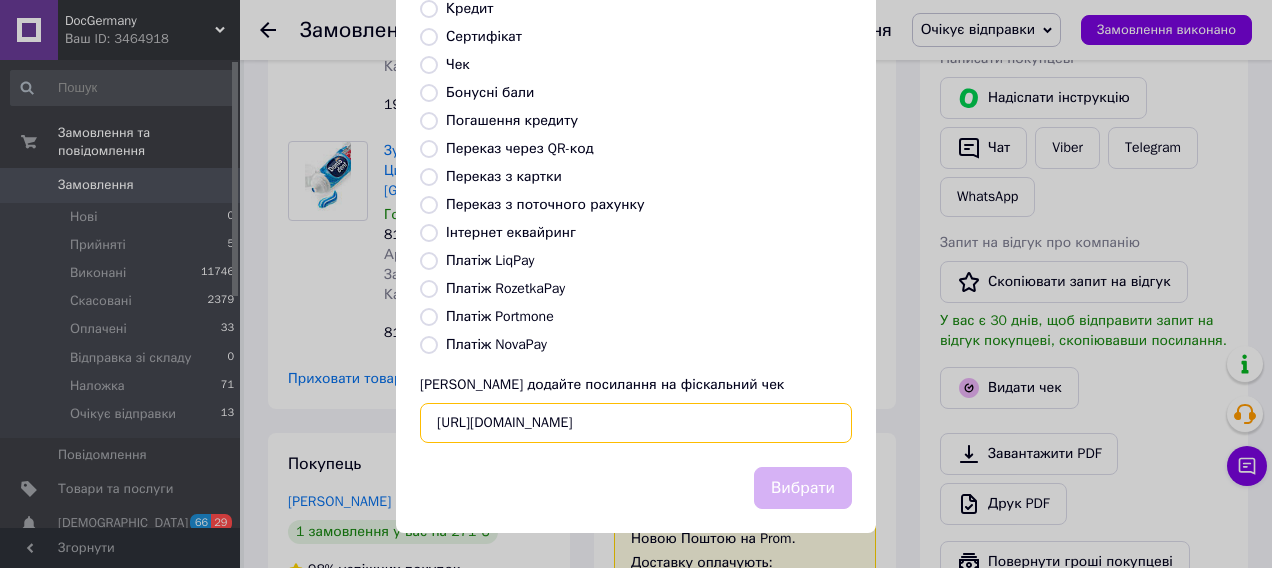 scroll, scrollTop: 0, scrollLeft: 18, axis: horizontal 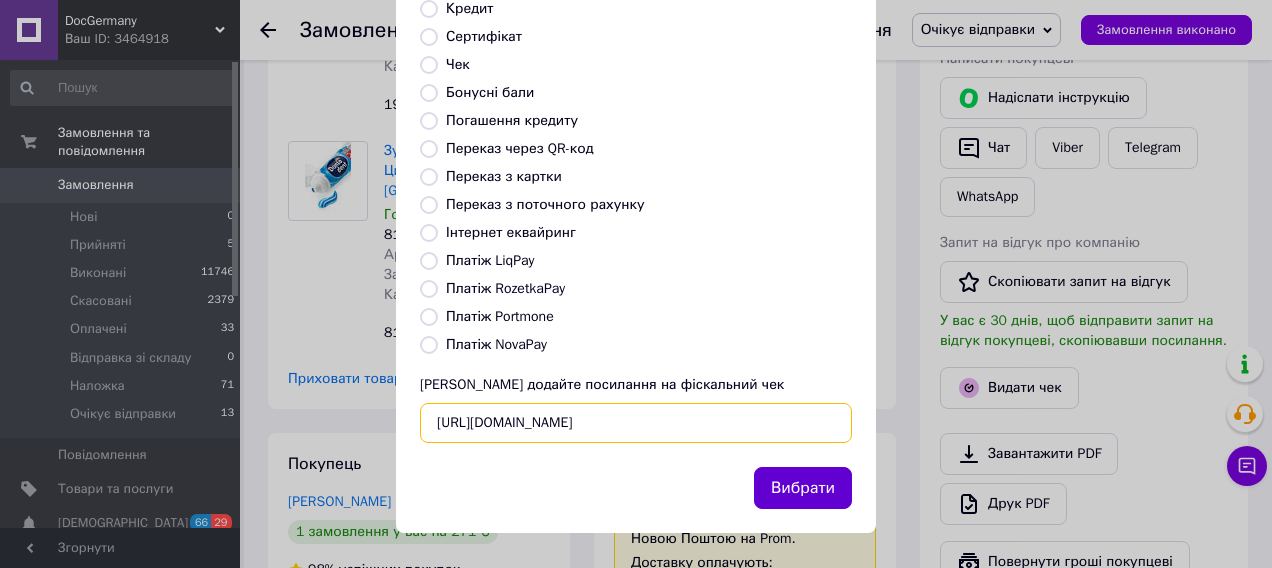 type on "https://check.checkbox.ua/4a1af90f-e8b5-49a2-a584-c26afd5a30e9" 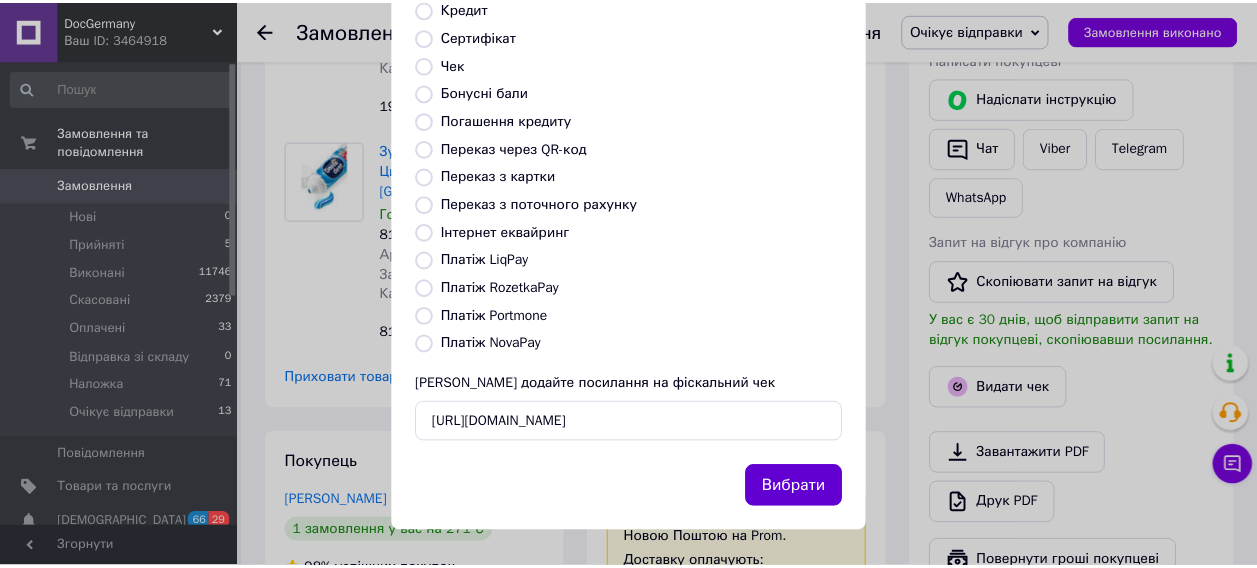 scroll, scrollTop: 0, scrollLeft: 0, axis: both 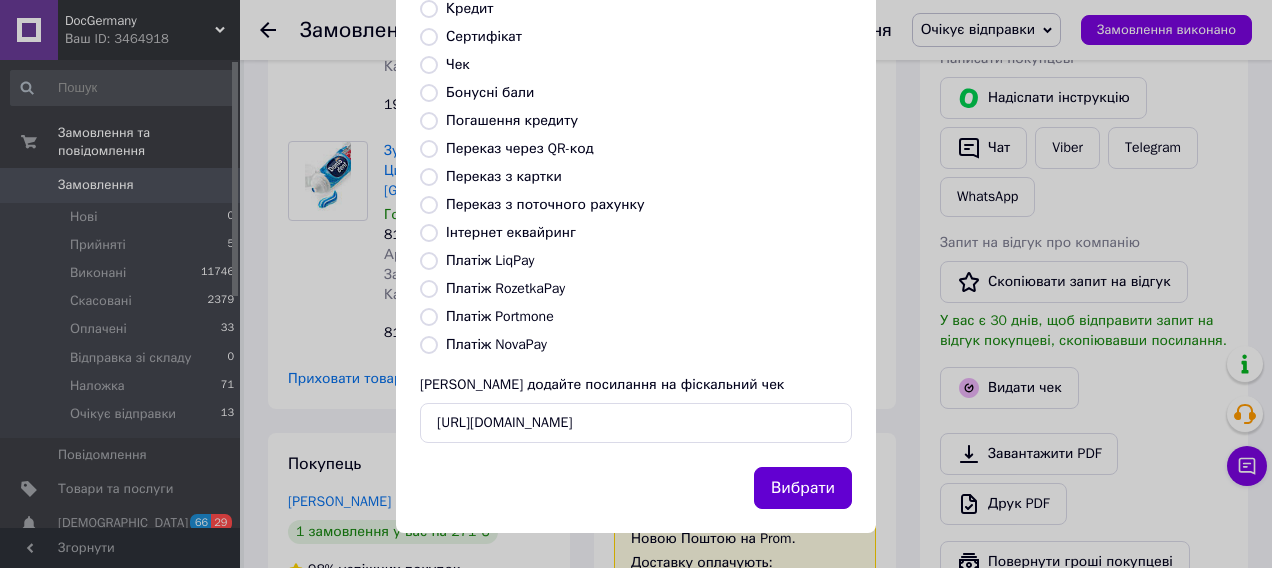 click on "Вибрати" at bounding box center (803, 488) 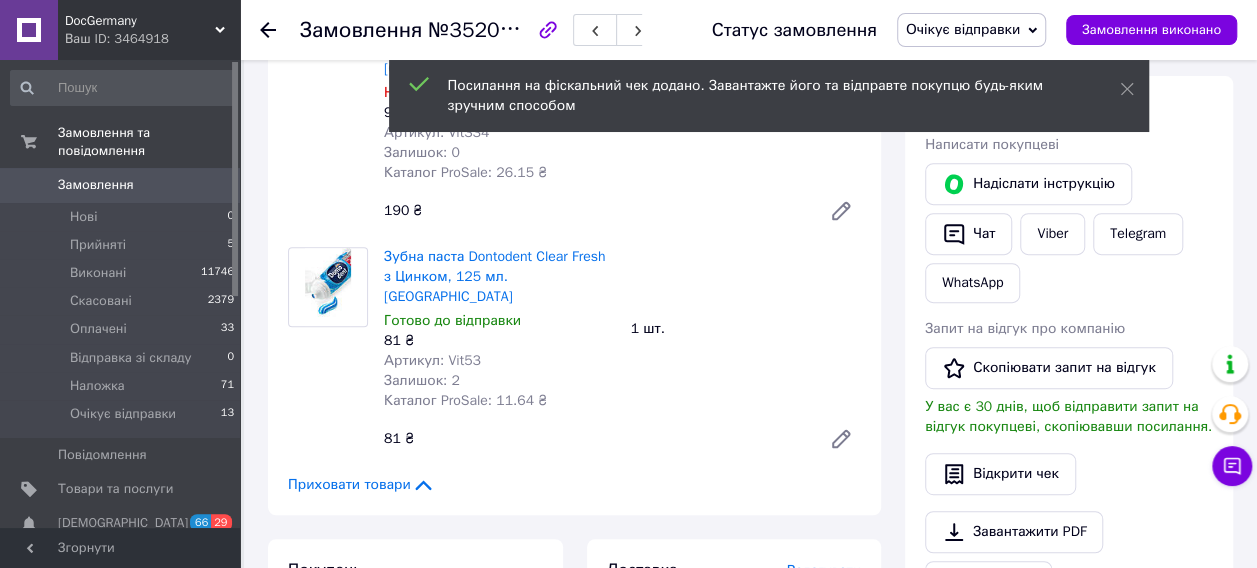 scroll, scrollTop: 700, scrollLeft: 0, axis: vertical 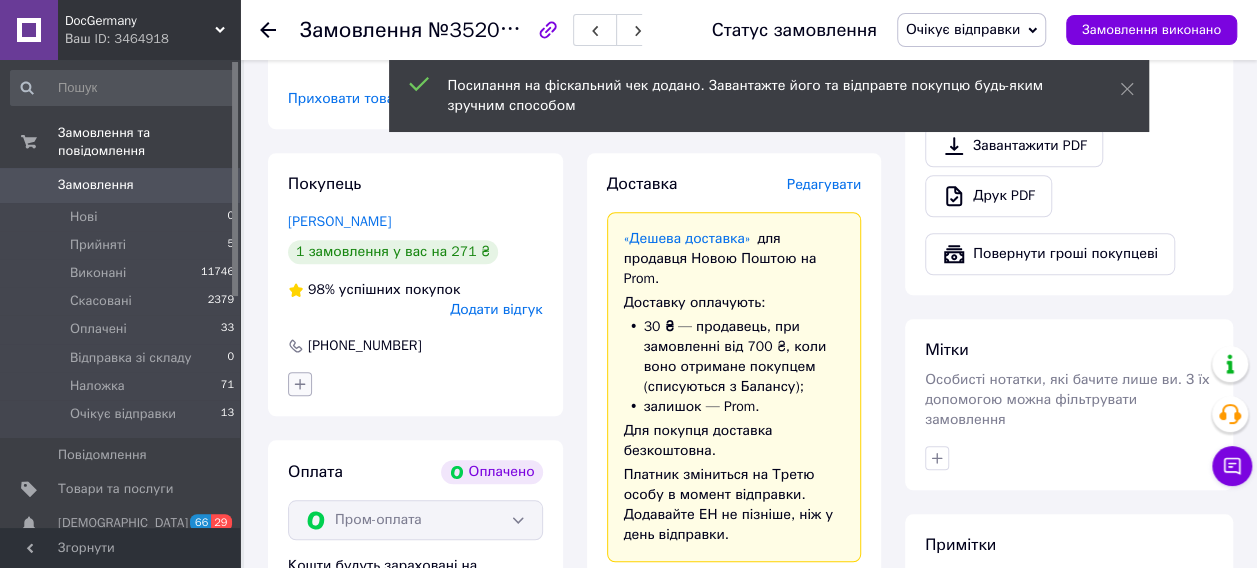 click 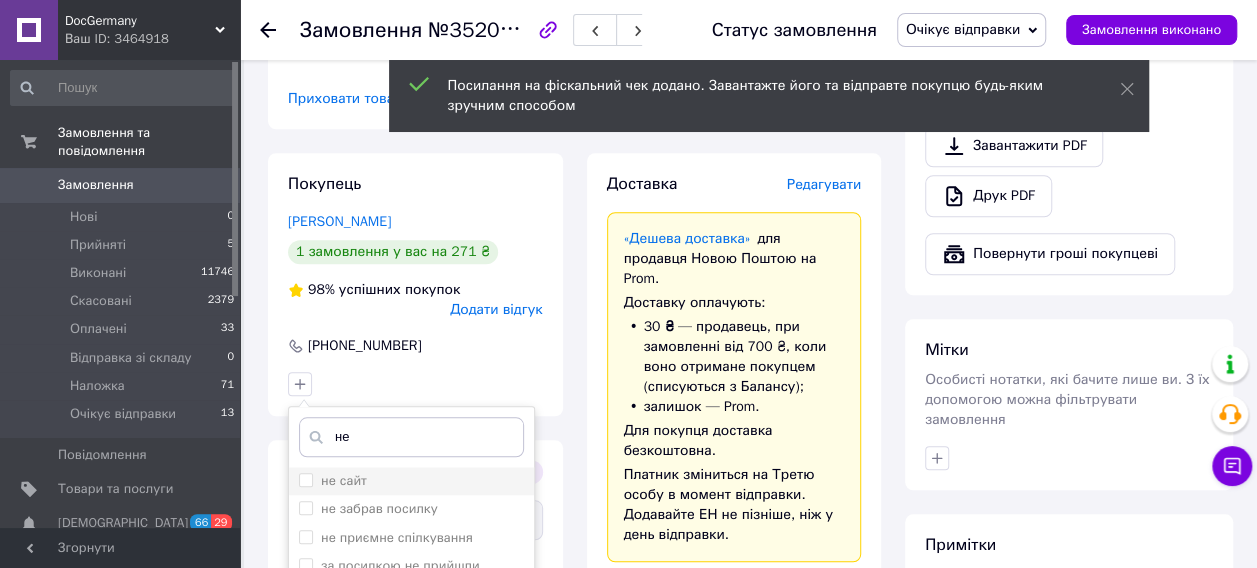 type on "не" 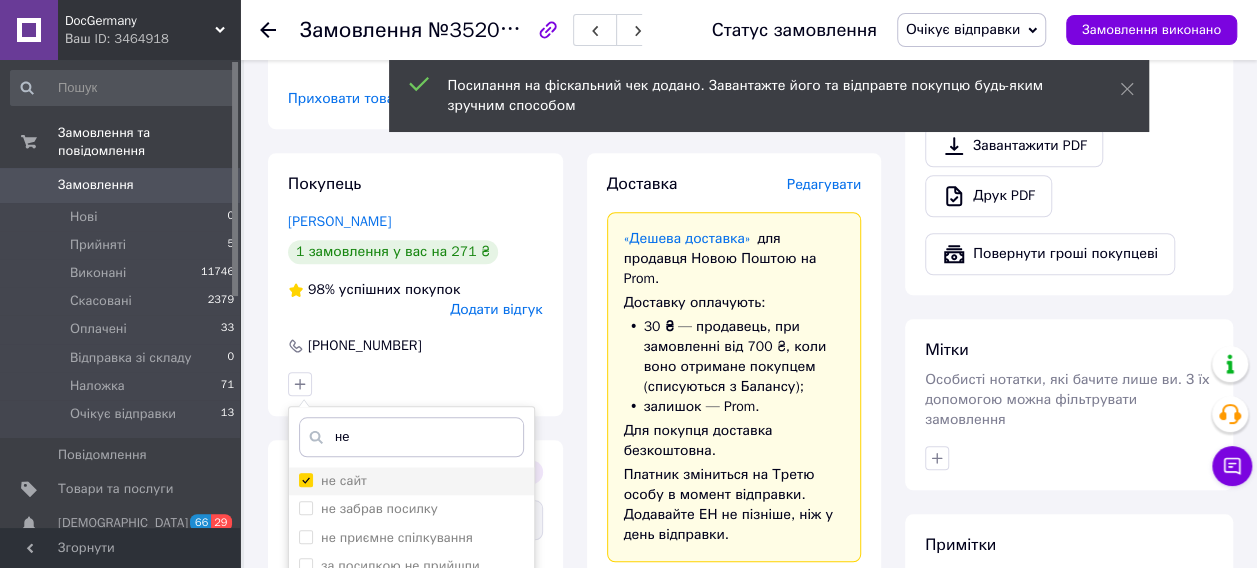 checkbox on "true" 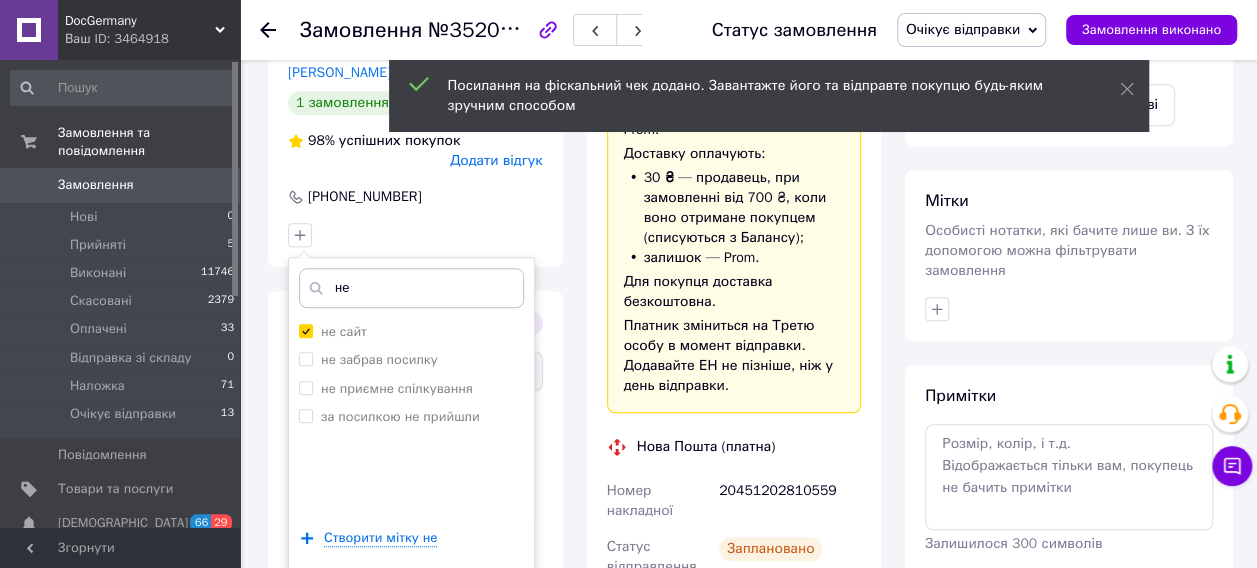 scroll, scrollTop: 1000, scrollLeft: 0, axis: vertical 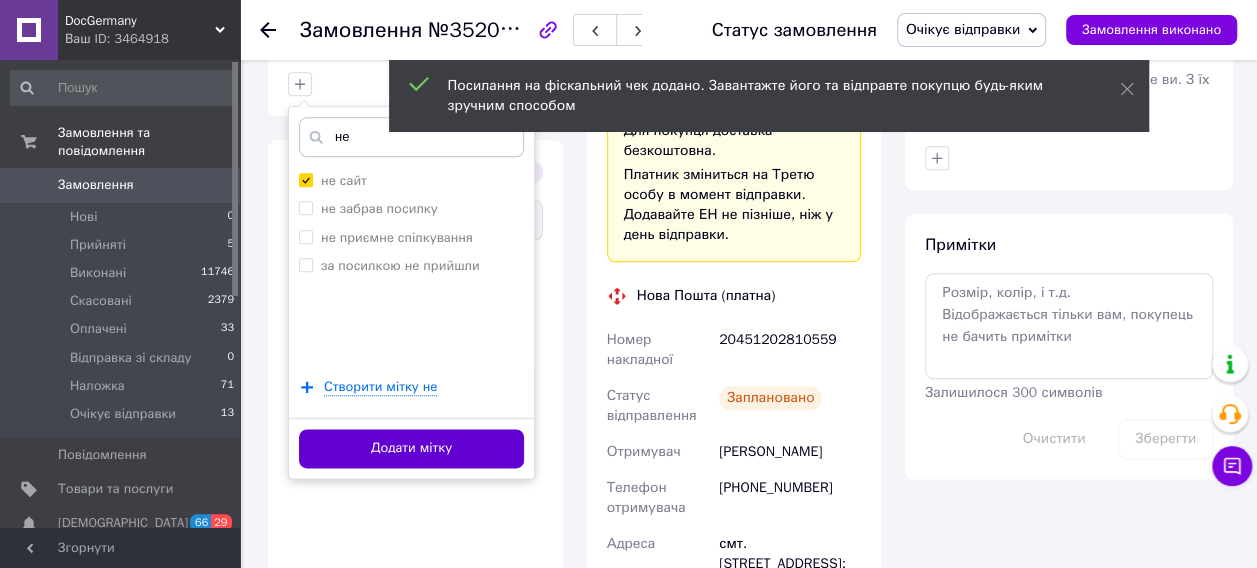 click on "Додати мітку" at bounding box center (411, 448) 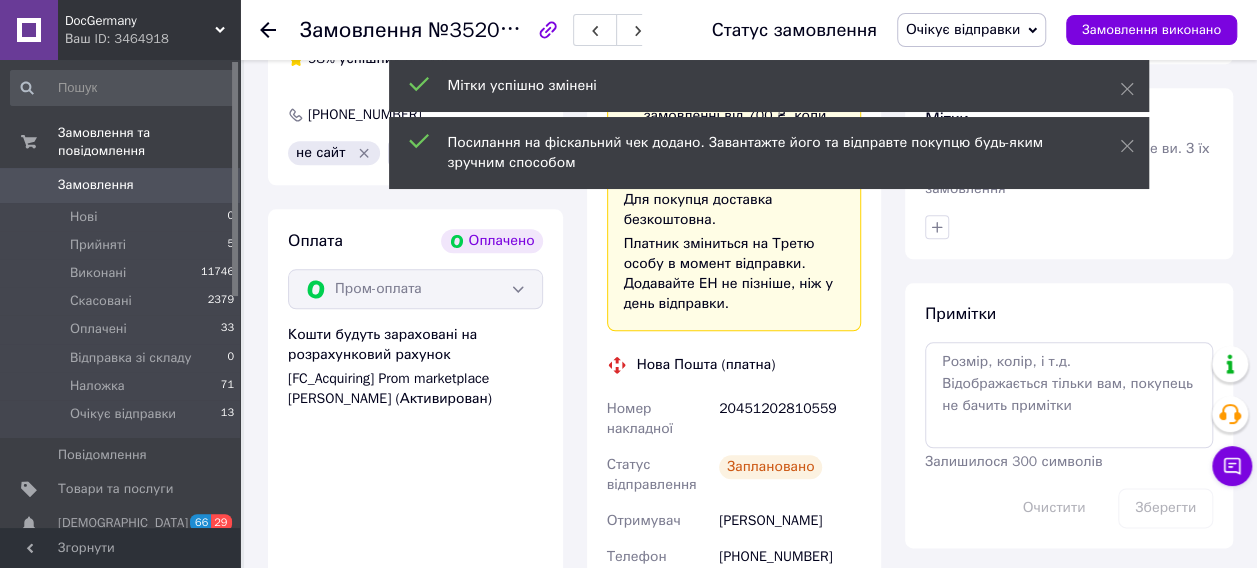 scroll, scrollTop: 900, scrollLeft: 0, axis: vertical 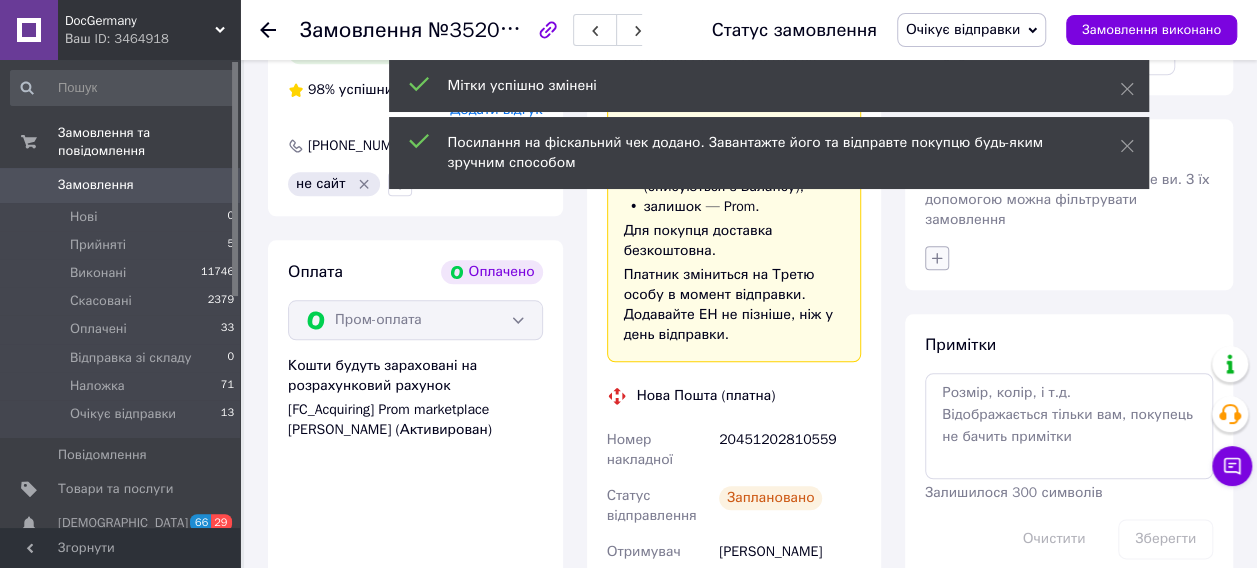 click 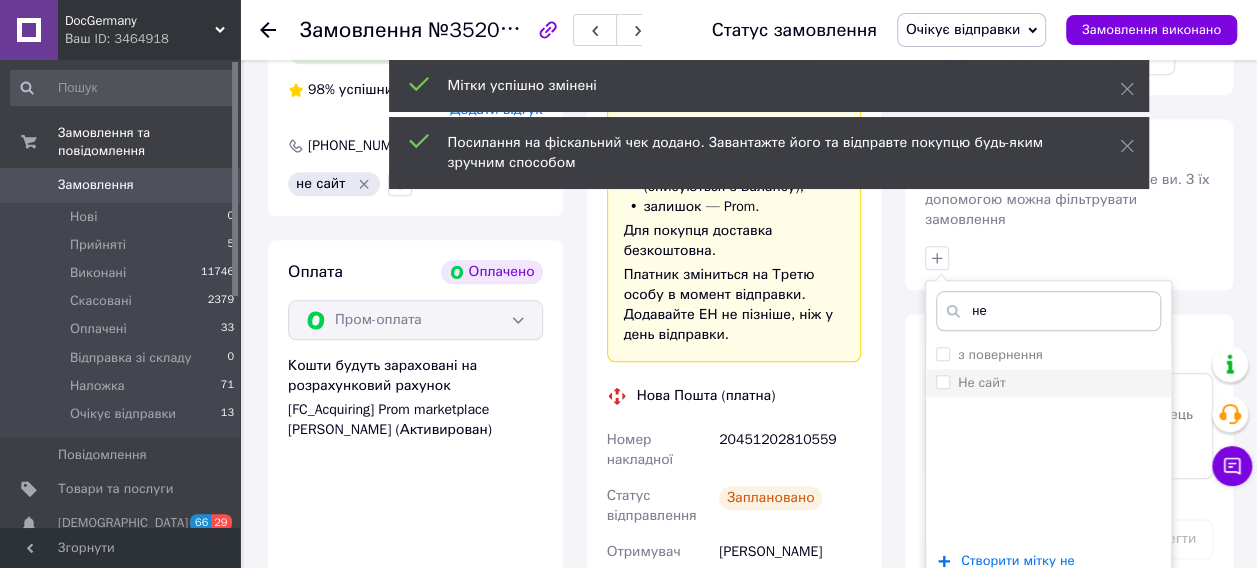 type on "не" 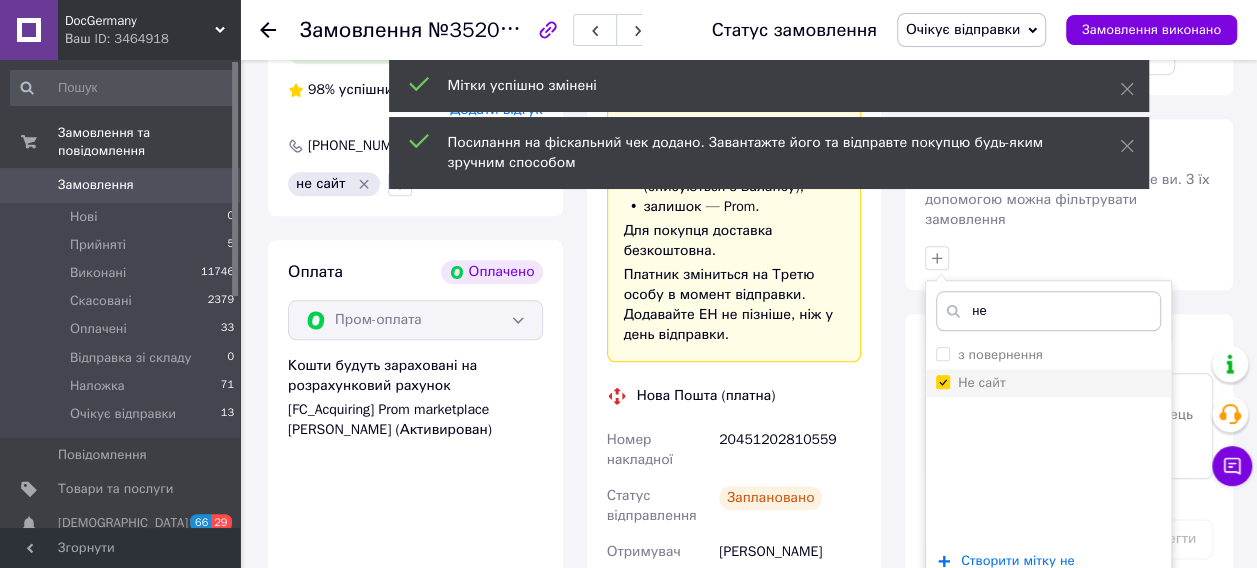 checkbox on "true" 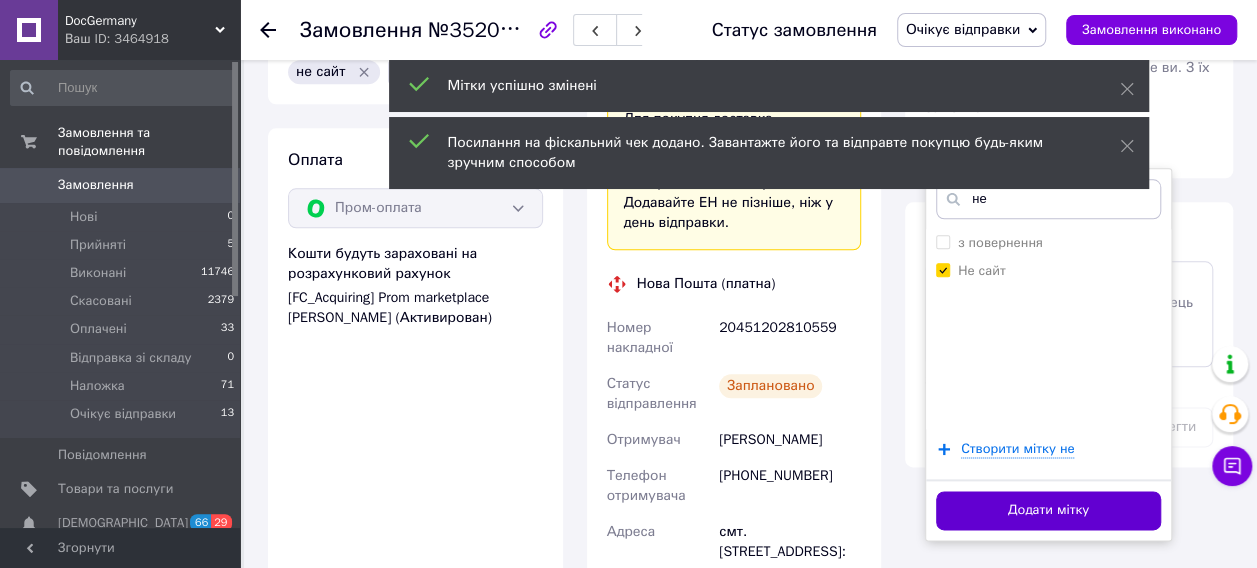 scroll, scrollTop: 1100, scrollLeft: 0, axis: vertical 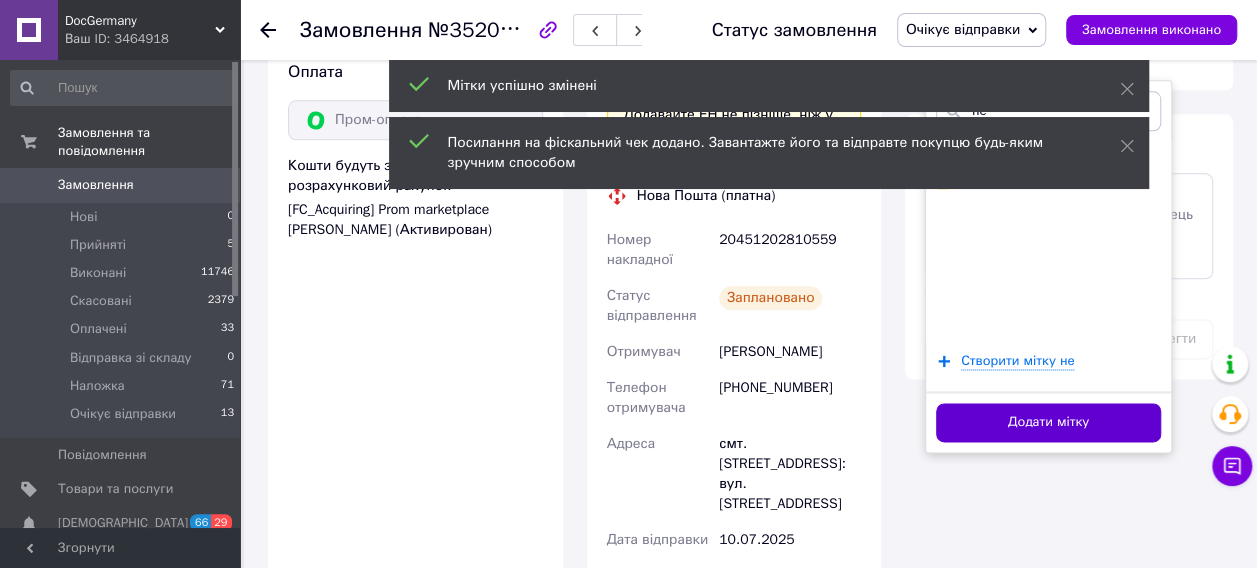 click on "Додати мітку" at bounding box center (1048, 422) 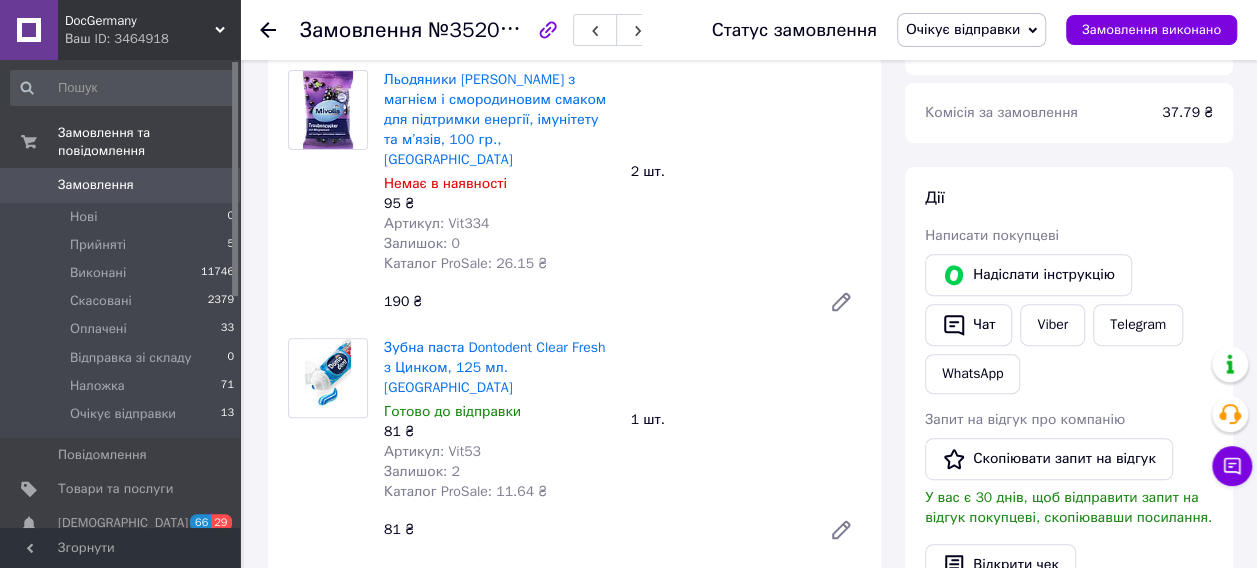 scroll, scrollTop: 0, scrollLeft: 0, axis: both 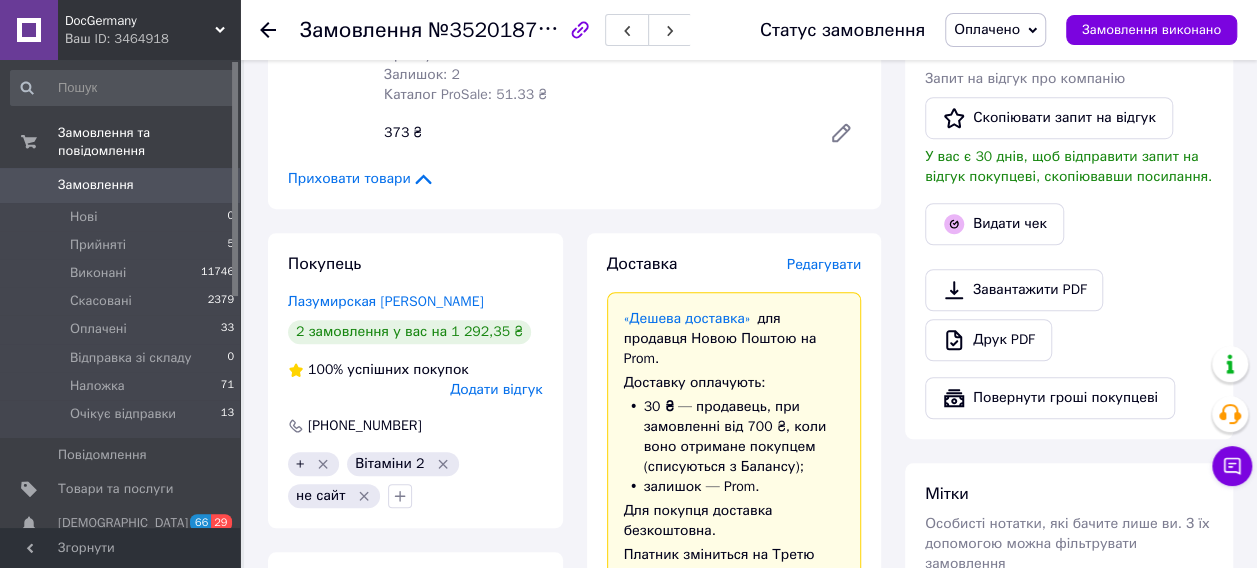 click on "Редагувати" at bounding box center (824, 264) 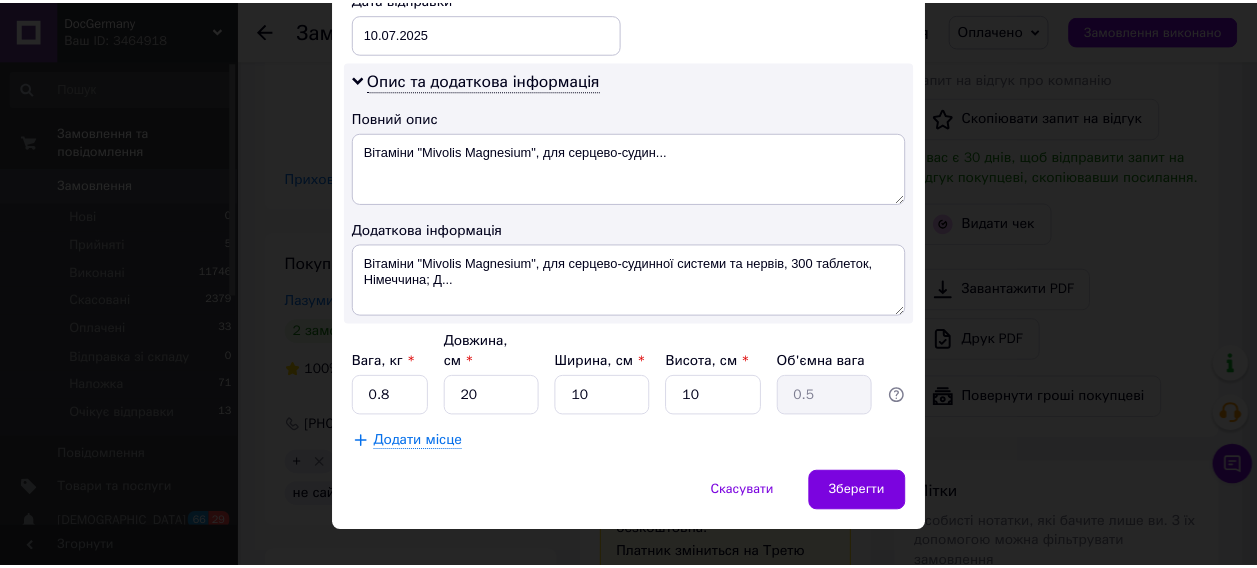 scroll, scrollTop: 994, scrollLeft: 0, axis: vertical 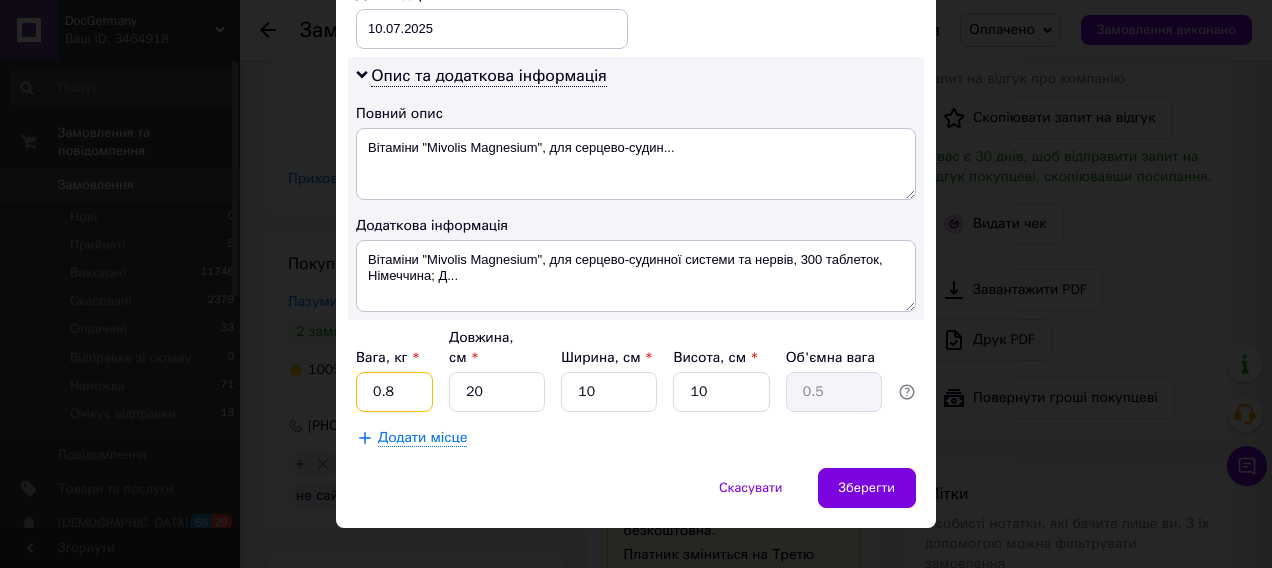 click on "0.8" at bounding box center [394, 392] 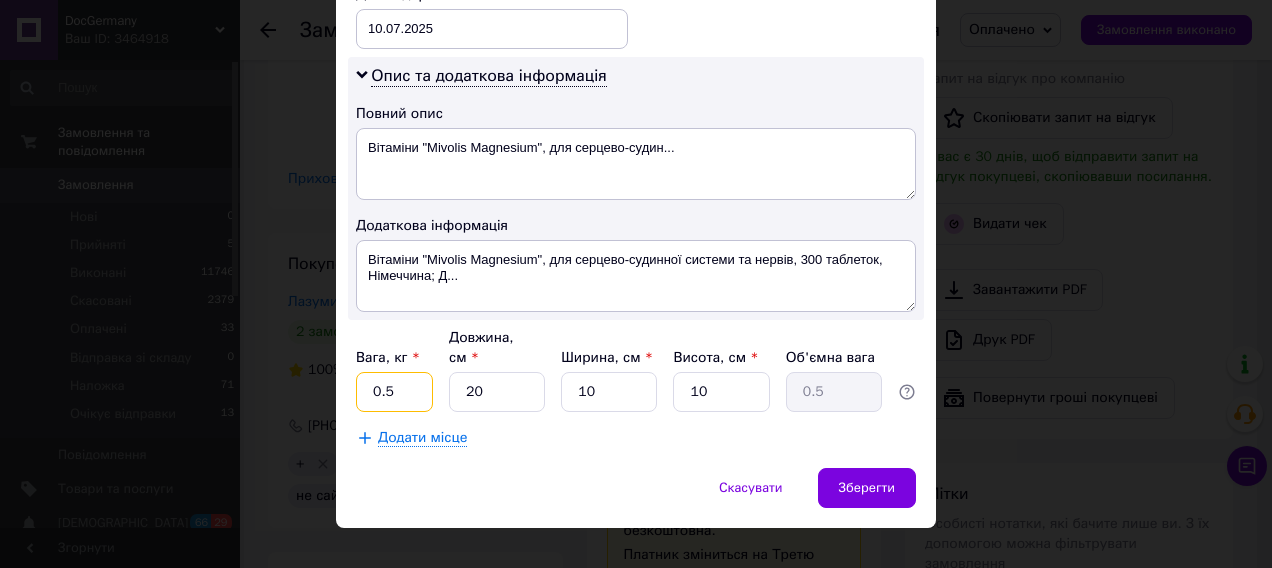 type on "0.5" 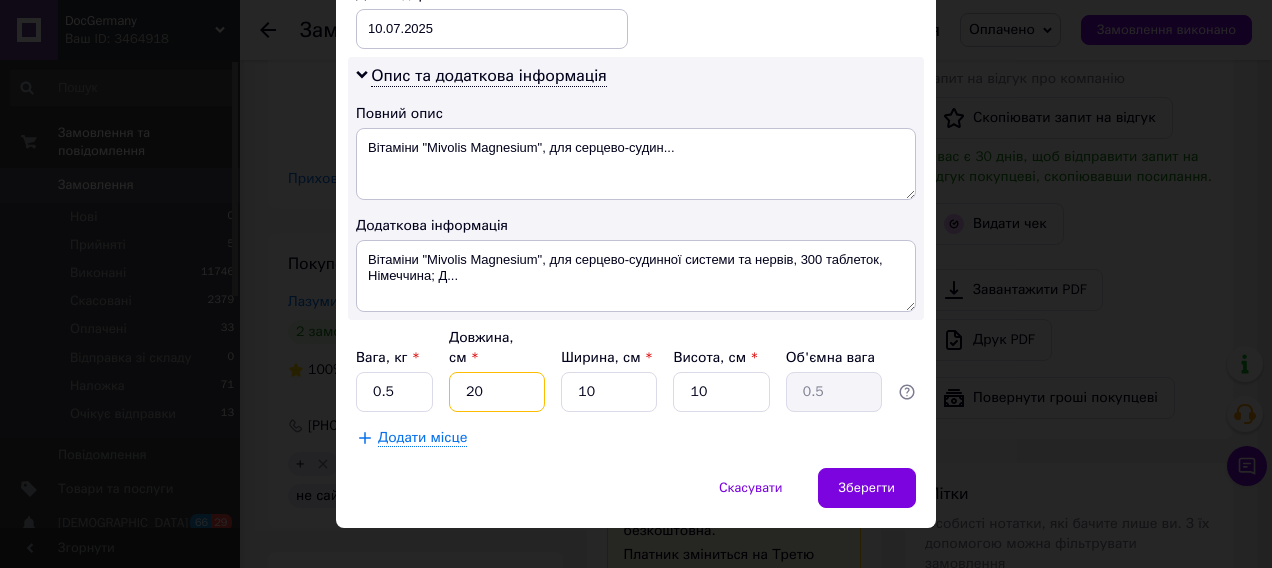 type on "2" 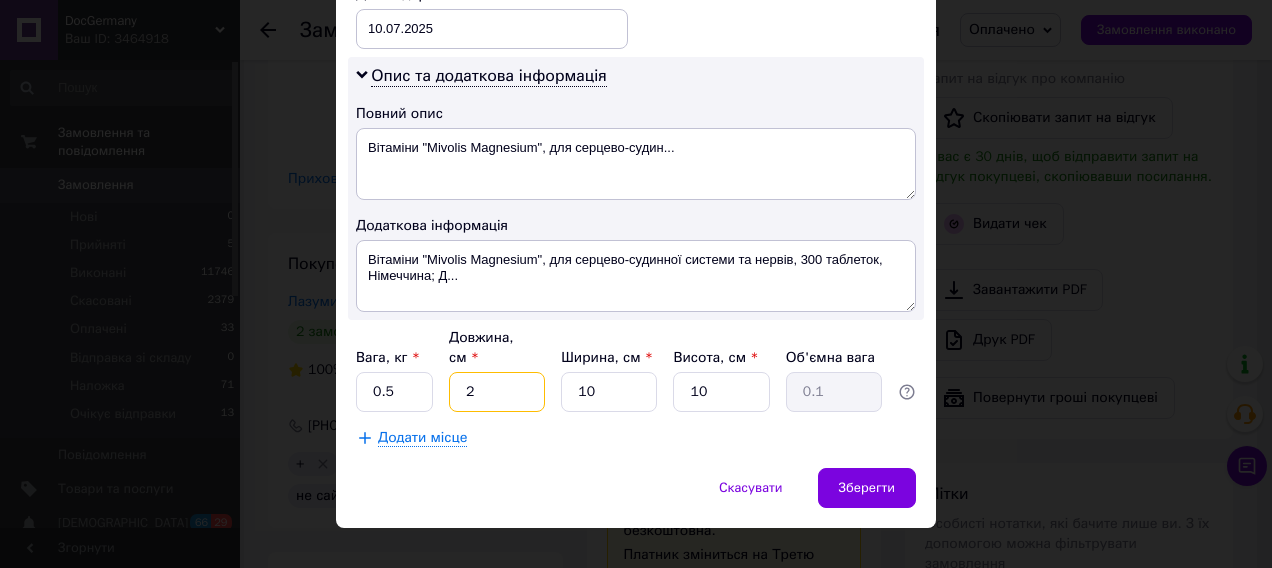 type on "20" 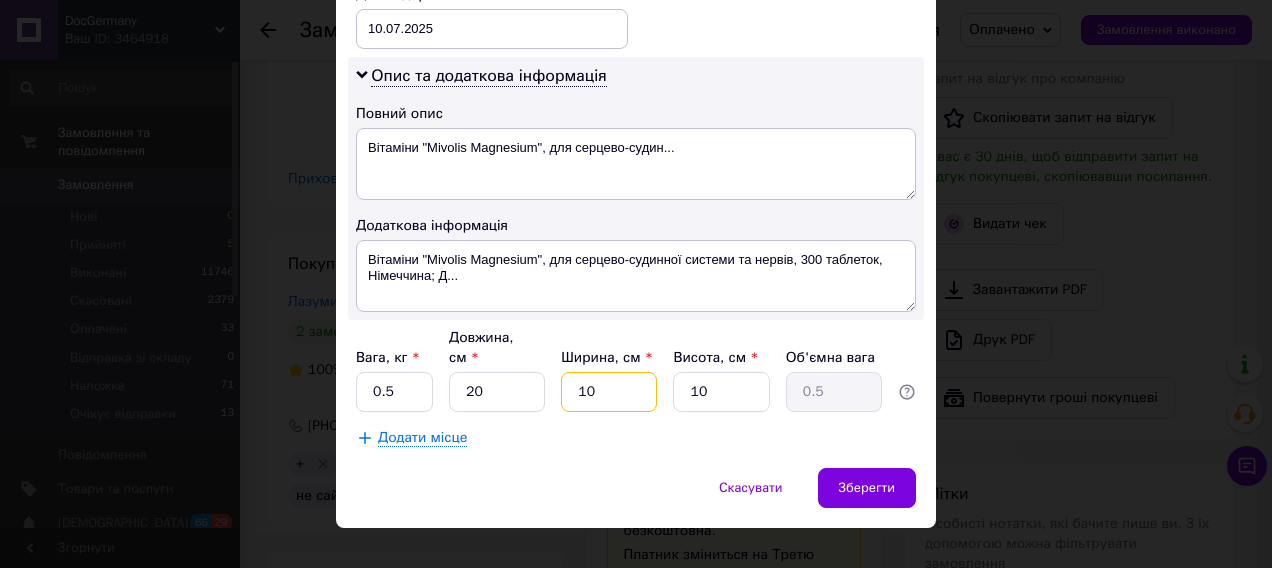type on "1" 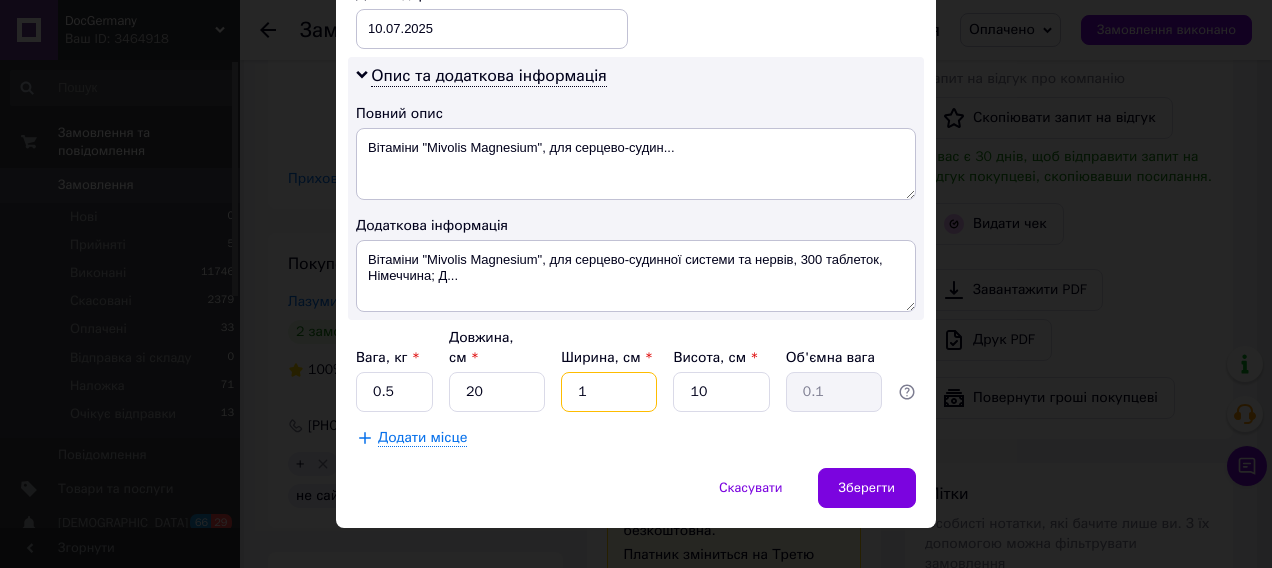 type on "10" 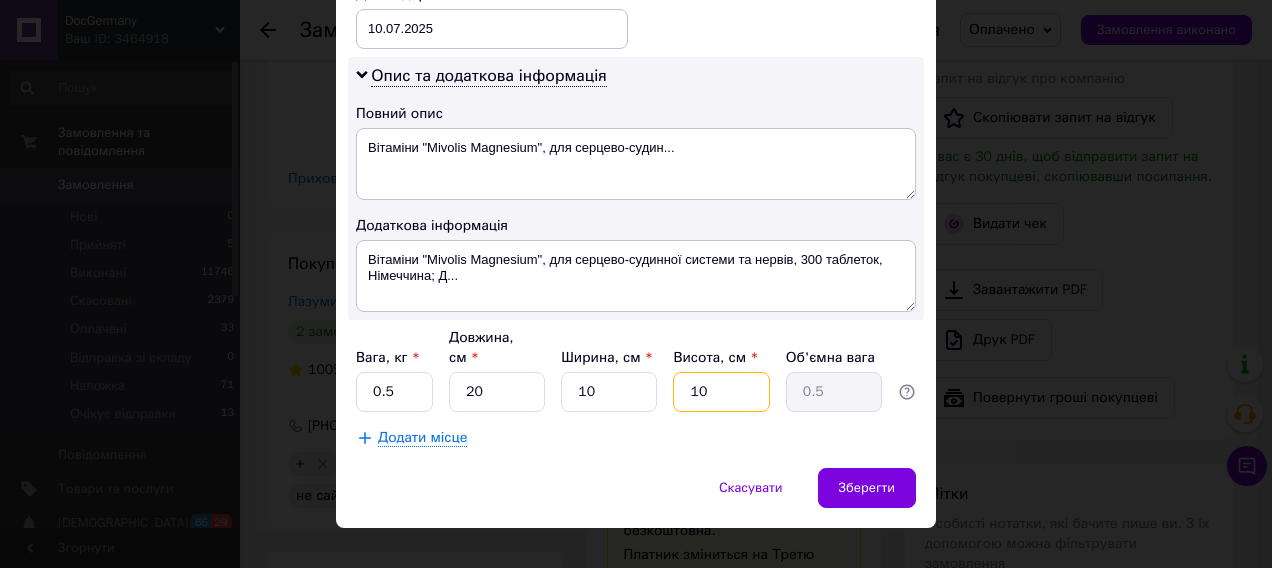 type on "1" 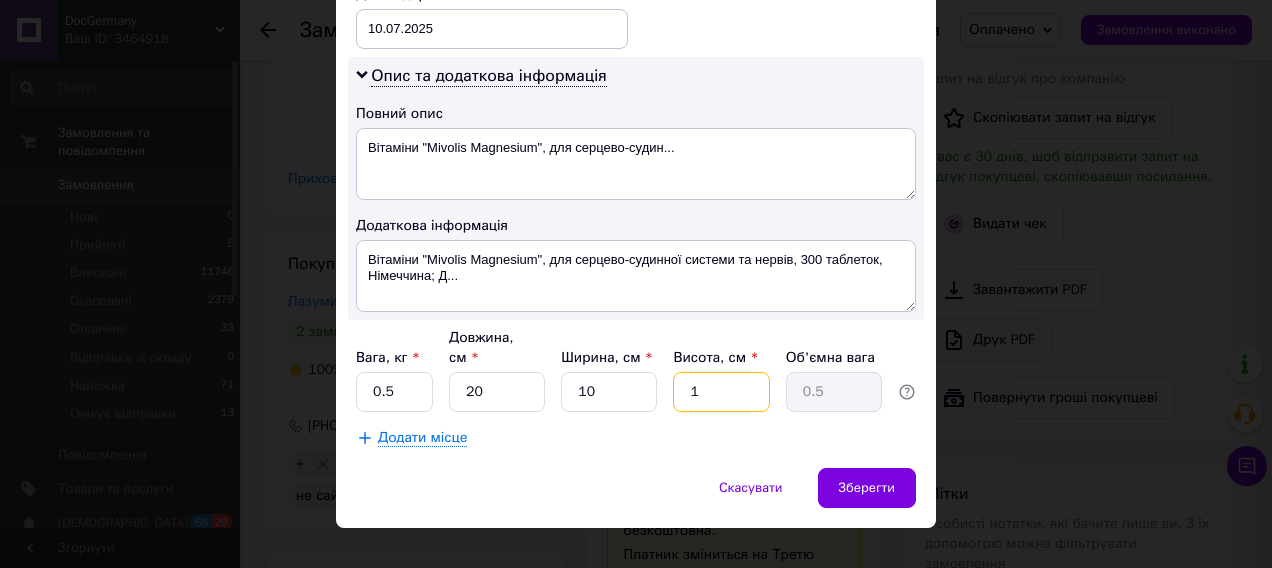 type on "0.1" 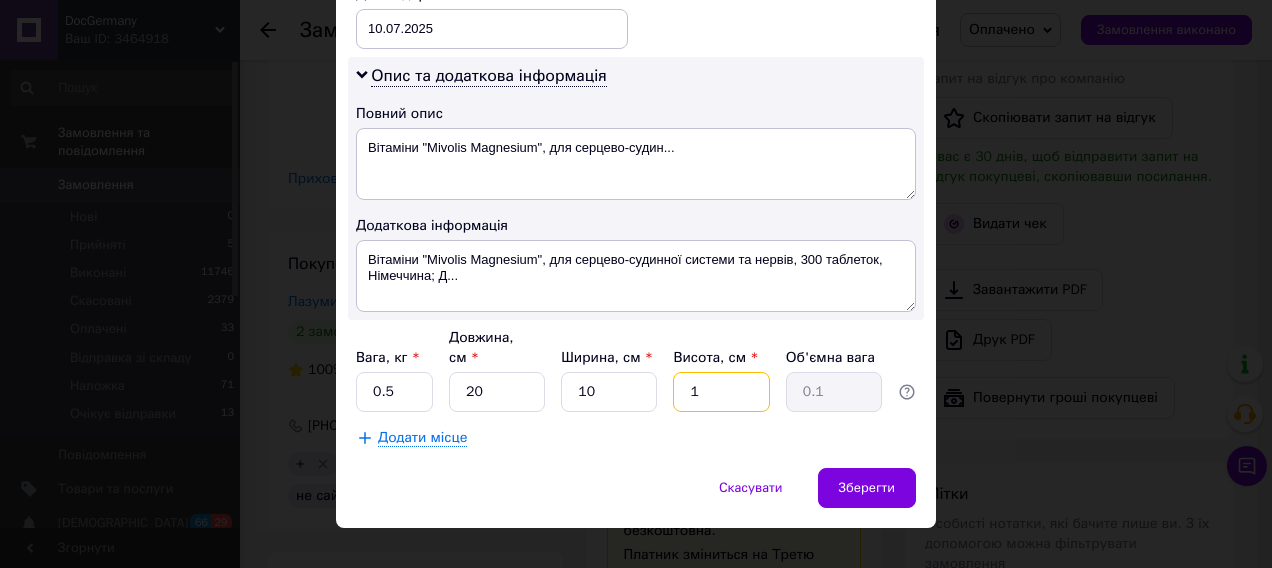 type on "10" 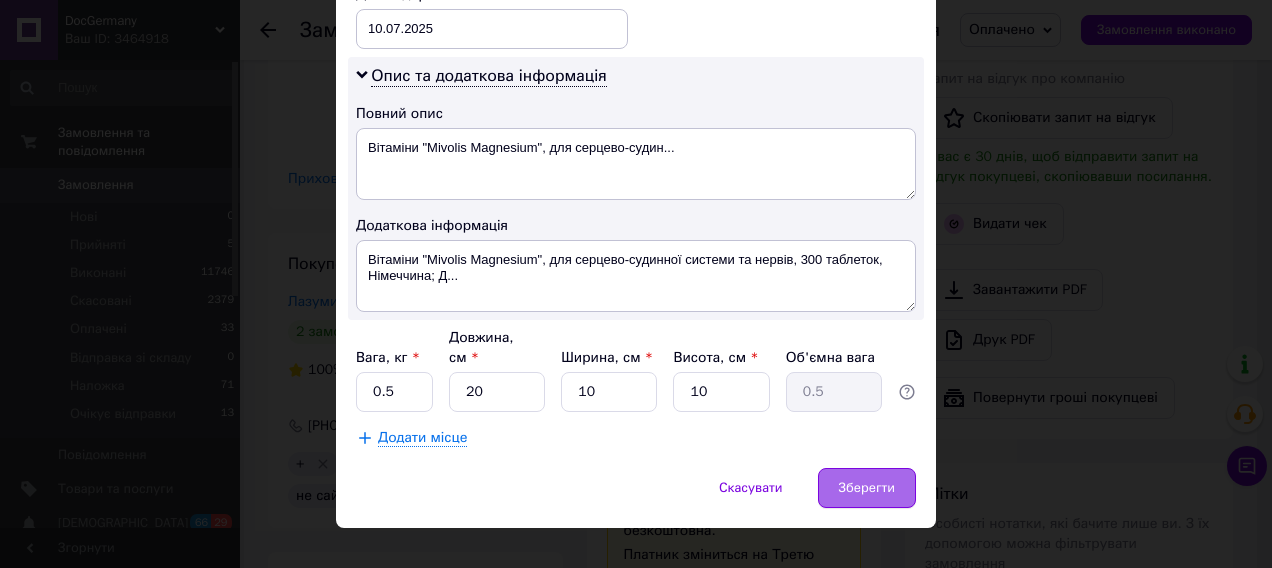 click on "Зберегти" at bounding box center (867, 488) 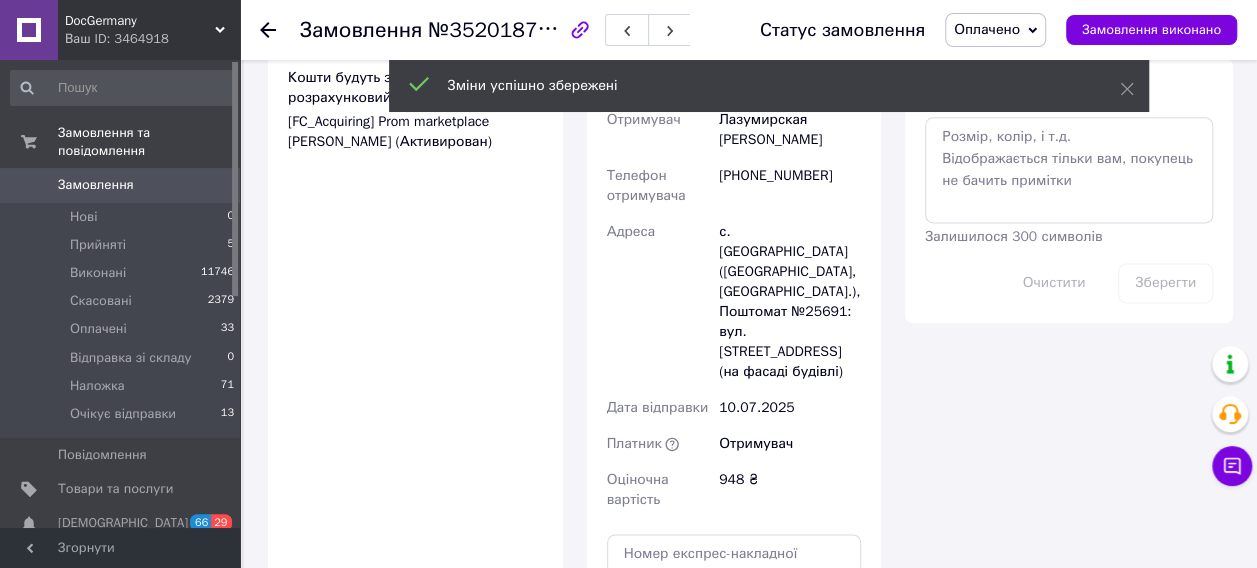scroll, scrollTop: 1500, scrollLeft: 0, axis: vertical 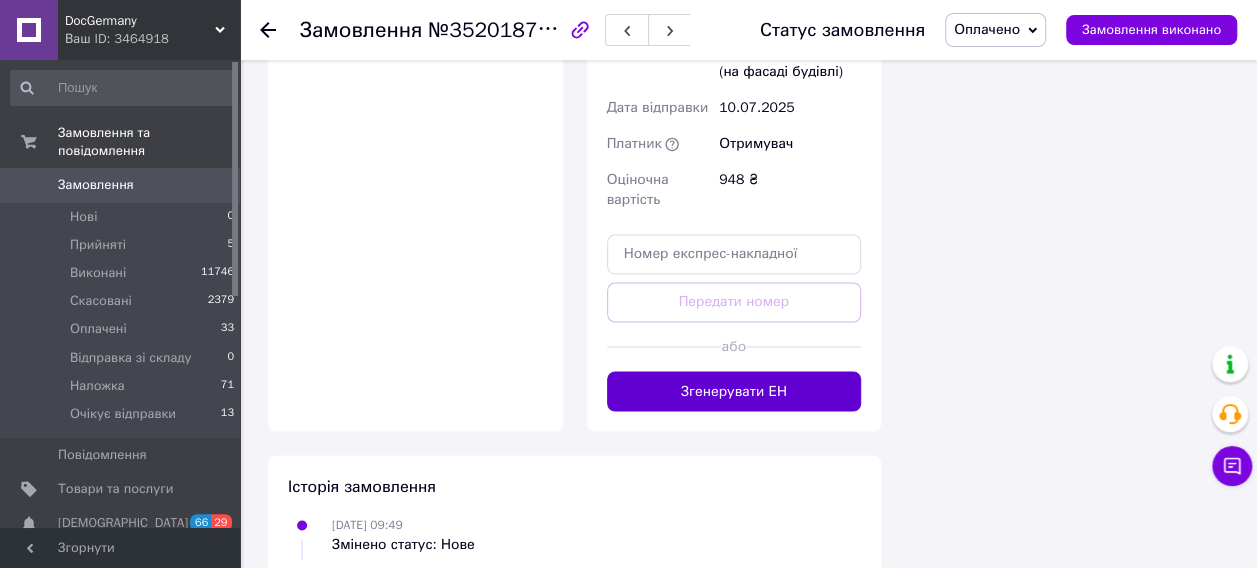 click on "Згенерувати ЕН" at bounding box center (734, 391) 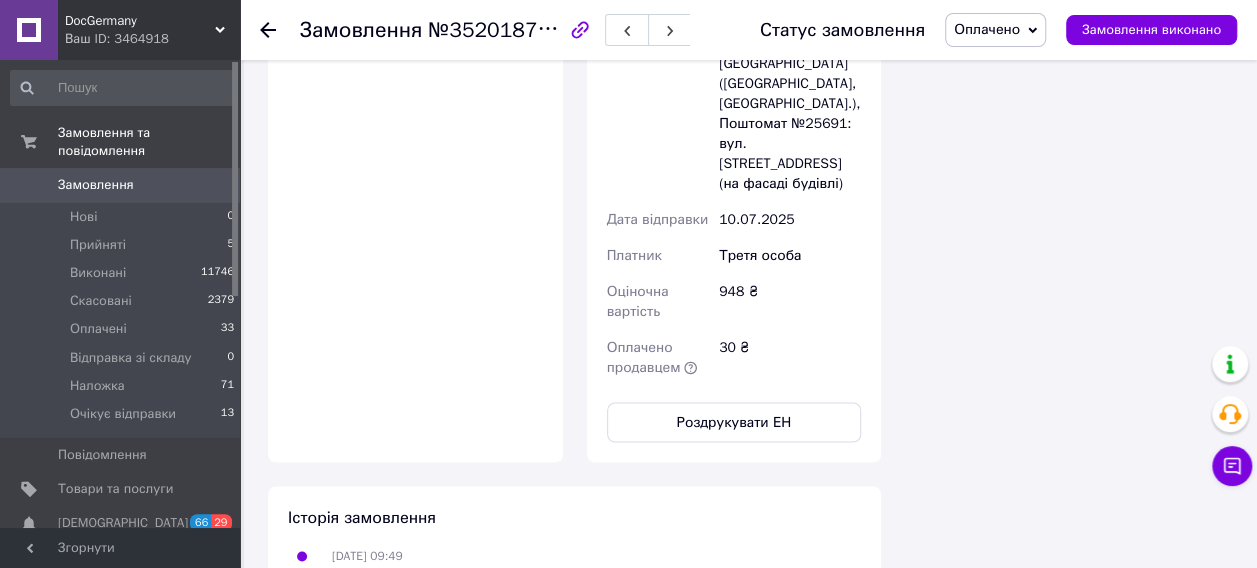 click on "Оплачено" at bounding box center (987, 29) 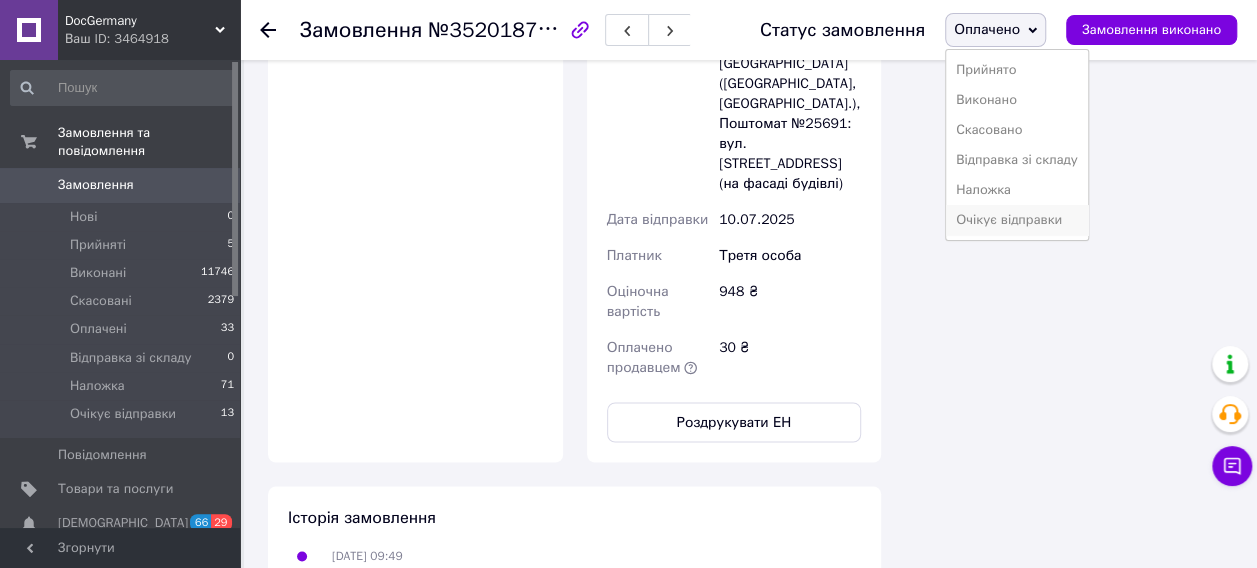 click on "Очікує відправки" at bounding box center [1017, 220] 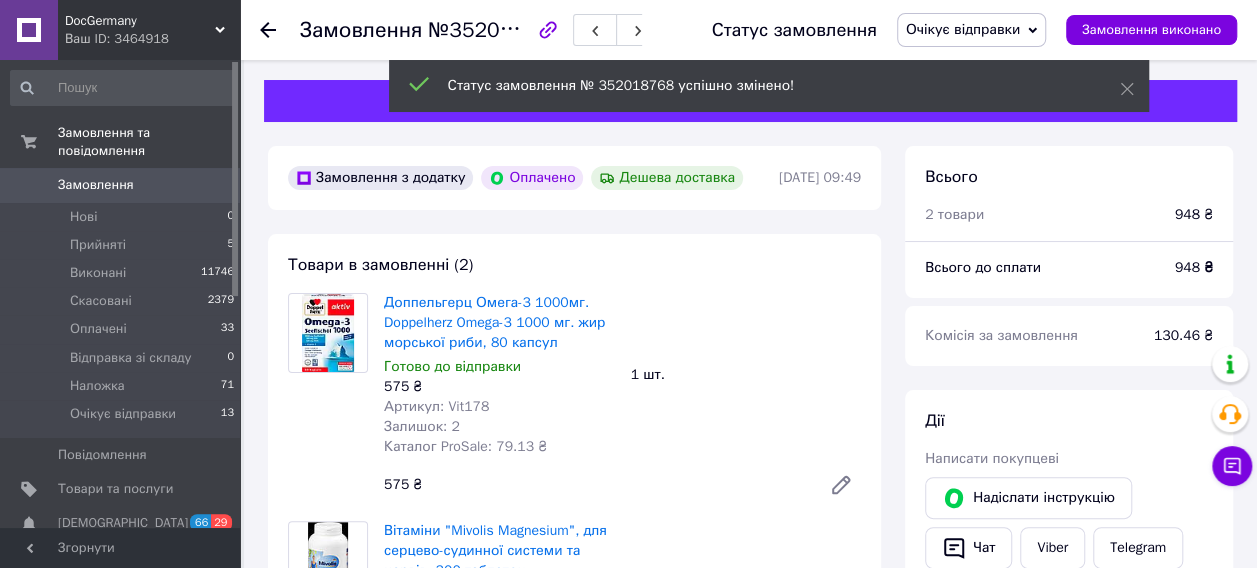 scroll, scrollTop: 400, scrollLeft: 0, axis: vertical 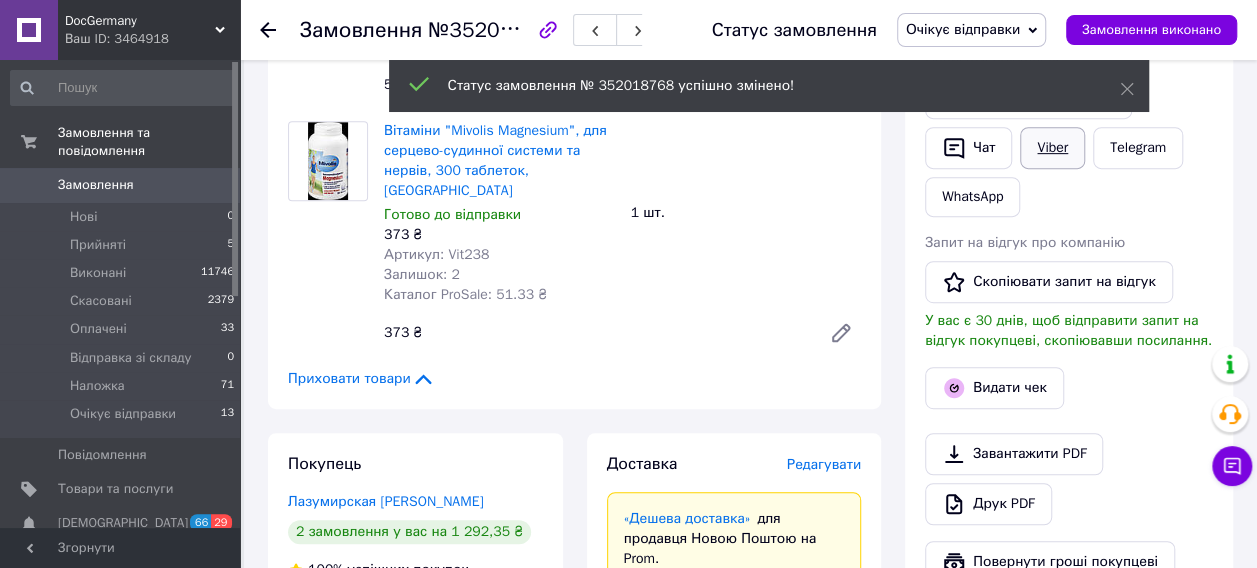 click on "Viber" at bounding box center (1052, 148) 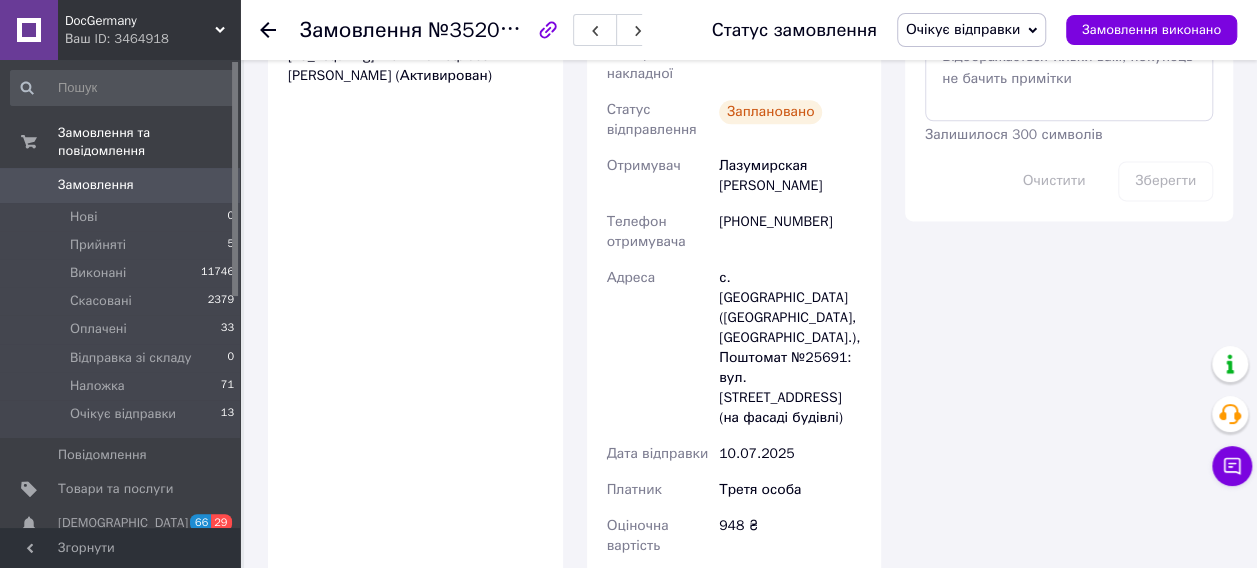 scroll, scrollTop: 1100, scrollLeft: 0, axis: vertical 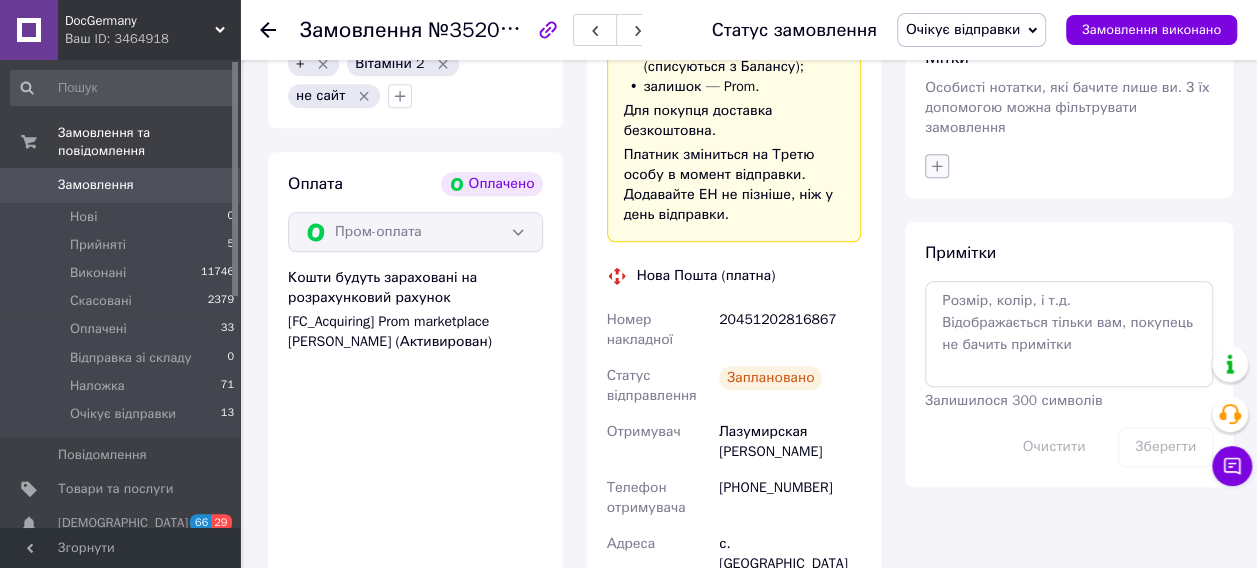 click at bounding box center (937, 166) 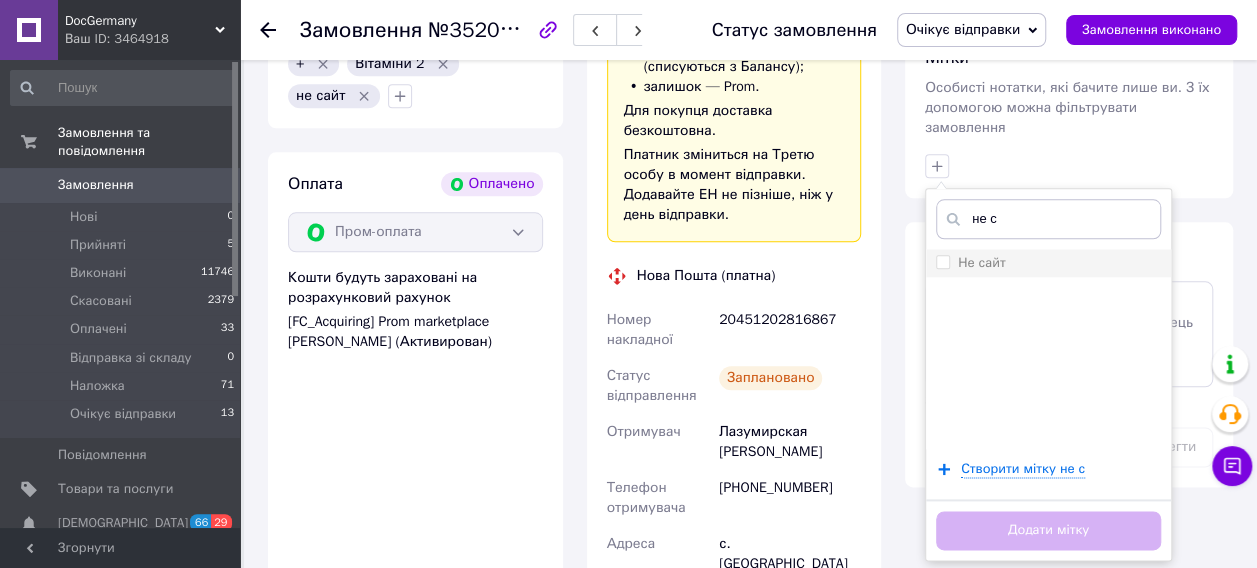 type on "не с" 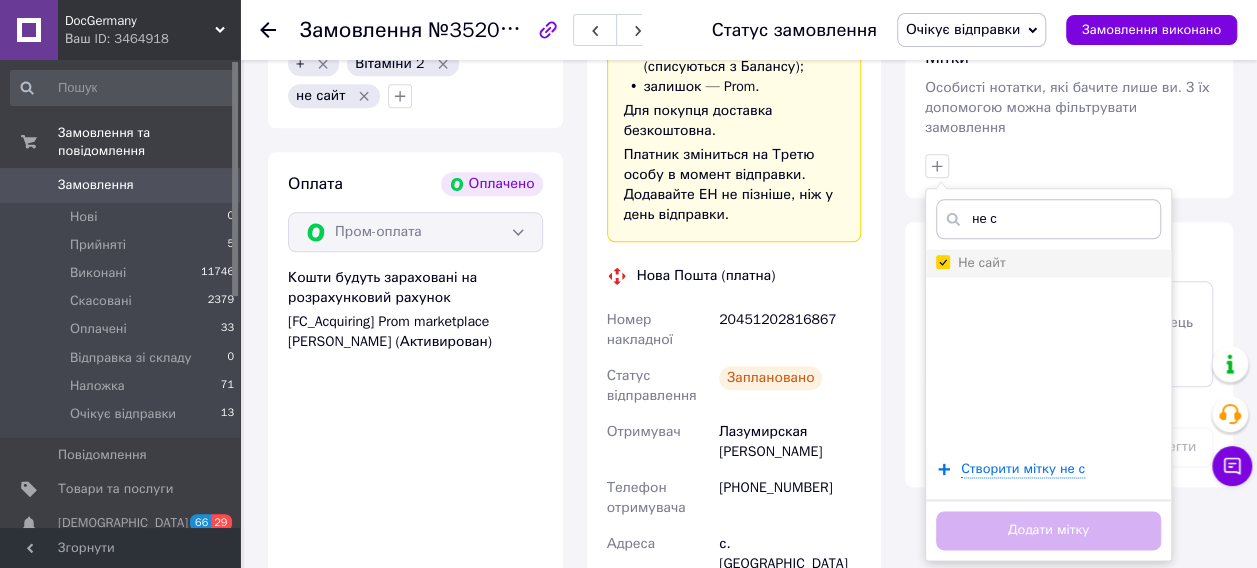 checkbox on "true" 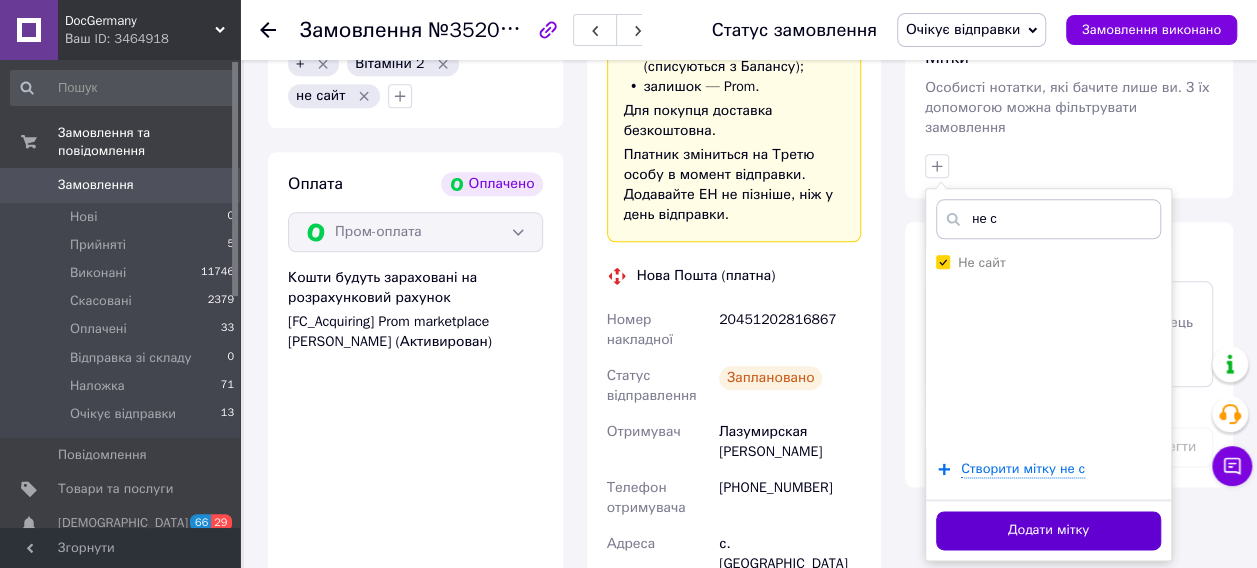 click on "Додати мітку" at bounding box center (1048, 530) 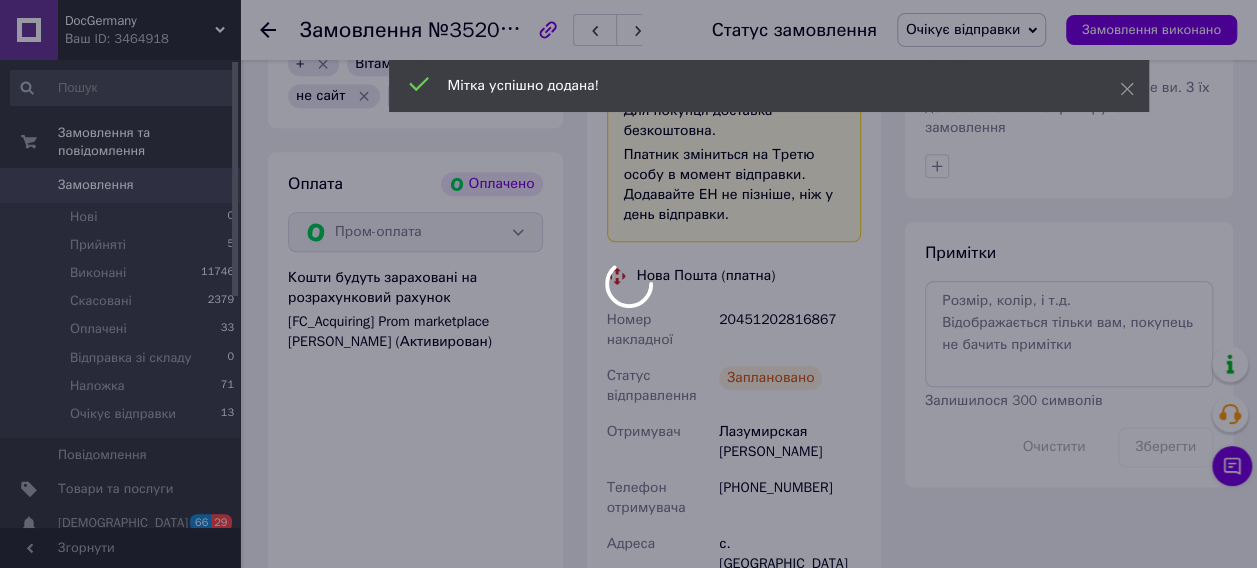 scroll, scrollTop: 28, scrollLeft: 0, axis: vertical 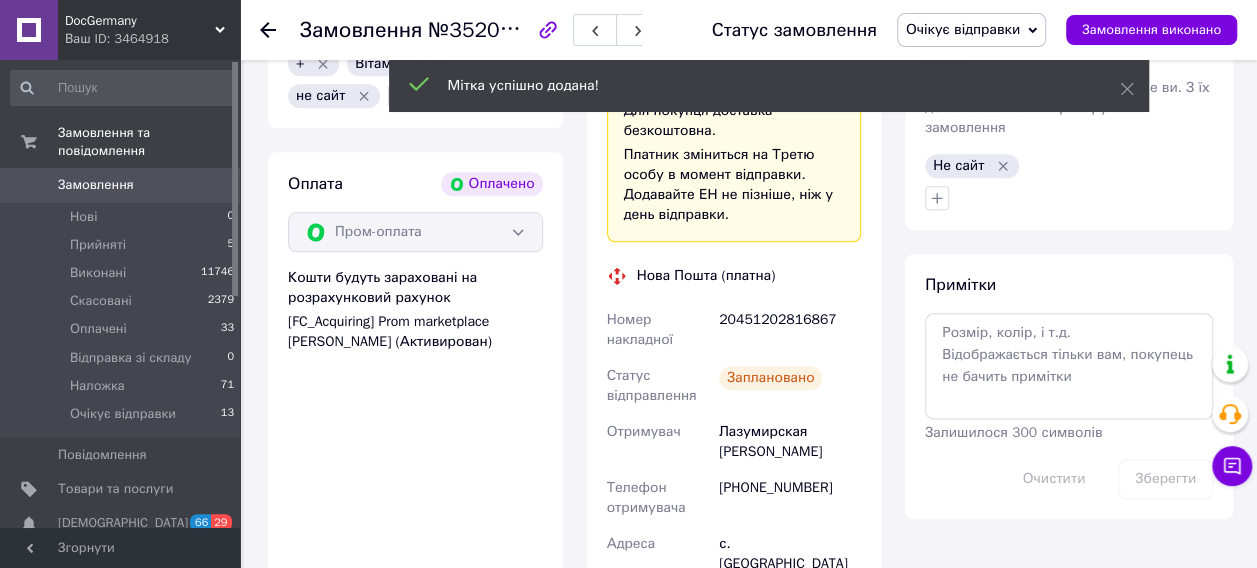 drag, startPoint x: 139, startPoint y: 158, endPoint x: 212, endPoint y: 73, distance: 112.04463 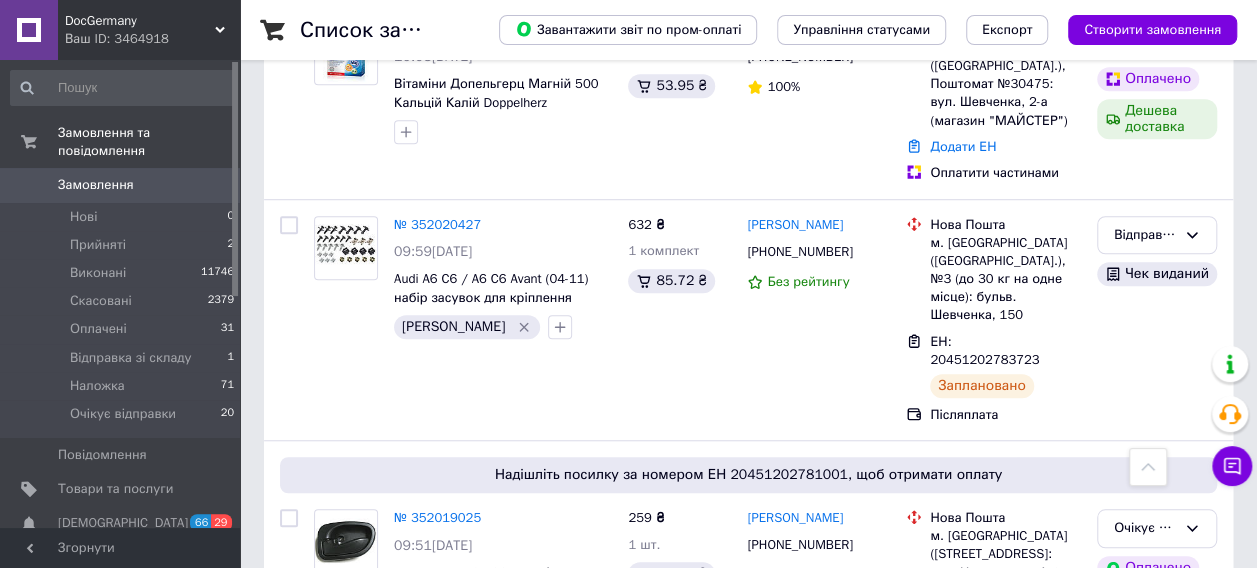 scroll, scrollTop: 600, scrollLeft: 0, axis: vertical 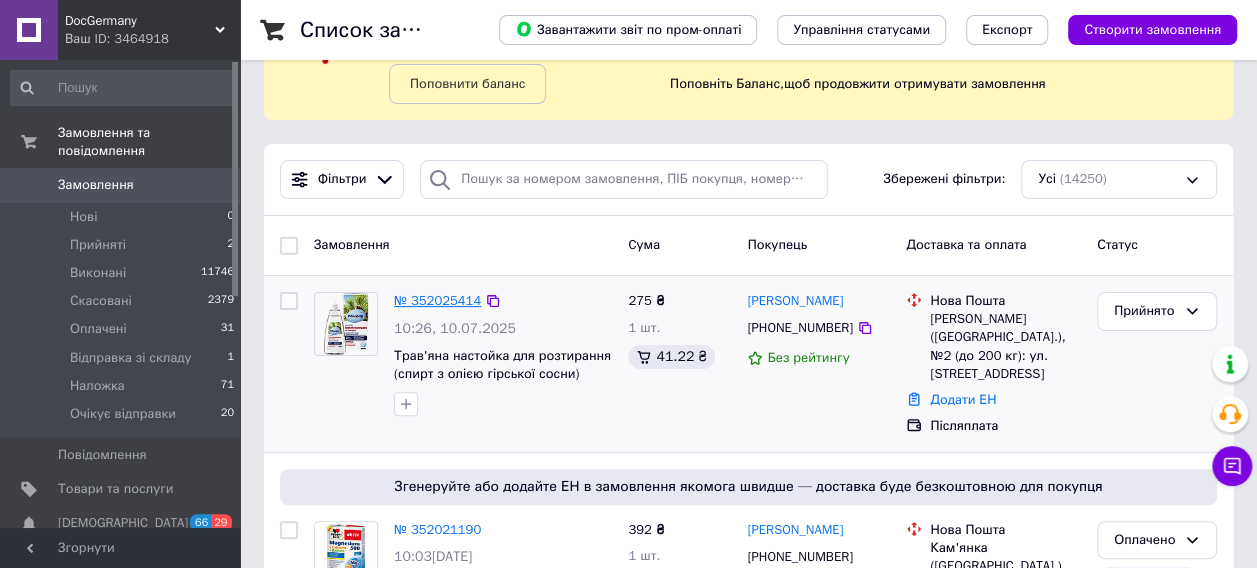 click on "№ 352025414" at bounding box center (437, 300) 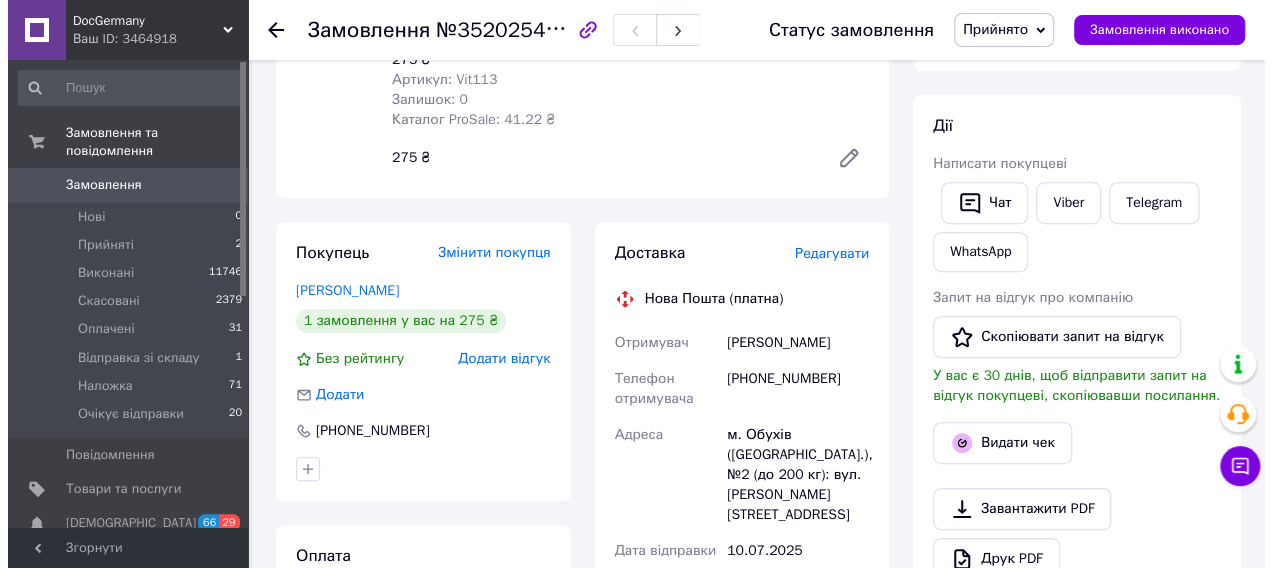 scroll, scrollTop: 300, scrollLeft: 0, axis: vertical 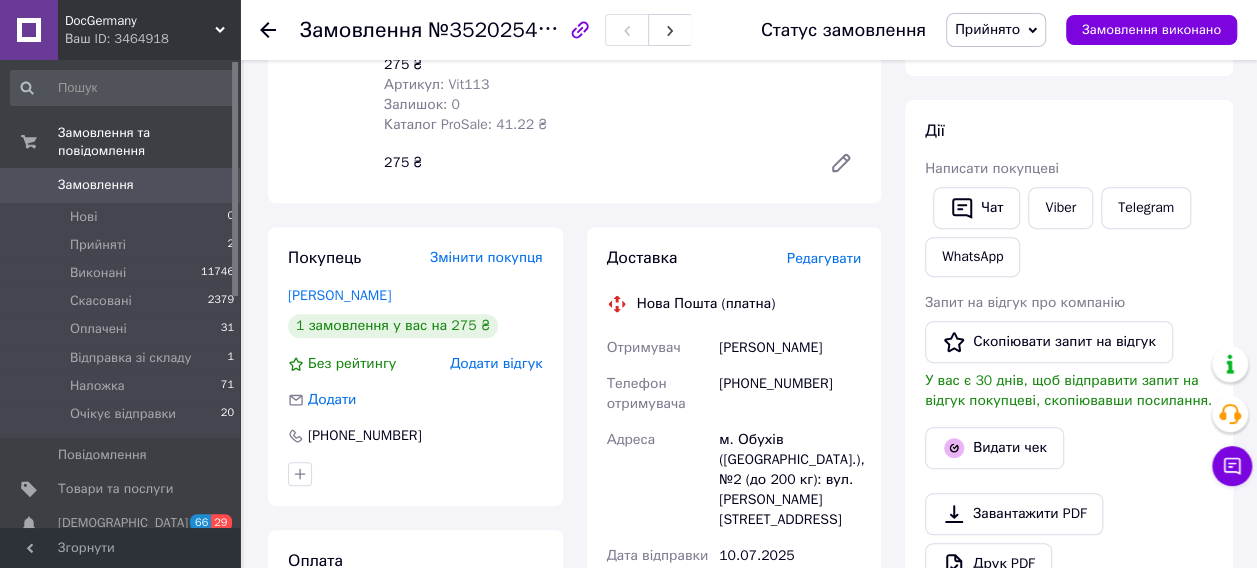 click on "Редагувати" at bounding box center [824, 258] 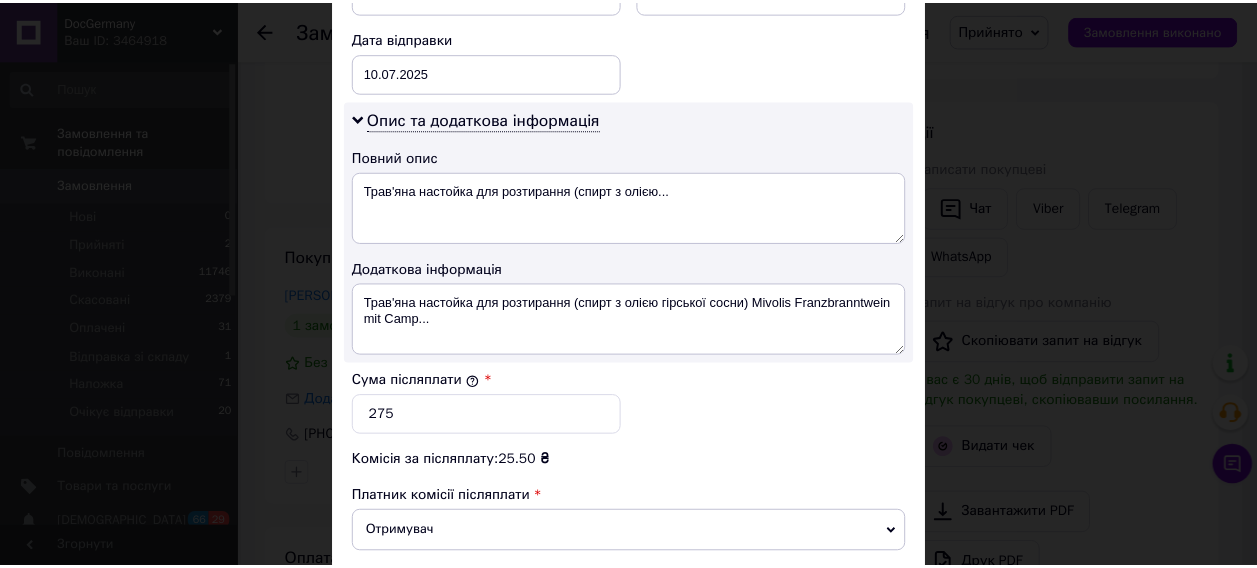 scroll, scrollTop: 1100, scrollLeft: 0, axis: vertical 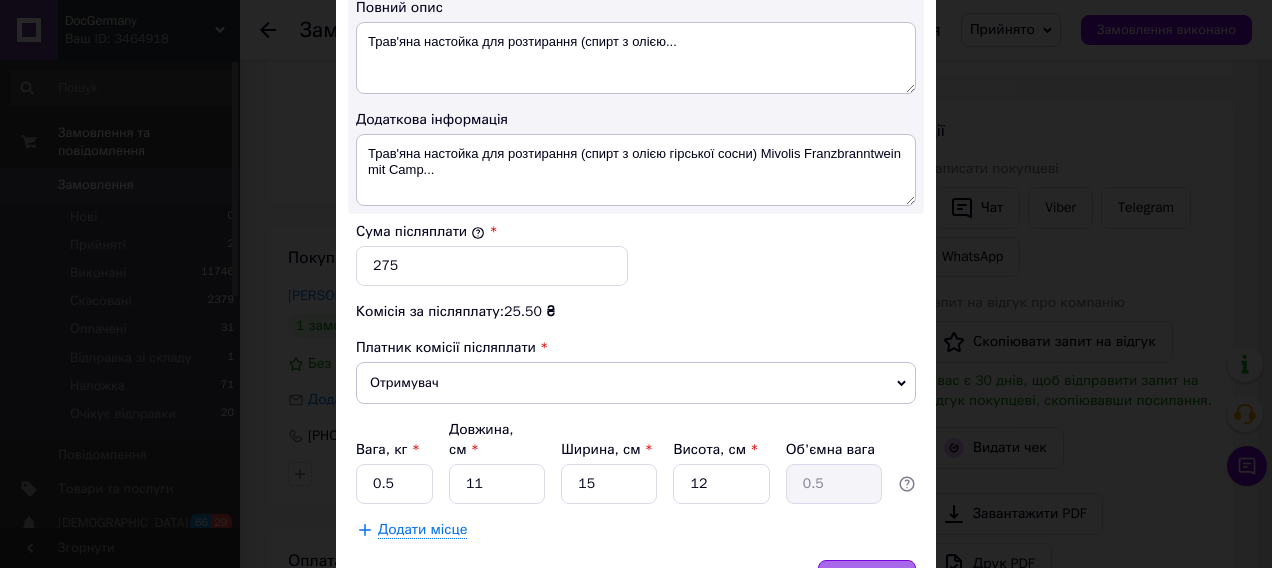 click on "Зберегти" at bounding box center (867, 580) 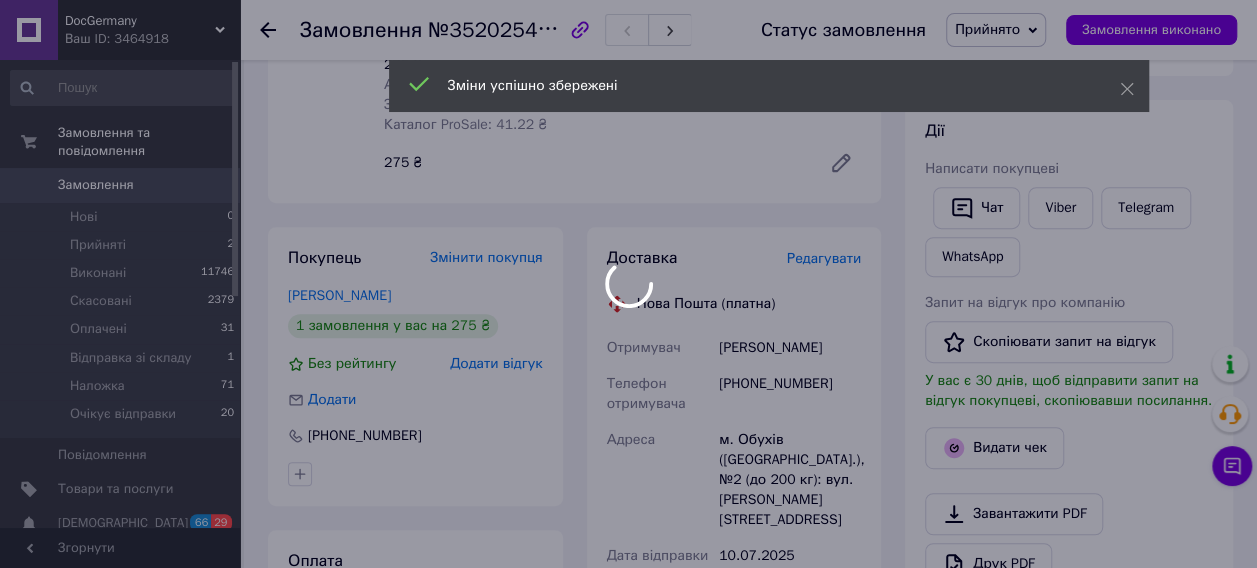 scroll, scrollTop: 700, scrollLeft: 0, axis: vertical 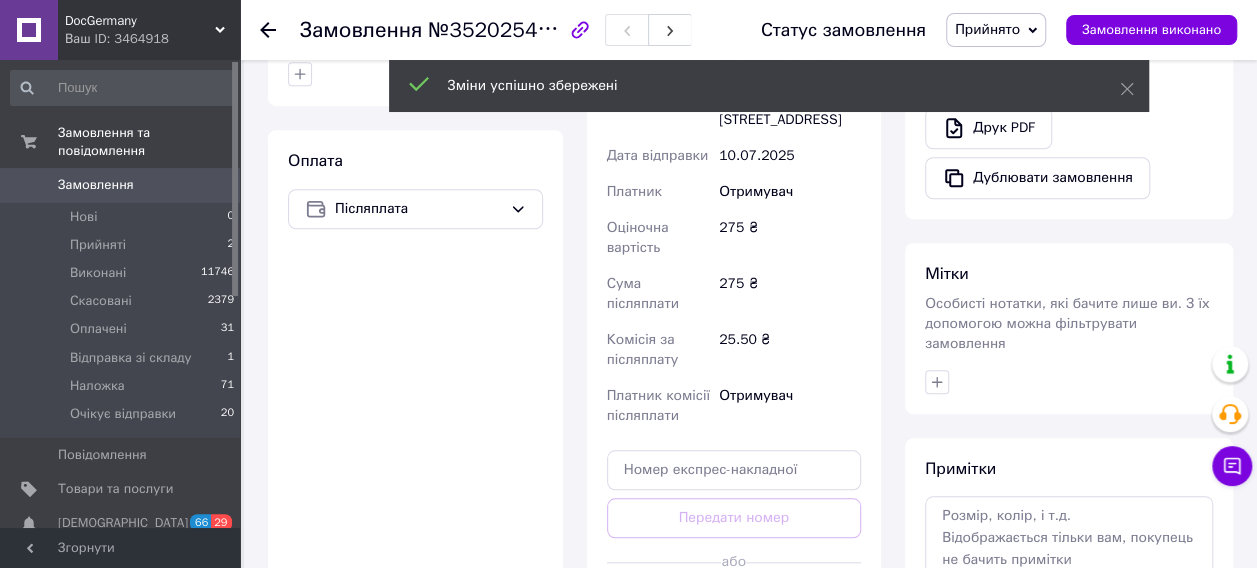 click on "Згенерувати ЕН" at bounding box center (734, 607) 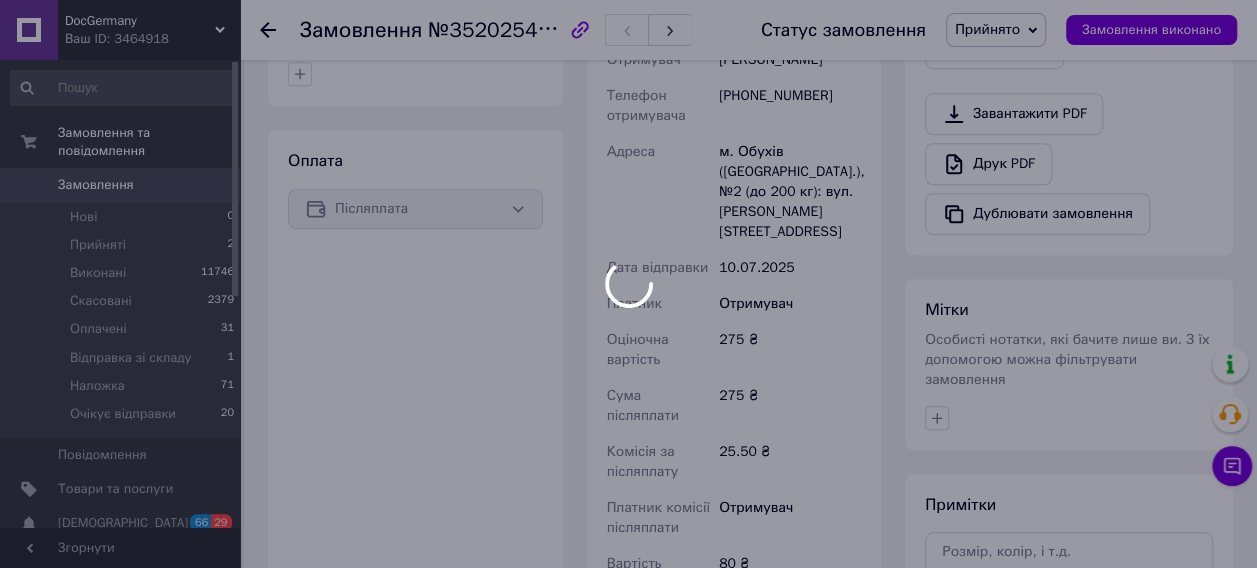 click at bounding box center (628, 284) 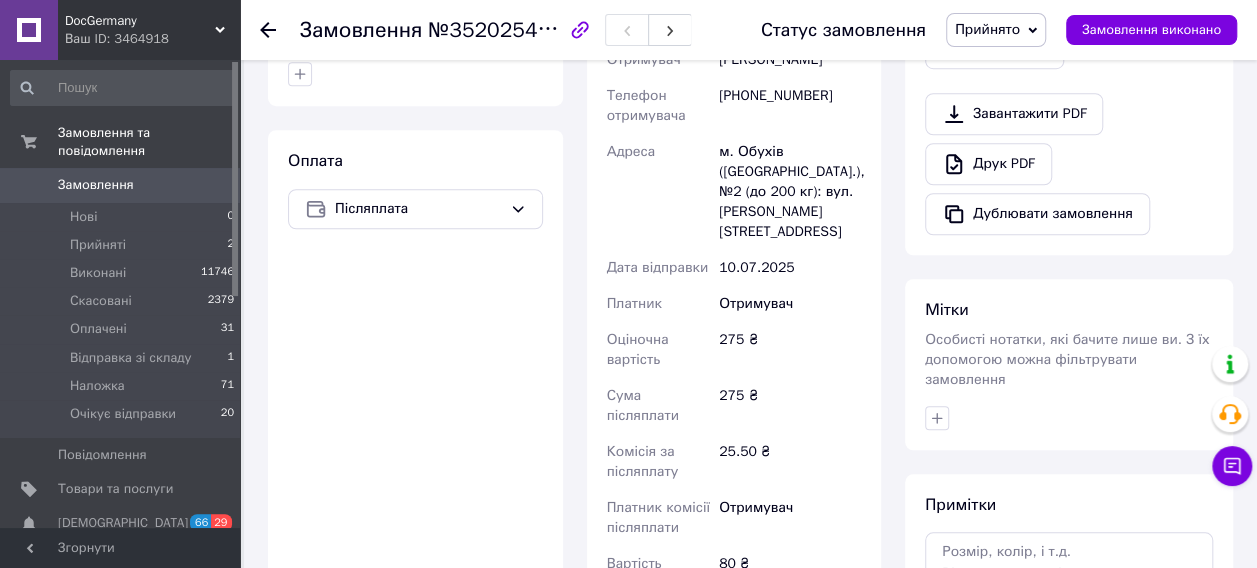click on "Прийнято" at bounding box center [987, 29] 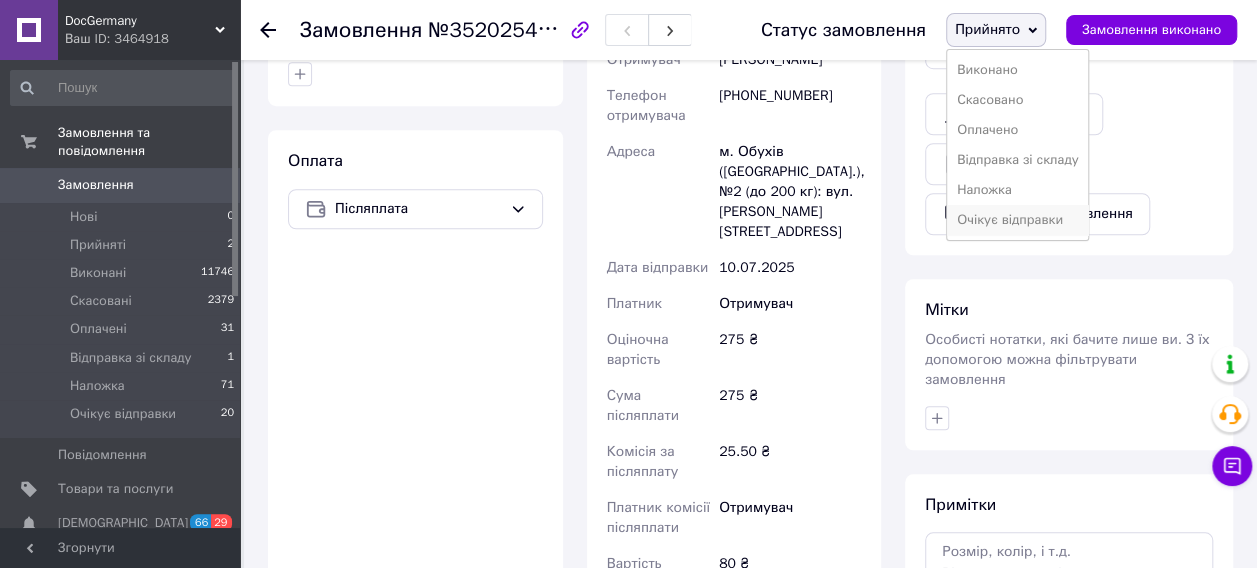 click on "Очікує відправки" at bounding box center [1018, 220] 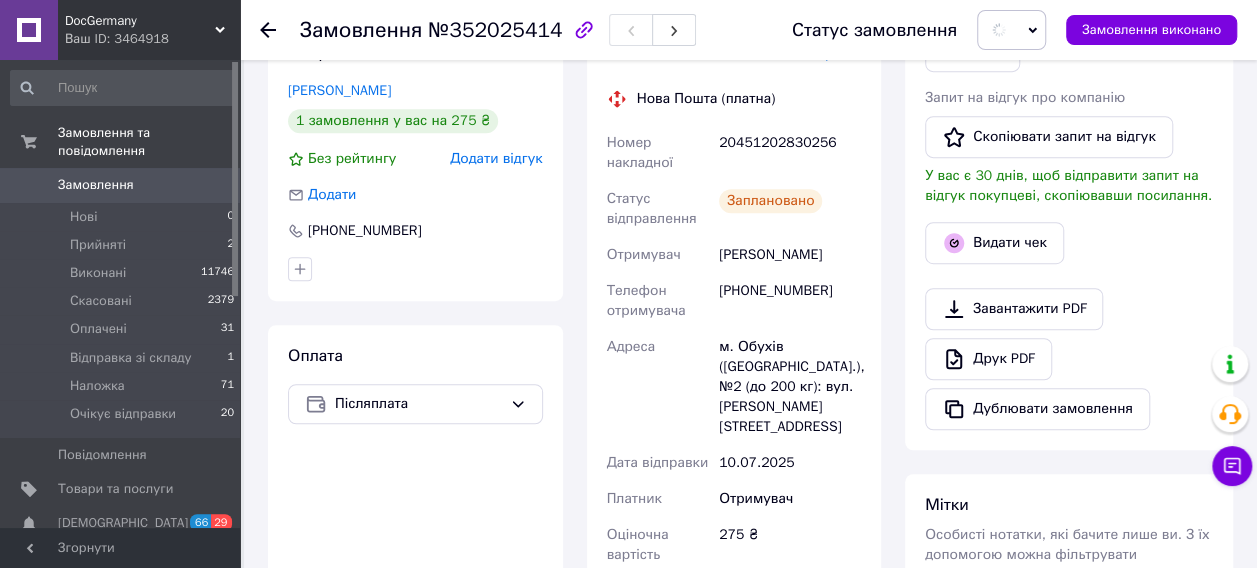 scroll, scrollTop: 200, scrollLeft: 0, axis: vertical 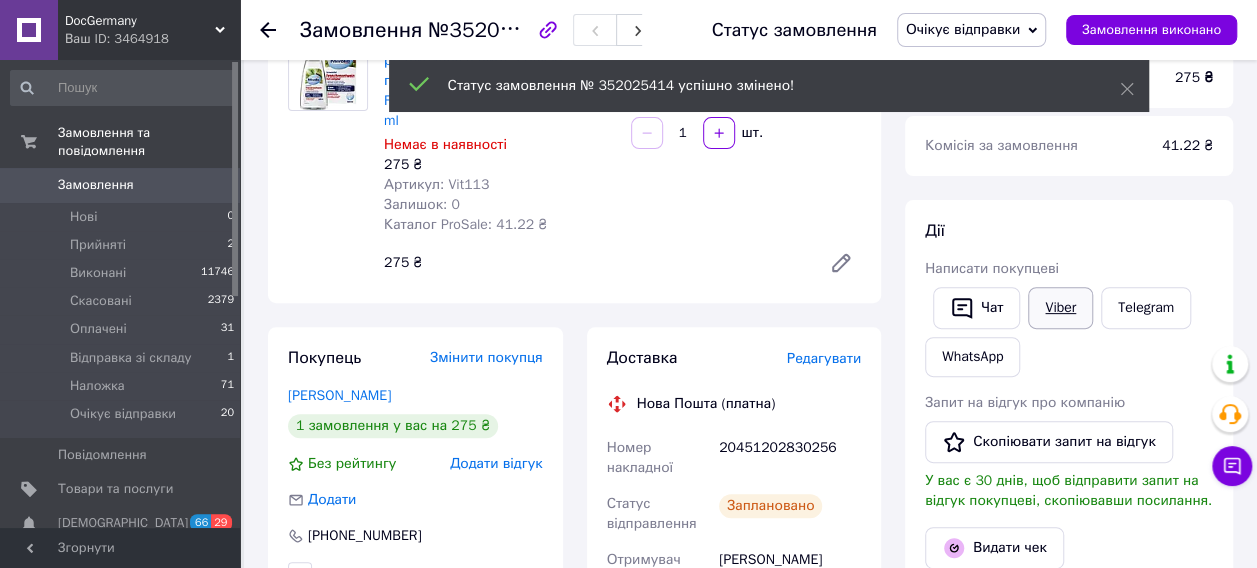 click on "Viber" at bounding box center [1060, 308] 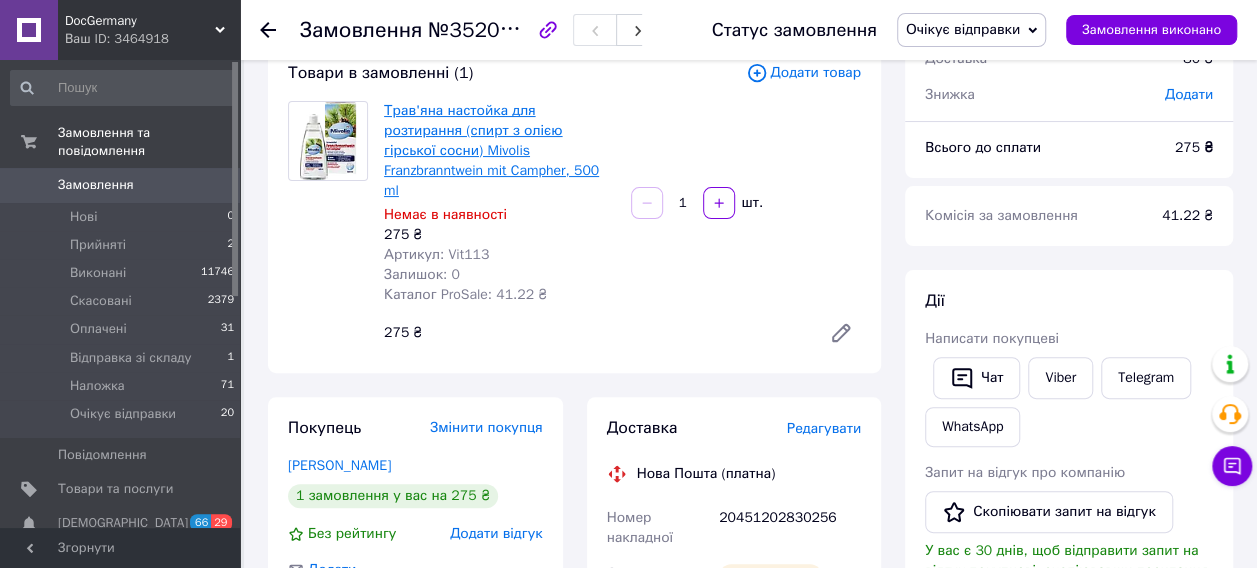 scroll, scrollTop: 100, scrollLeft: 0, axis: vertical 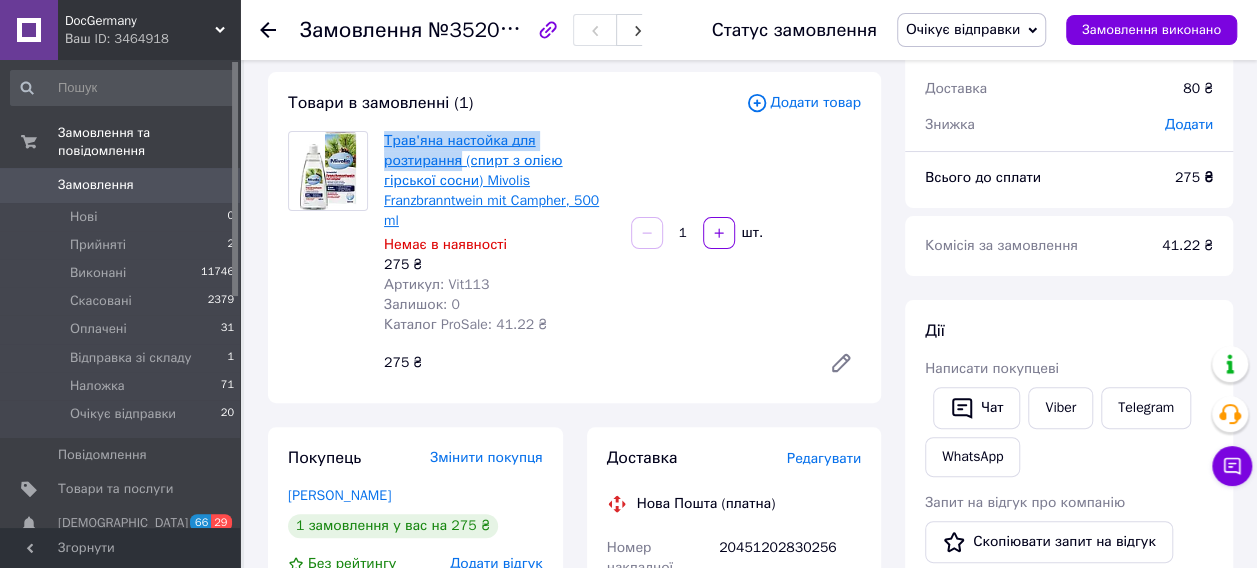 drag, startPoint x: 380, startPoint y: 136, endPoint x: 605, endPoint y: 136, distance: 225 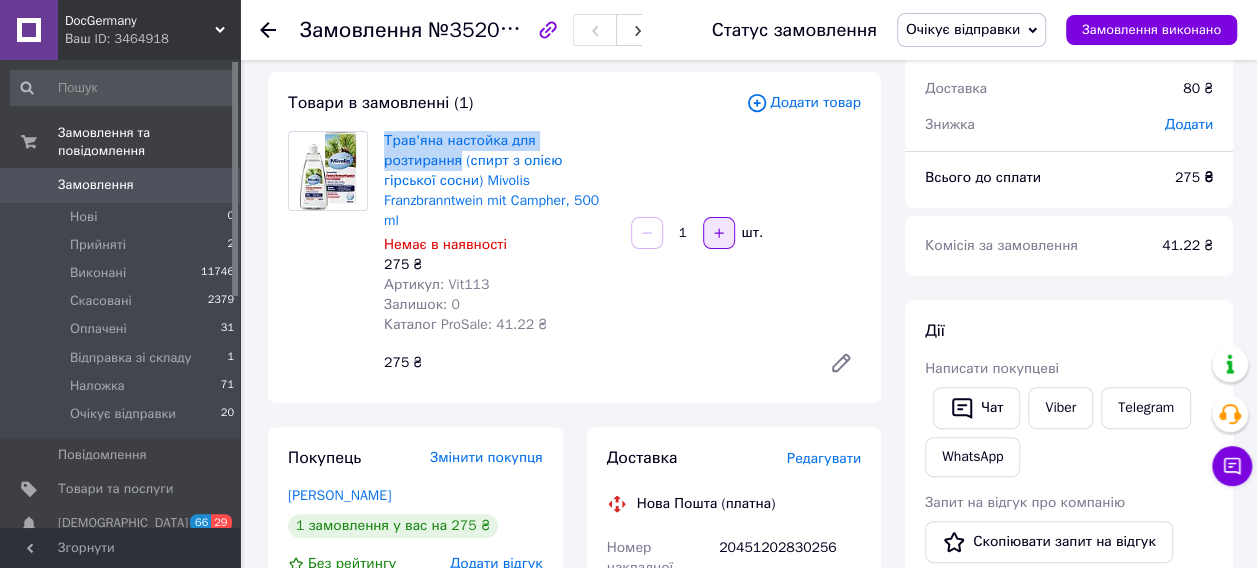 copy on "Трав'яна настойка для розтирання" 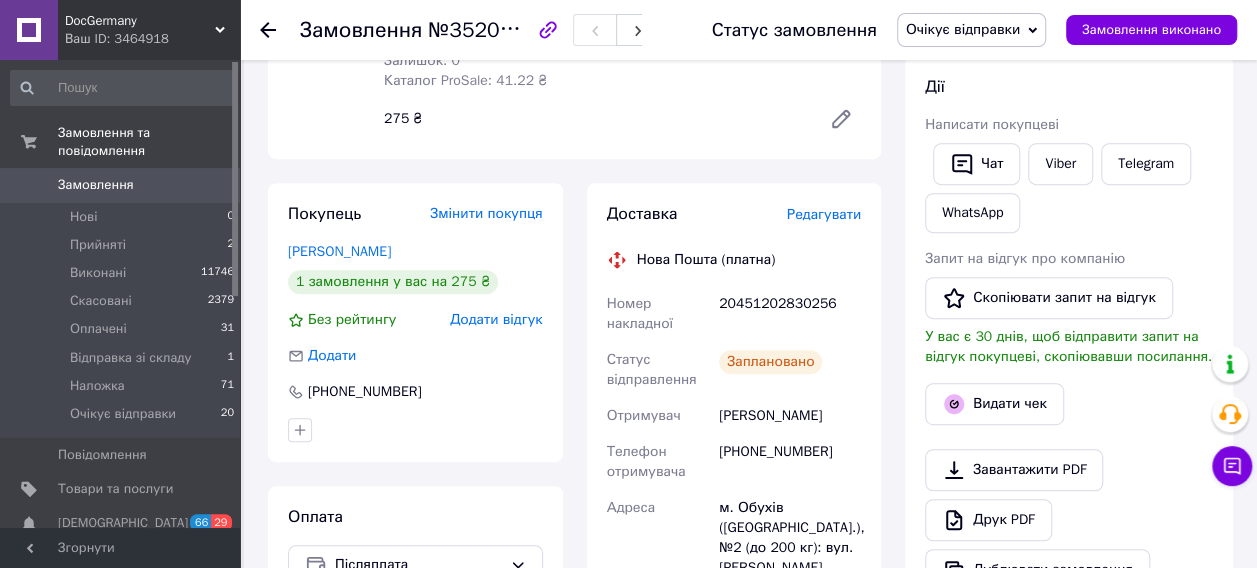 scroll, scrollTop: 500, scrollLeft: 0, axis: vertical 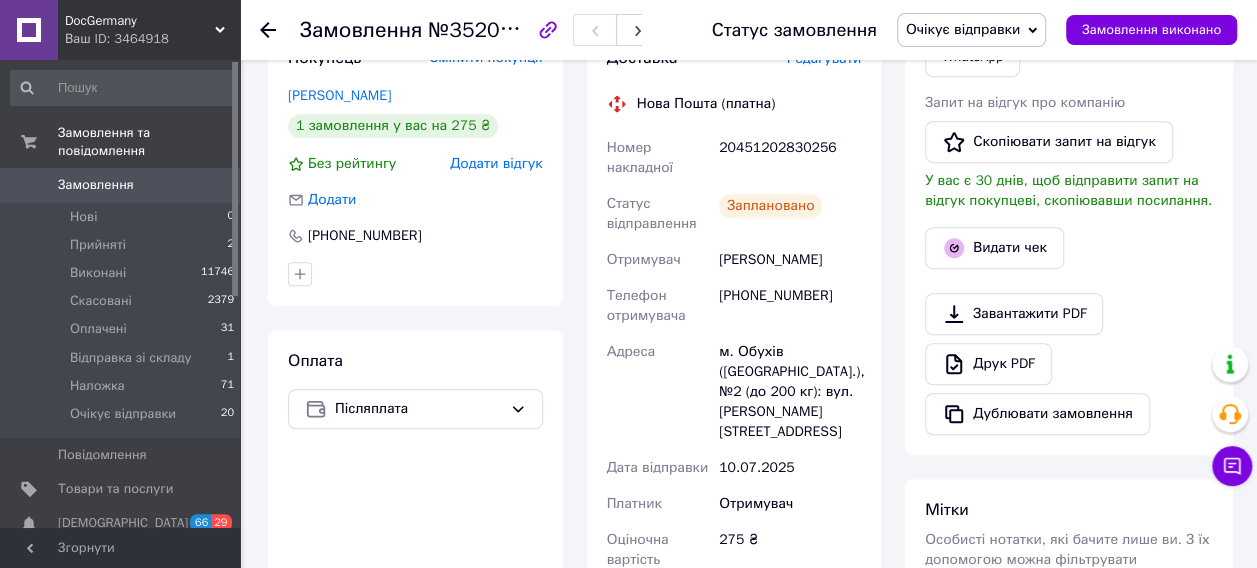 click on "20451202830256" at bounding box center (790, 158) 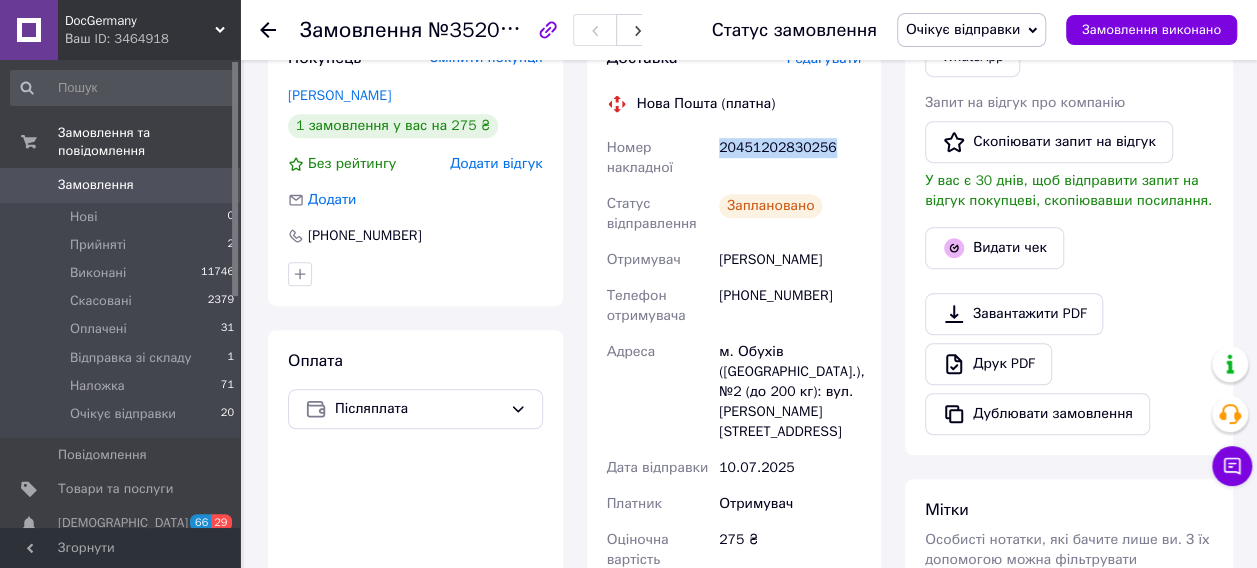 click on "20451202830256" at bounding box center [790, 158] 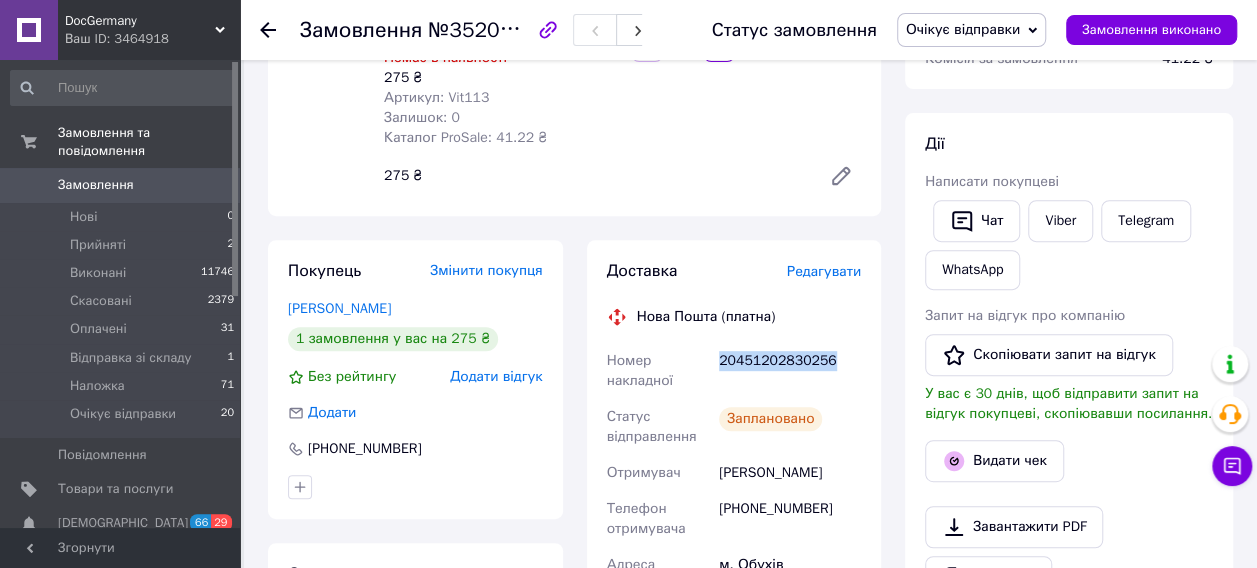 scroll, scrollTop: 100, scrollLeft: 0, axis: vertical 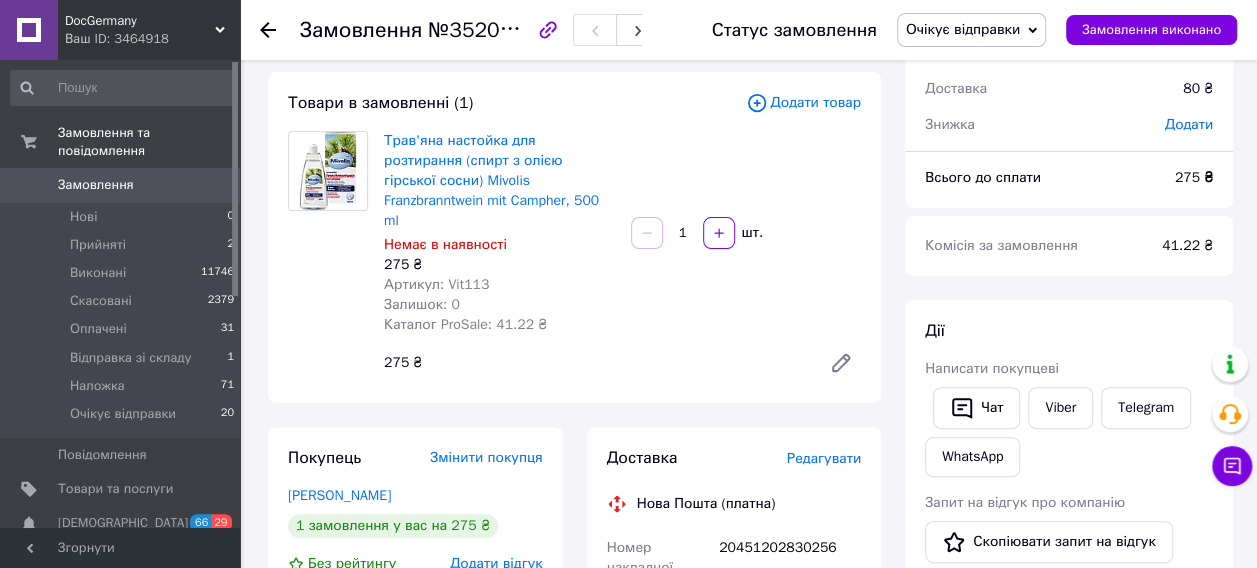 click on "Артикул: Vit113" at bounding box center [436, 284] 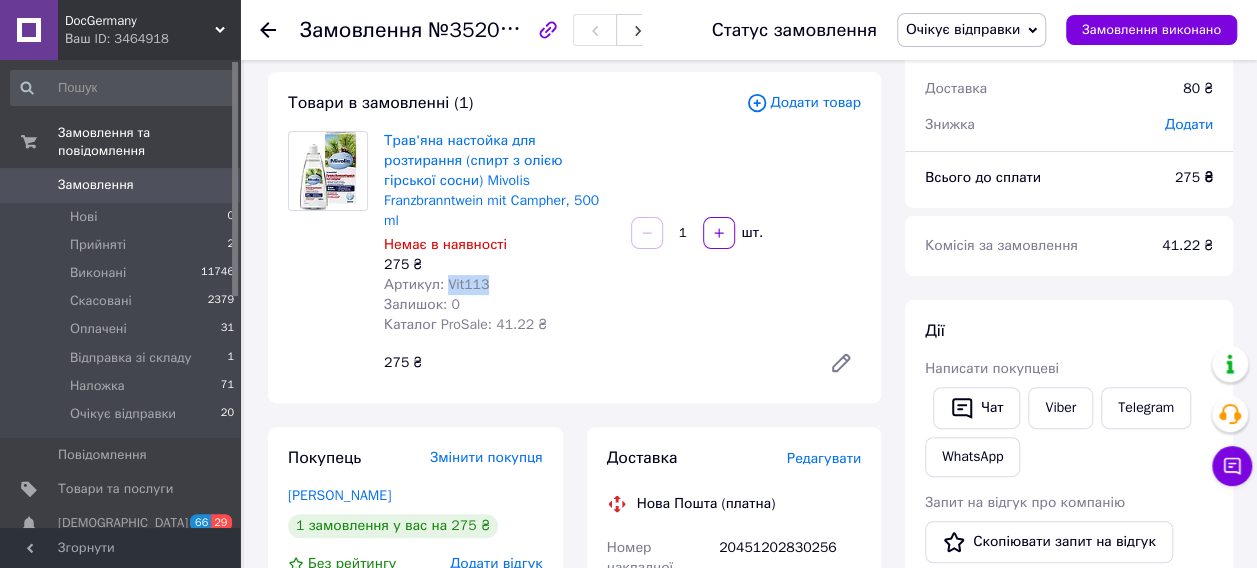 click on "Артикул: Vit113" at bounding box center [436, 284] 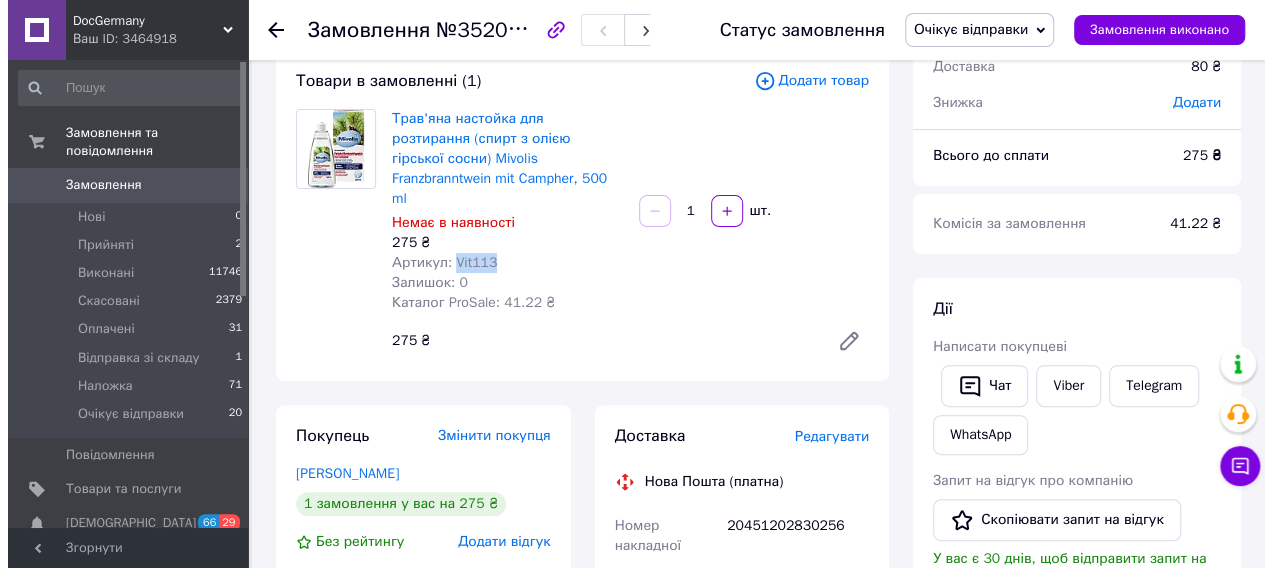 scroll, scrollTop: 400, scrollLeft: 0, axis: vertical 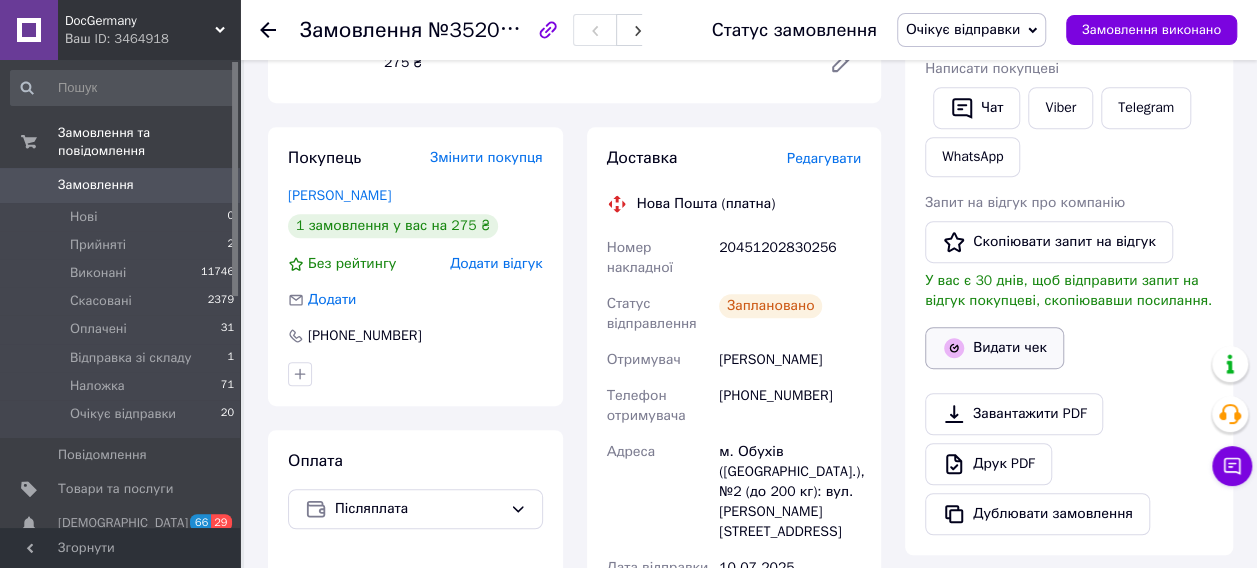 click on "Видати чек" at bounding box center [994, 348] 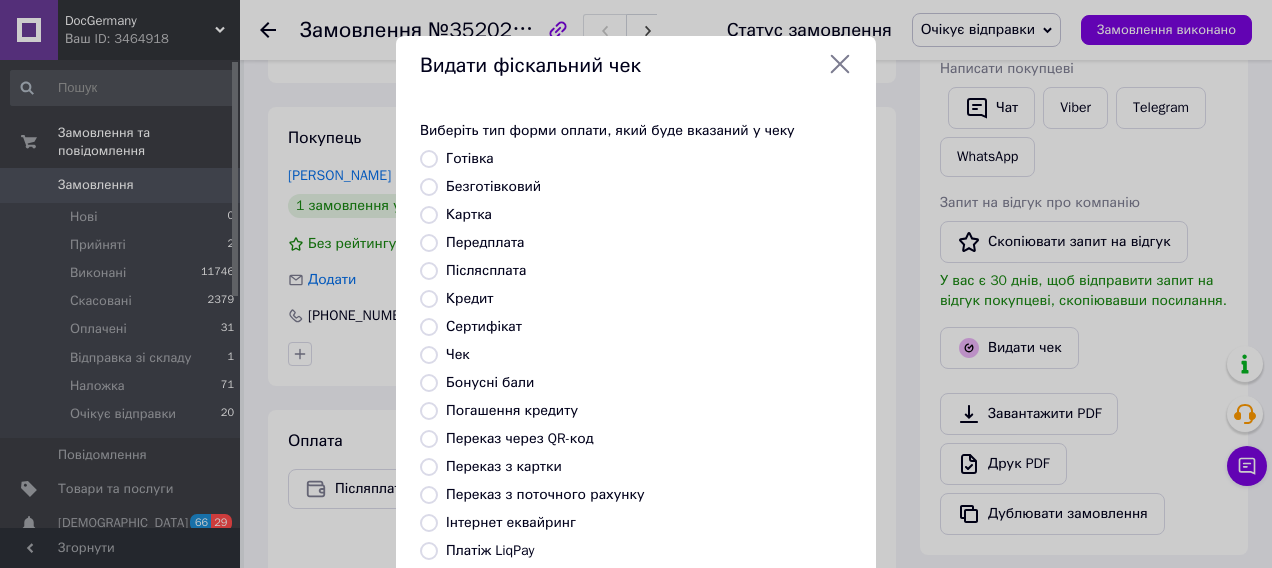 scroll, scrollTop: 290, scrollLeft: 0, axis: vertical 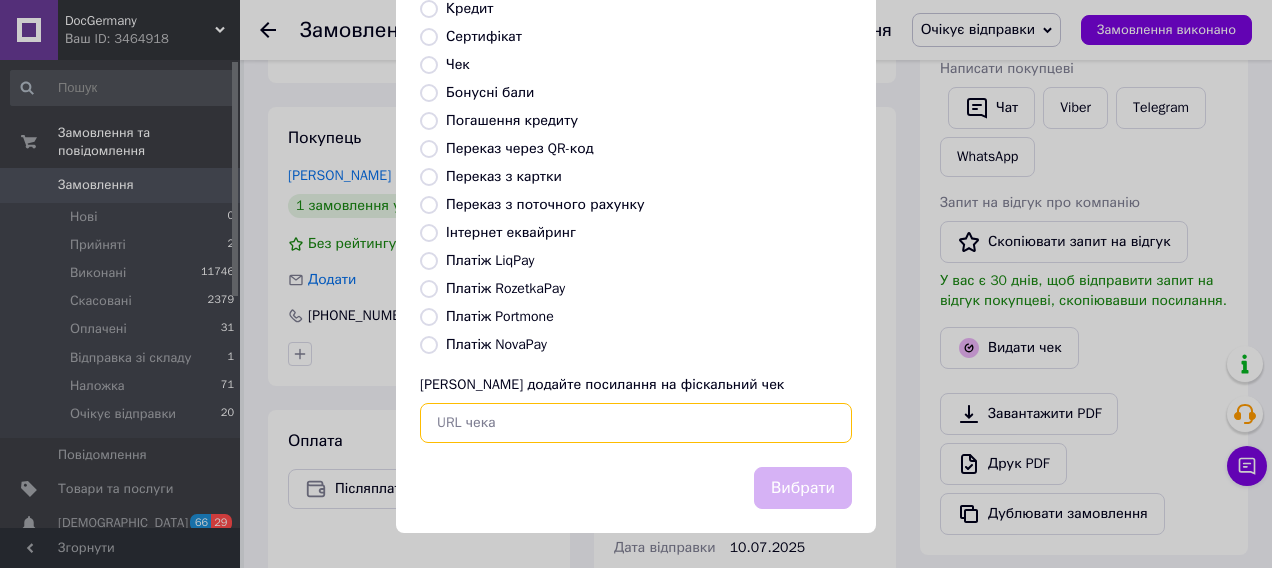 click at bounding box center (636, 423) 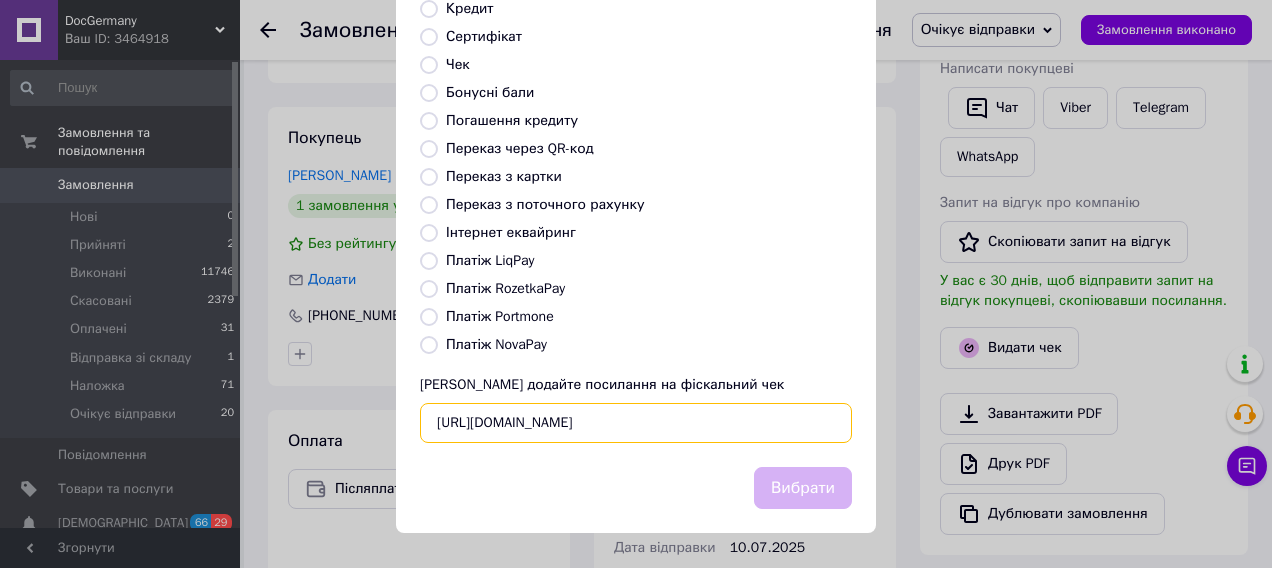 scroll, scrollTop: 0, scrollLeft: 29, axis: horizontal 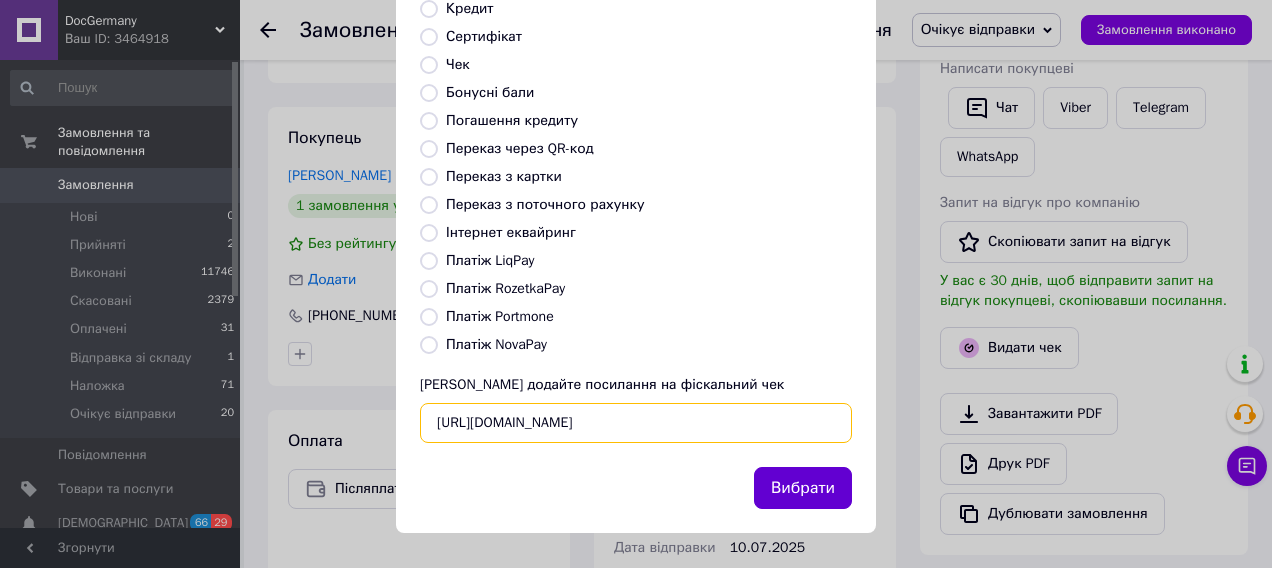 type on "https://check.checkbox.ua/9e13bd32-d7d4-413d-9ea5-f49c396895b8" 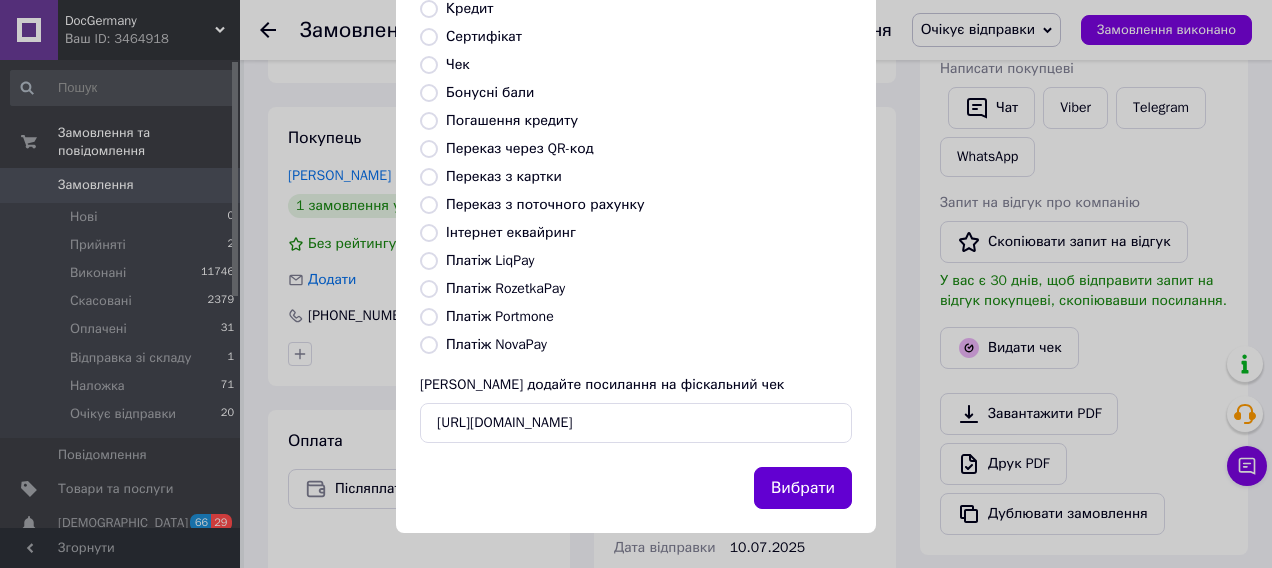 click on "Вибрати" at bounding box center [803, 488] 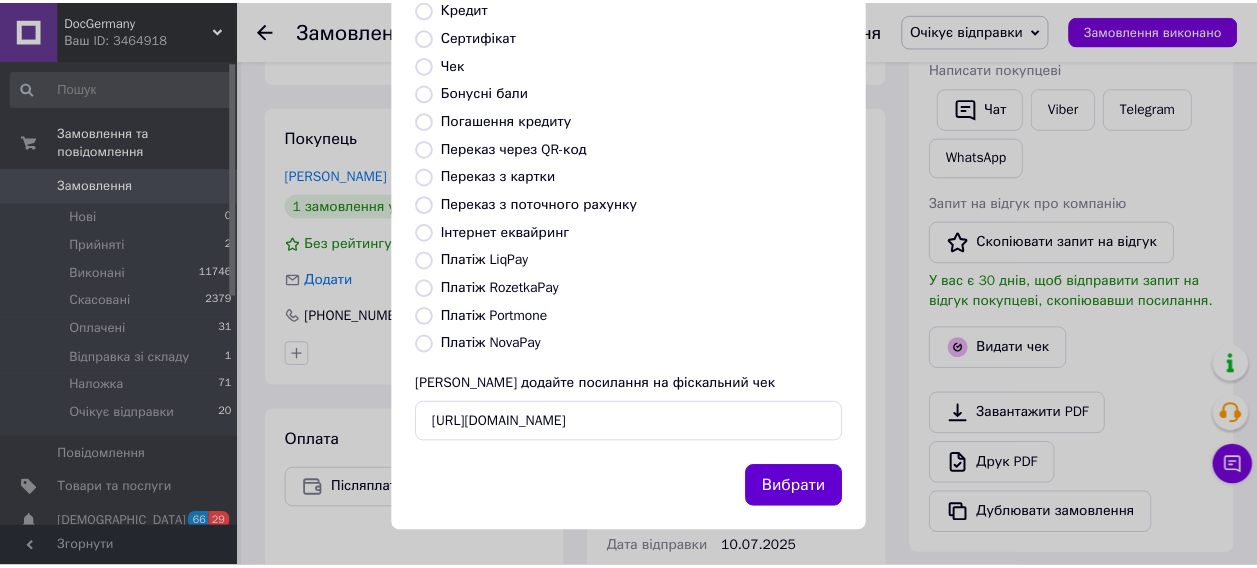 scroll, scrollTop: 0, scrollLeft: 0, axis: both 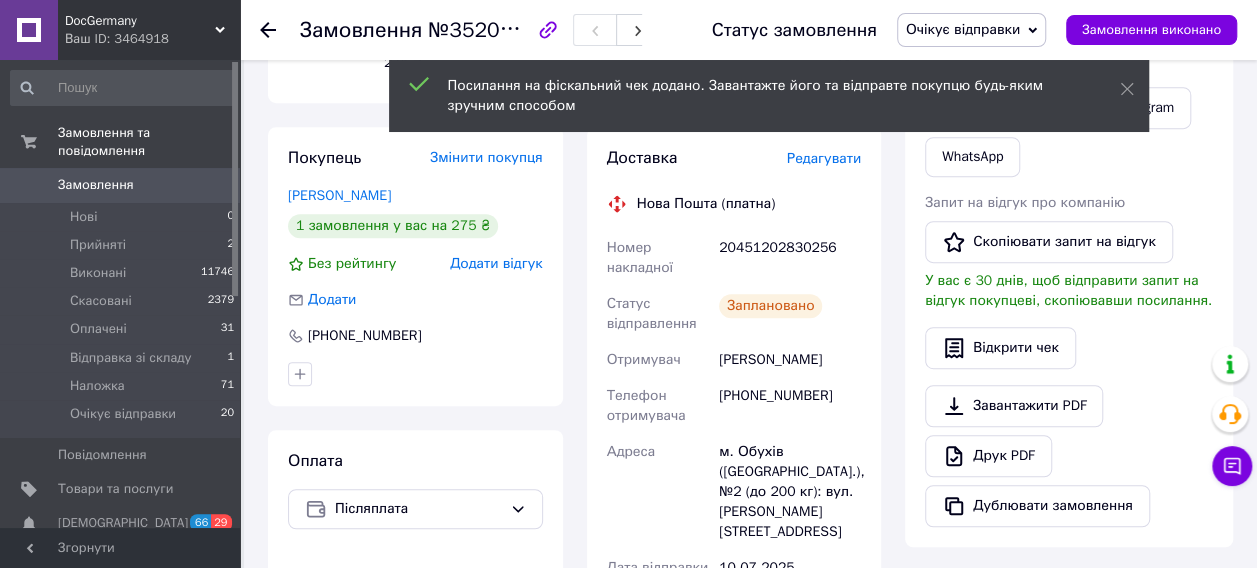drag, startPoint x: 298, startPoint y: 354, endPoint x: 481, endPoint y: 267, distance: 202.62773 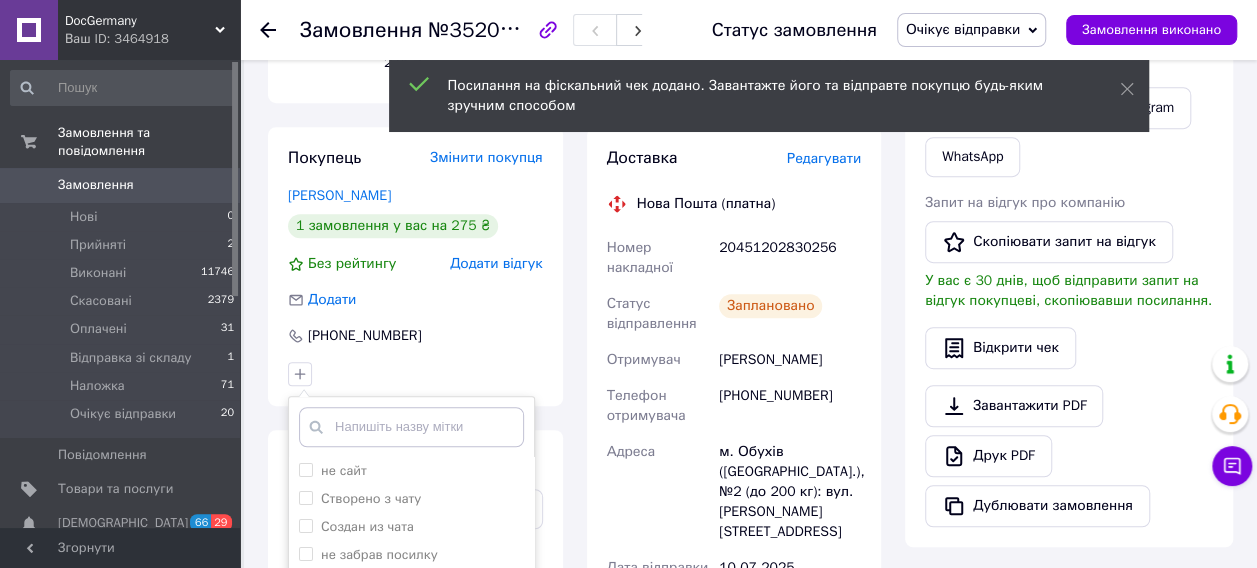 scroll, scrollTop: 700, scrollLeft: 0, axis: vertical 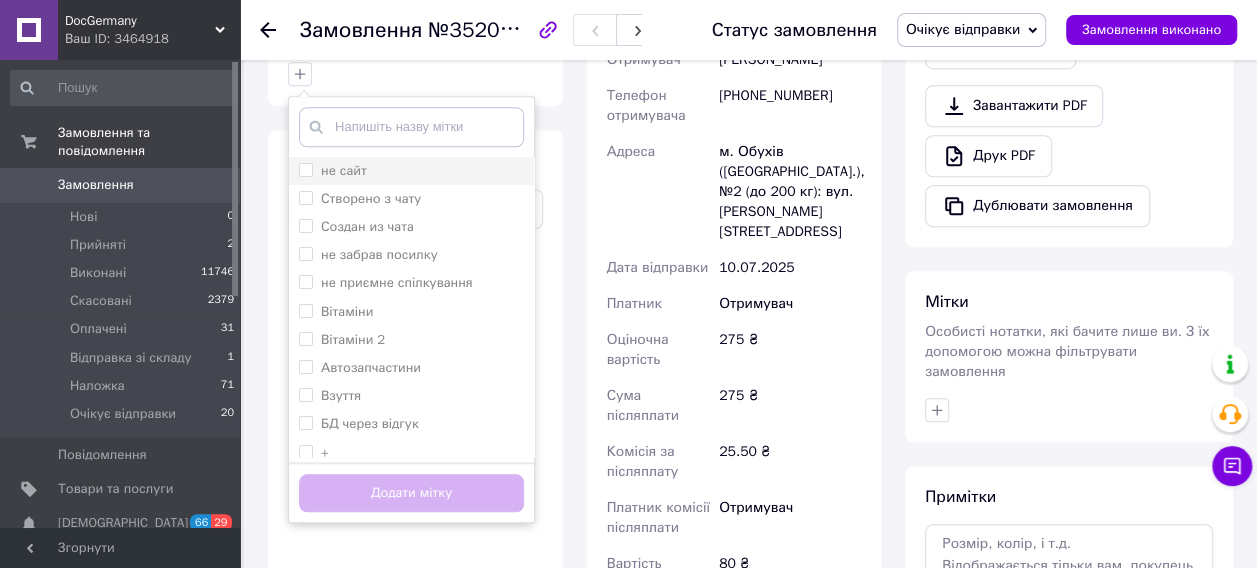 click on "не сайт" at bounding box center (344, 170) 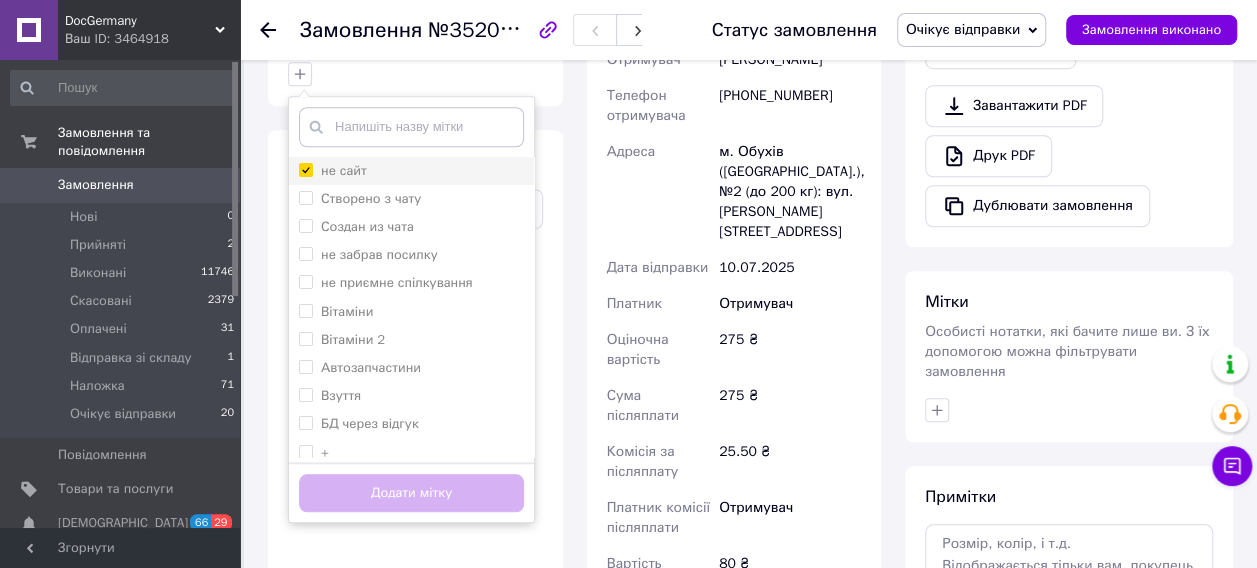 checkbox on "true" 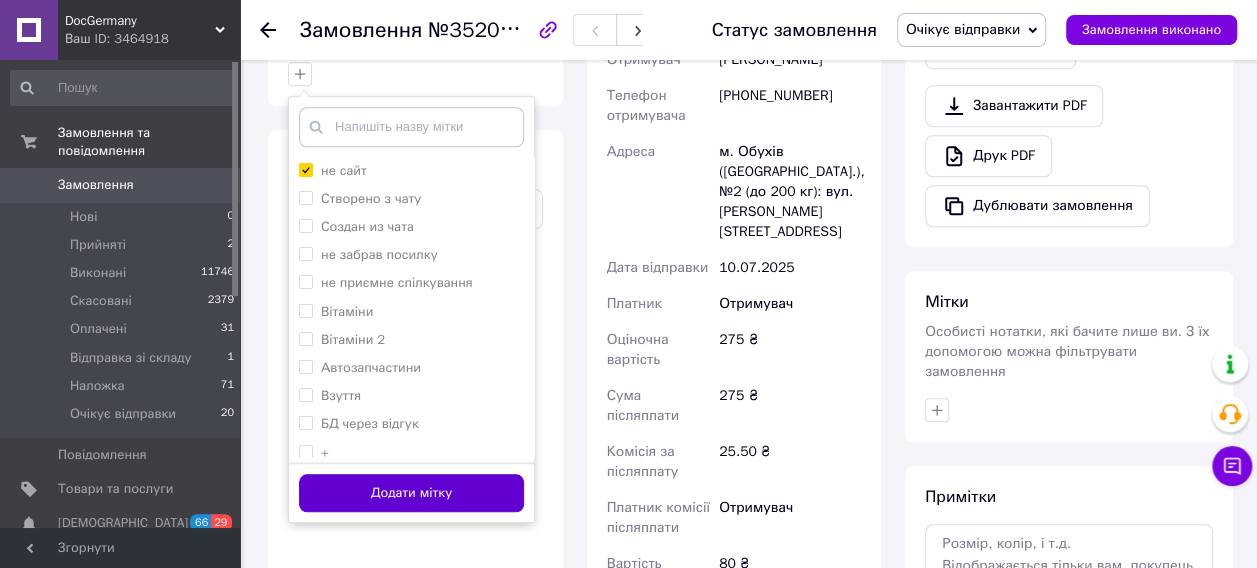 click on "Додати мітку" at bounding box center (411, 493) 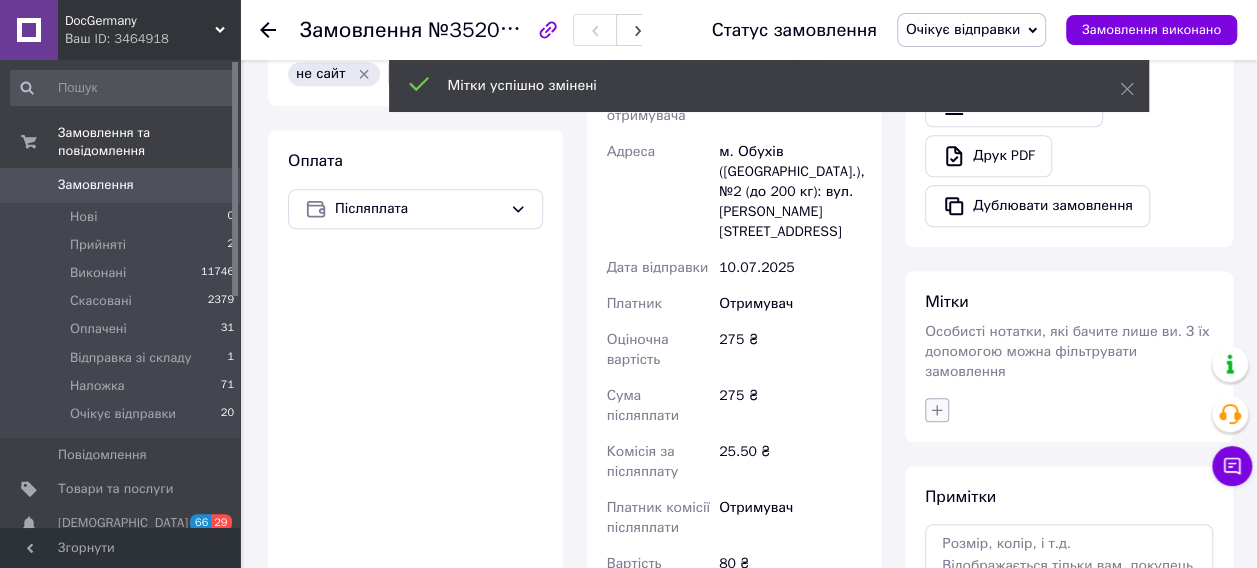click 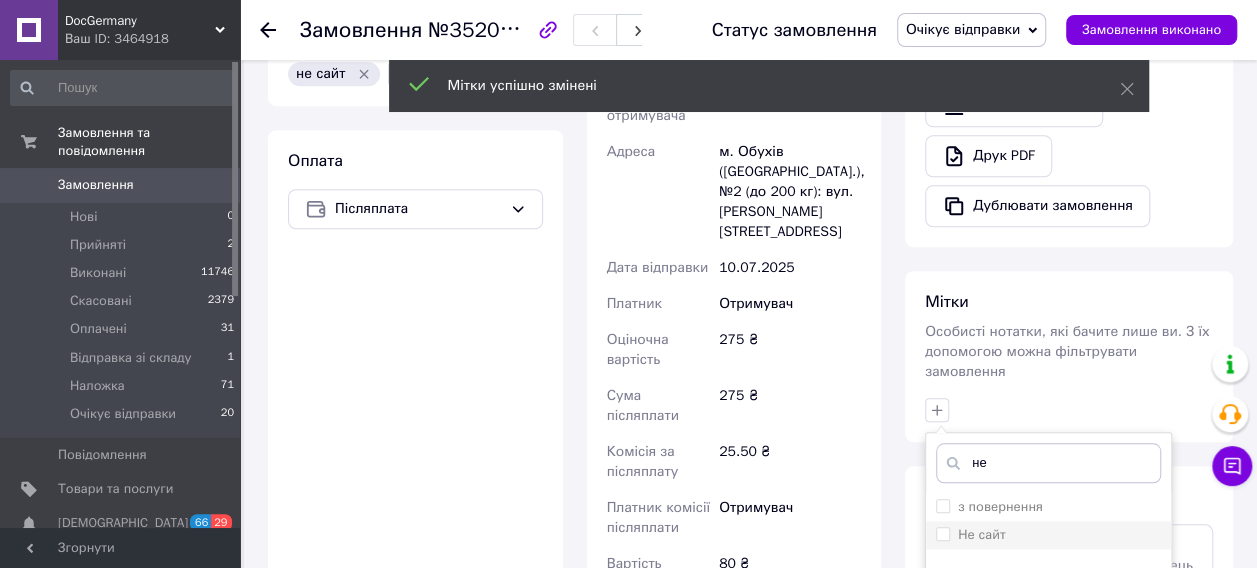 type on "не" 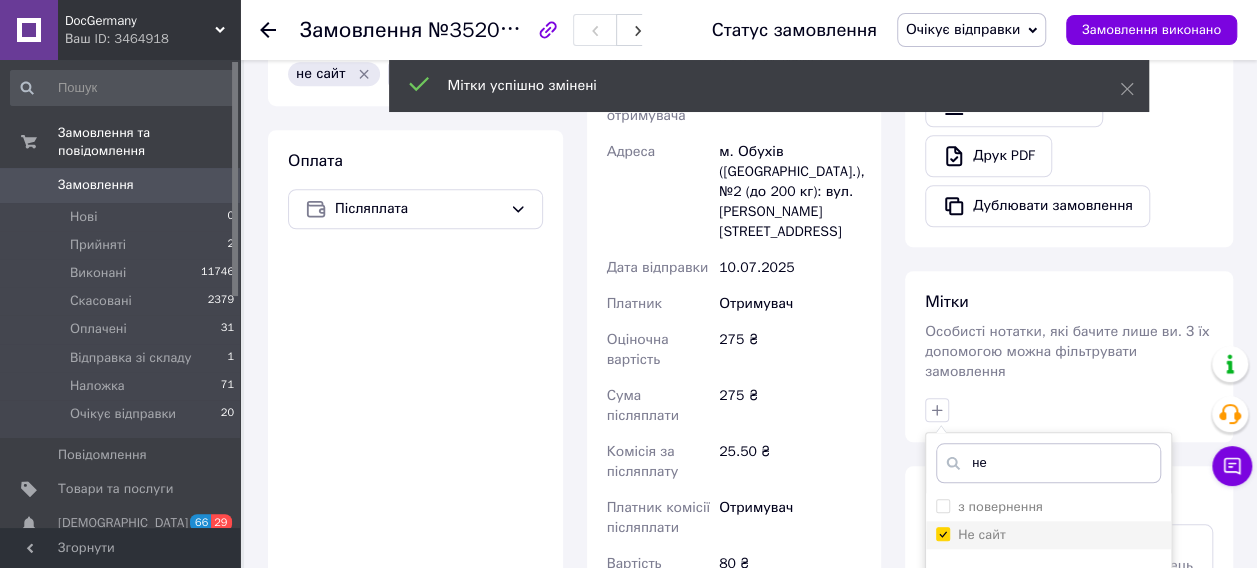checkbox on "true" 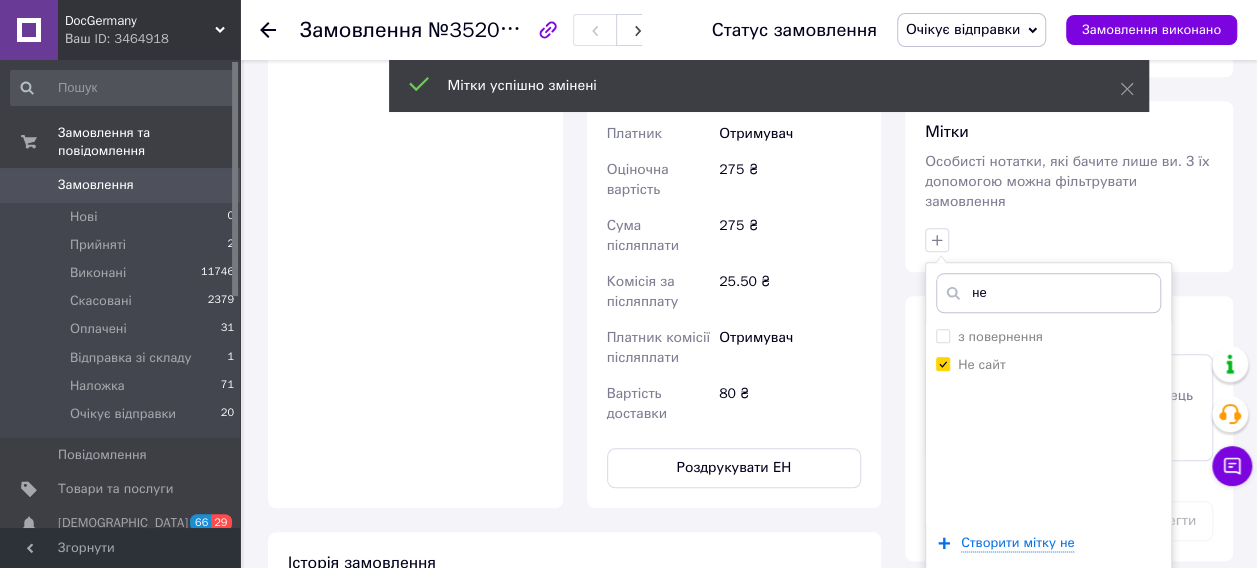 scroll, scrollTop: 1000, scrollLeft: 0, axis: vertical 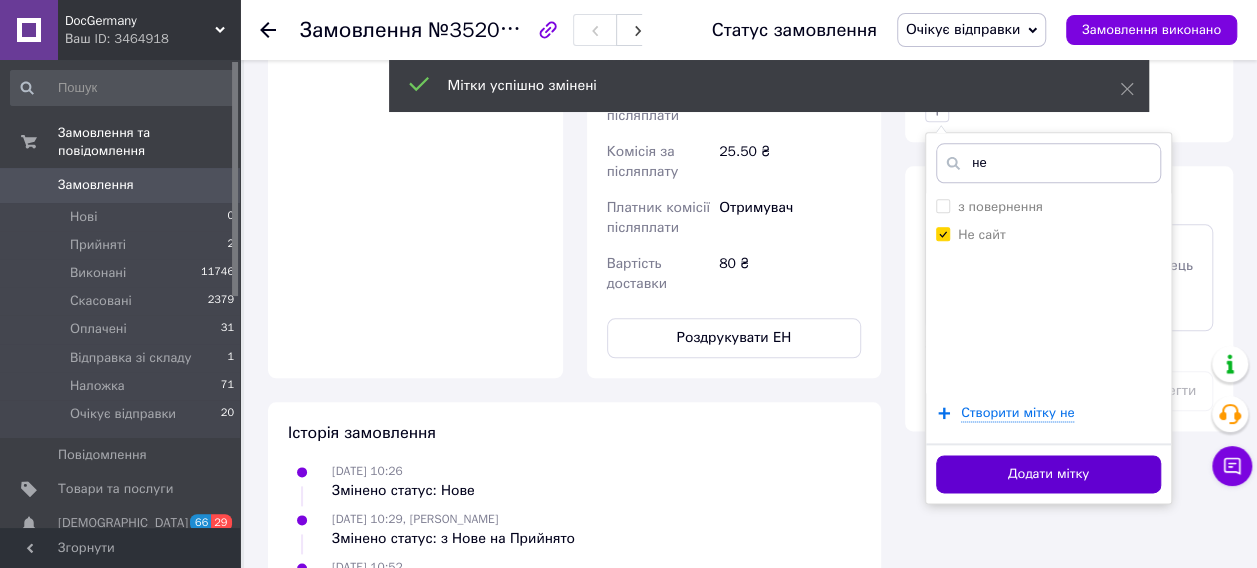 click on "Додати мітку" at bounding box center [1048, 474] 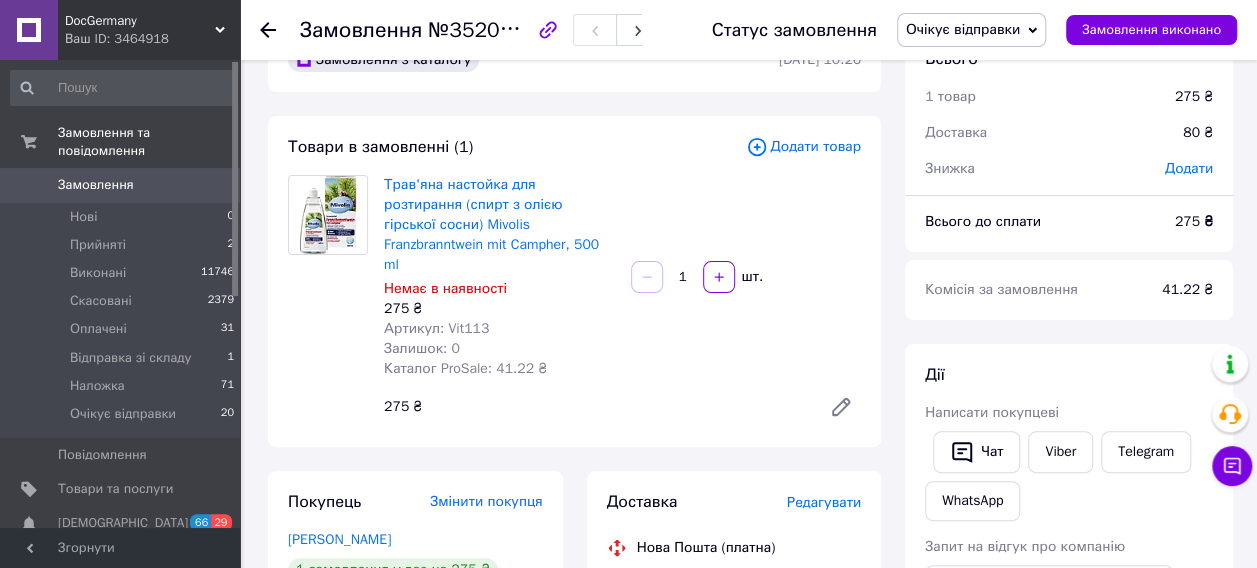 scroll, scrollTop: 0, scrollLeft: 0, axis: both 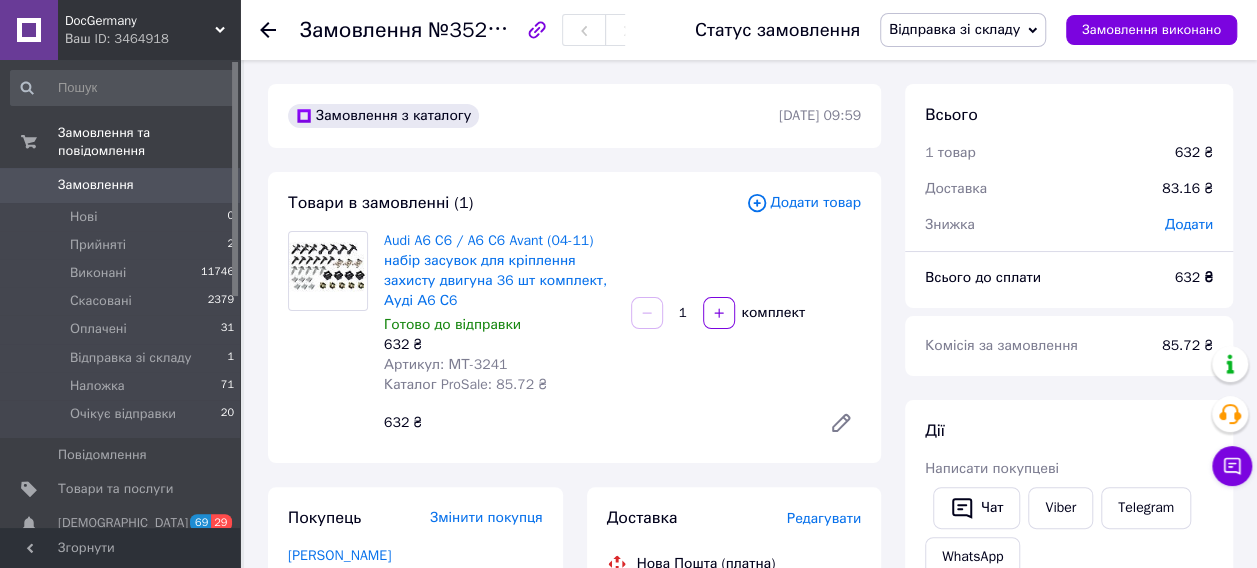 click on "Відправка зі складу" at bounding box center [954, 29] 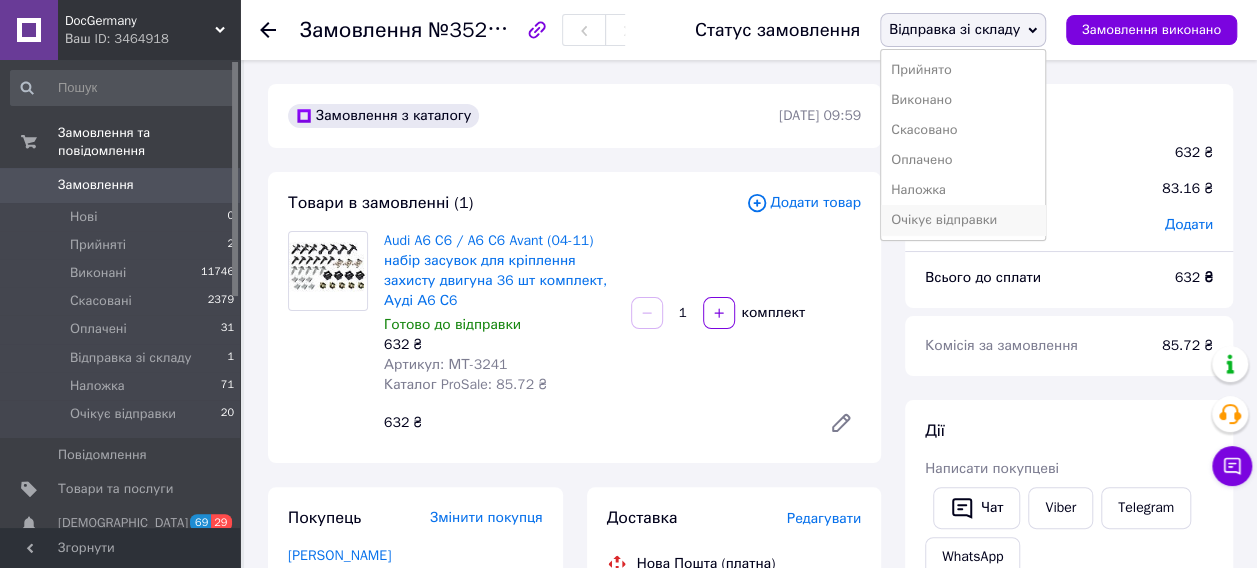 click on "Очікує відправки" at bounding box center (963, 220) 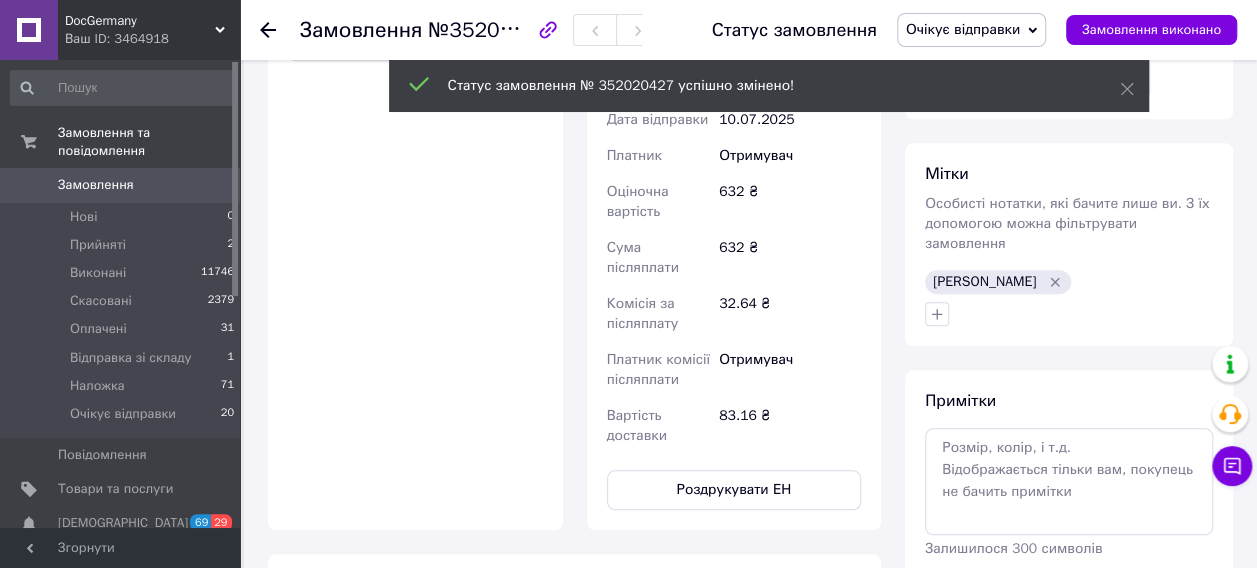 scroll, scrollTop: 900, scrollLeft: 0, axis: vertical 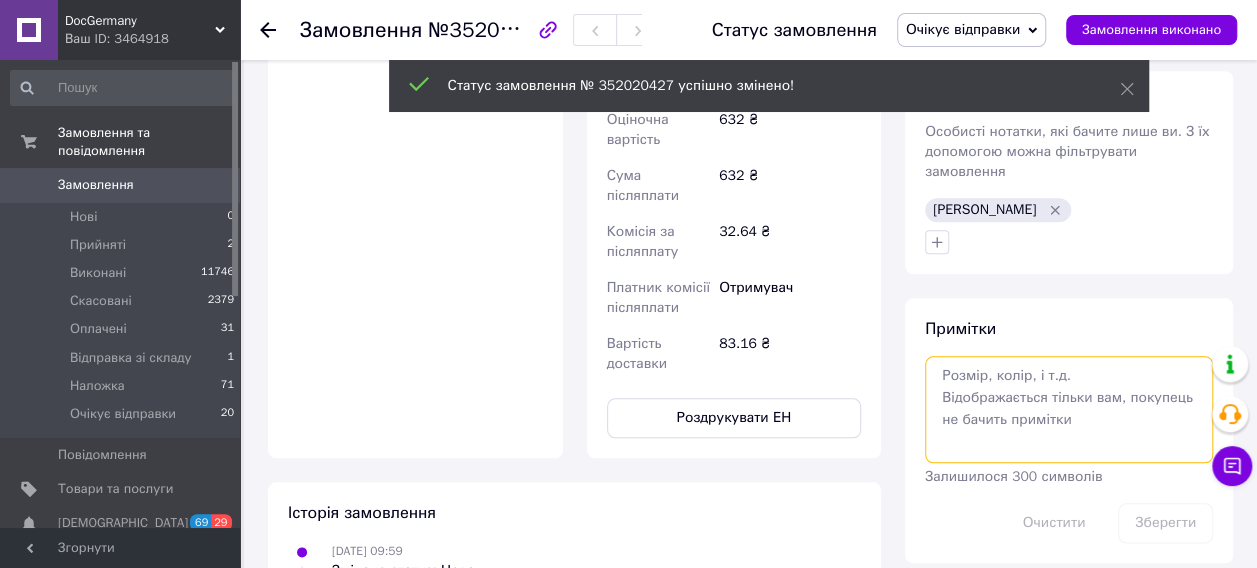 click at bounding box center (1069, 409) 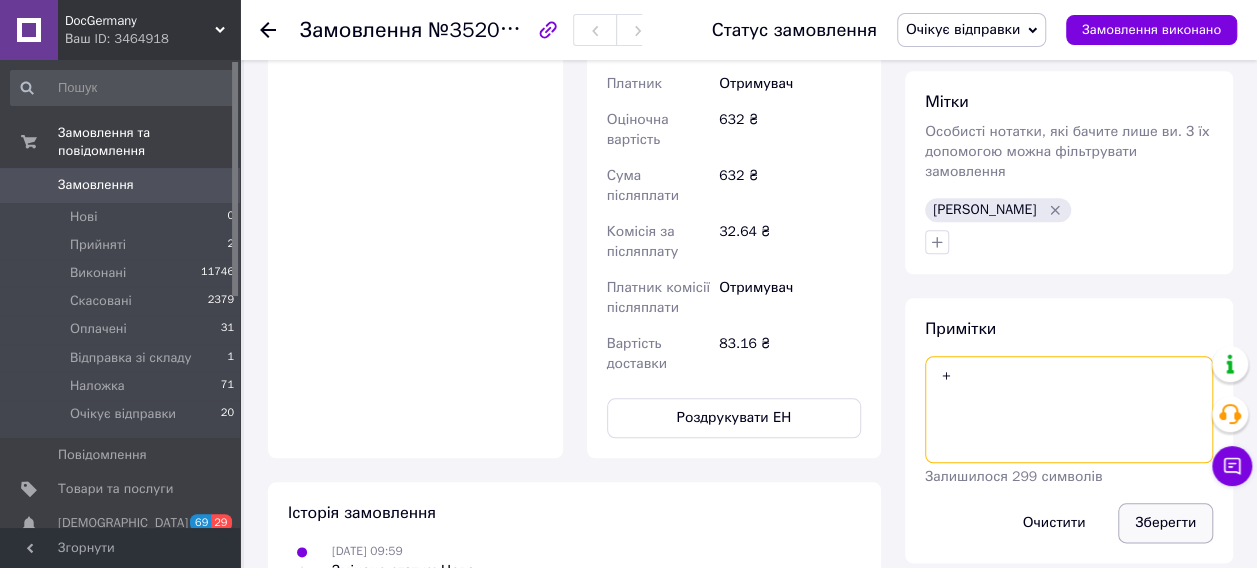 type on "+" 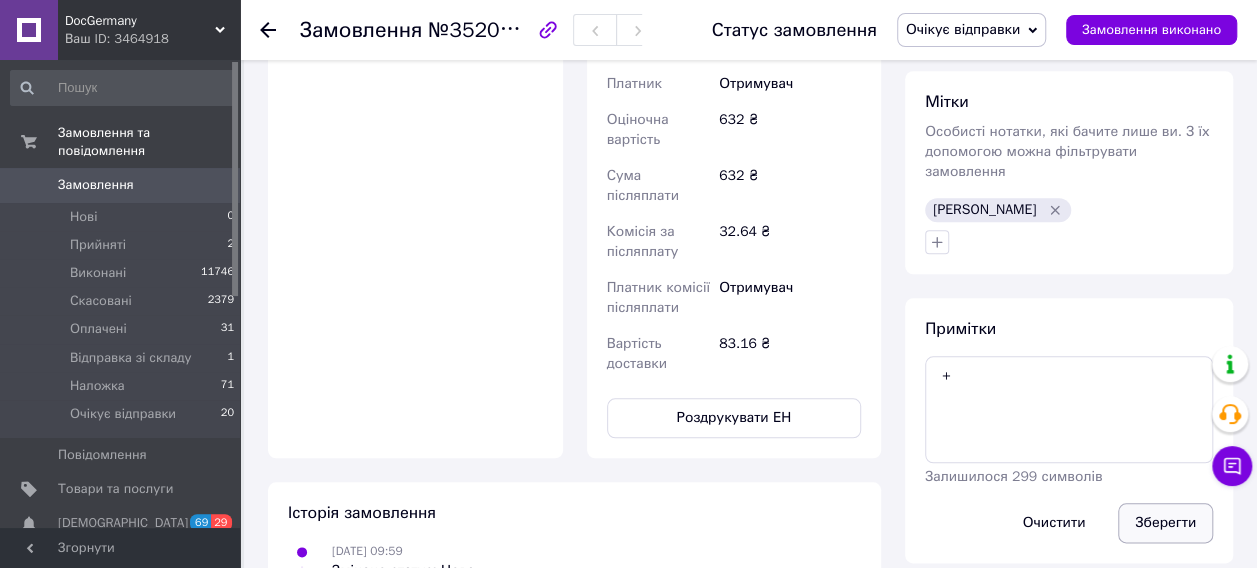 click on "Зберегти" at bounding box center (1165, 523) 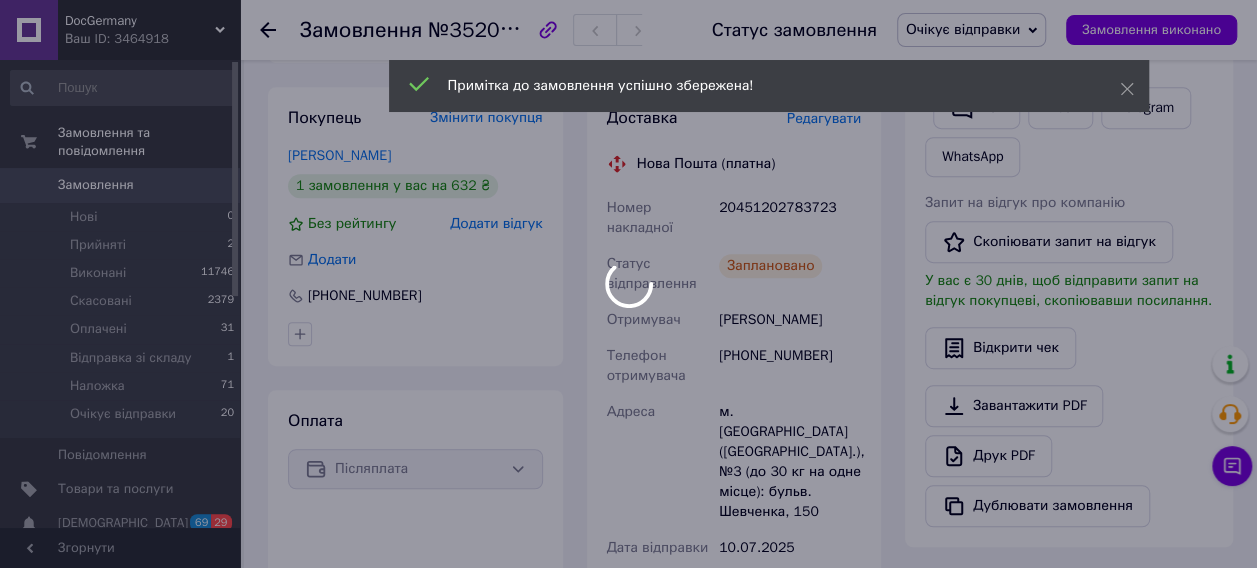 scroll, scrollTop: 100, scrollLeft: 0, axis: vertical 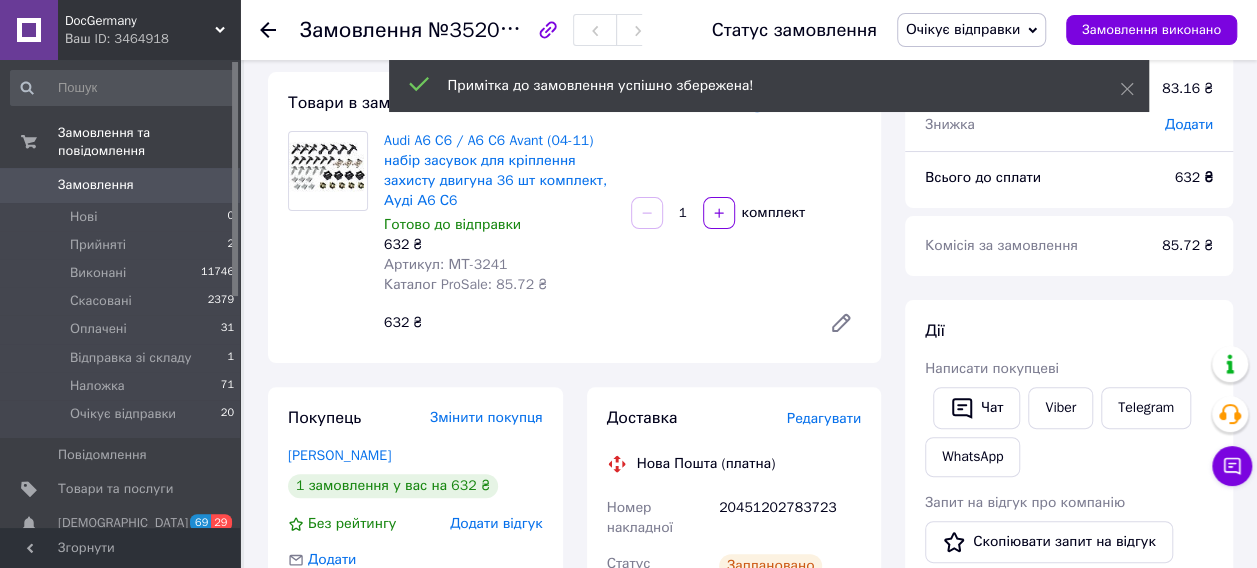 click on "Артикул: МТ-3241" at bounding box center (445, 264) 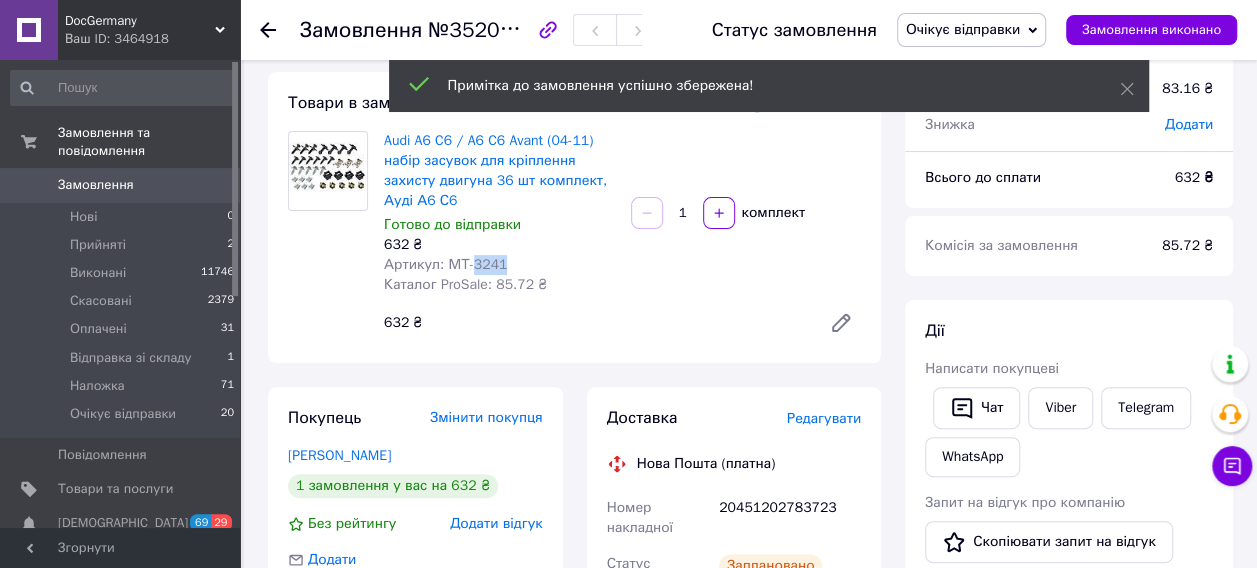 click on "Артикул: МТ-3241" at bounding box center (445, 264) 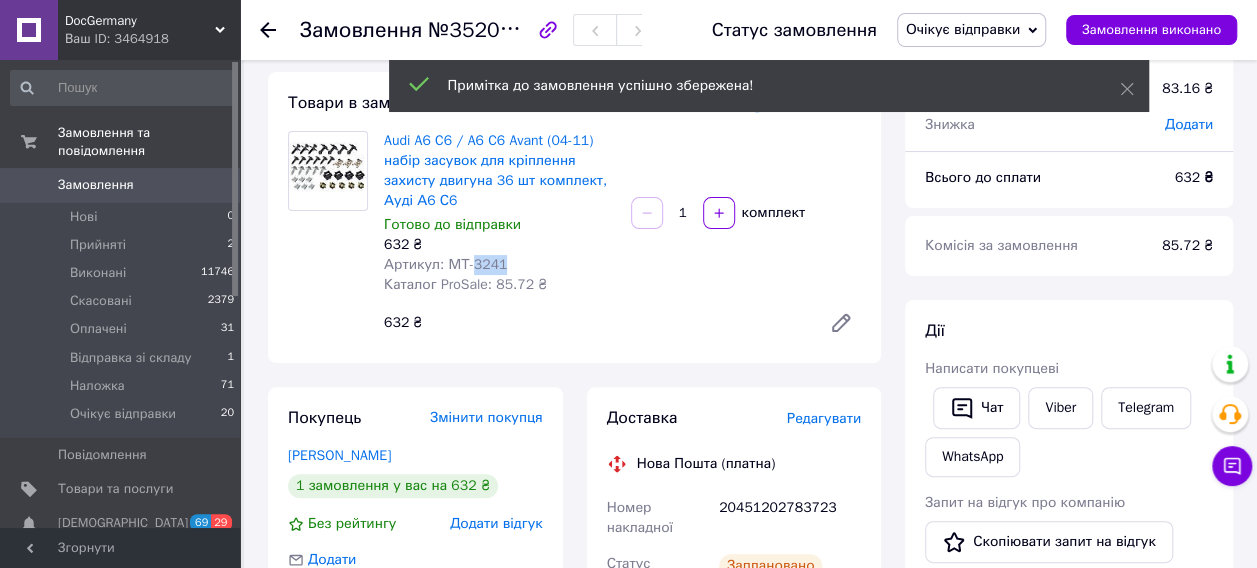 copy on "3241" 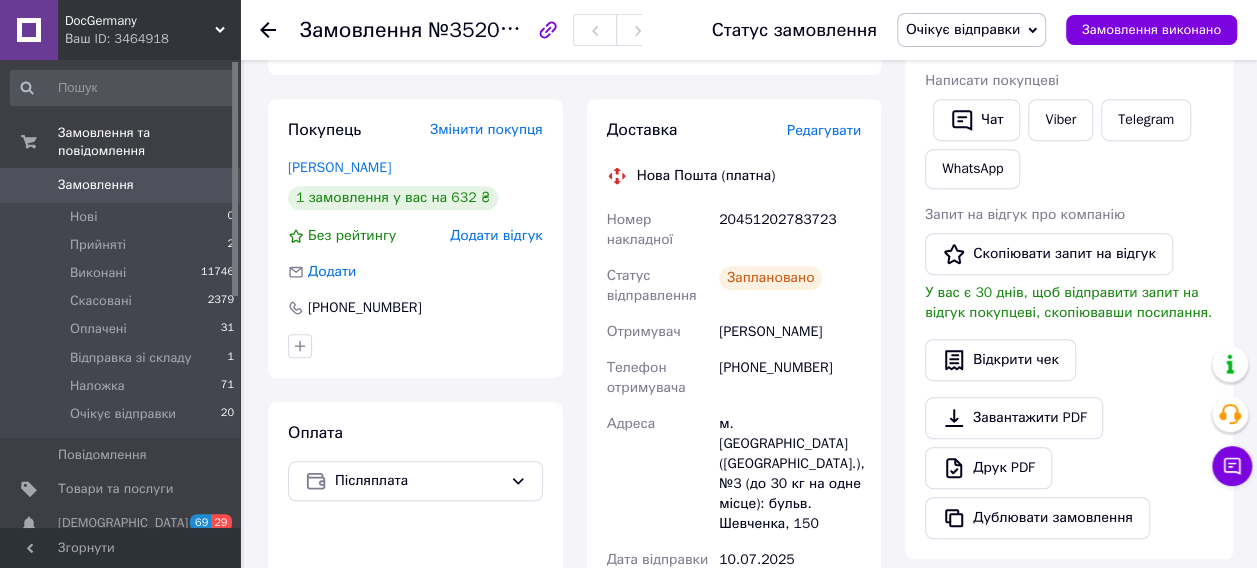 scroll, scrollTop: 400, scrollLeft: 0, axis: vertical 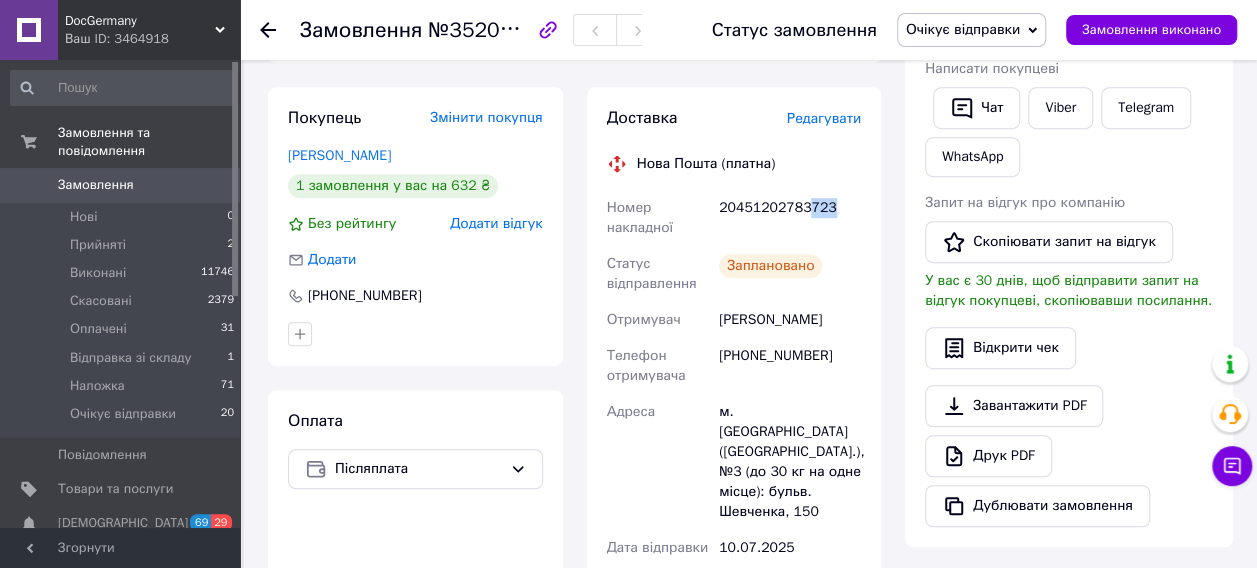 drag, startPoint x: 798, startPoint y: 202, endPoint x: 852, endPoint y: 212, distance: 54.91812 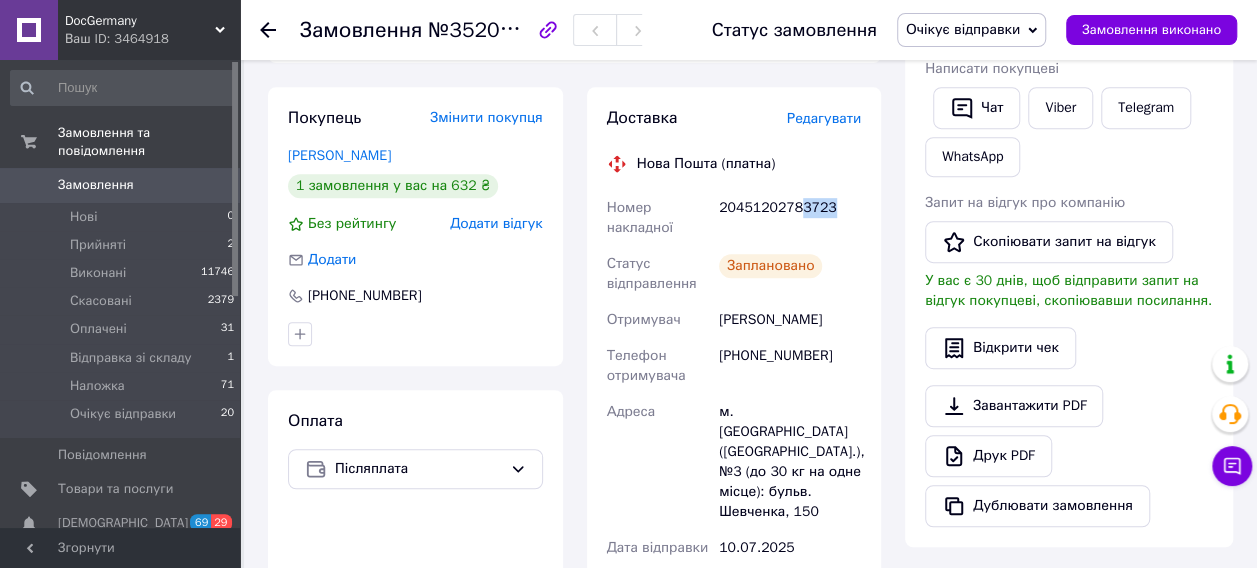 drag, startPoint x: 852, startPoint y: 212, endPoint x: 836, endPoint y: 214, distance: 16.124516 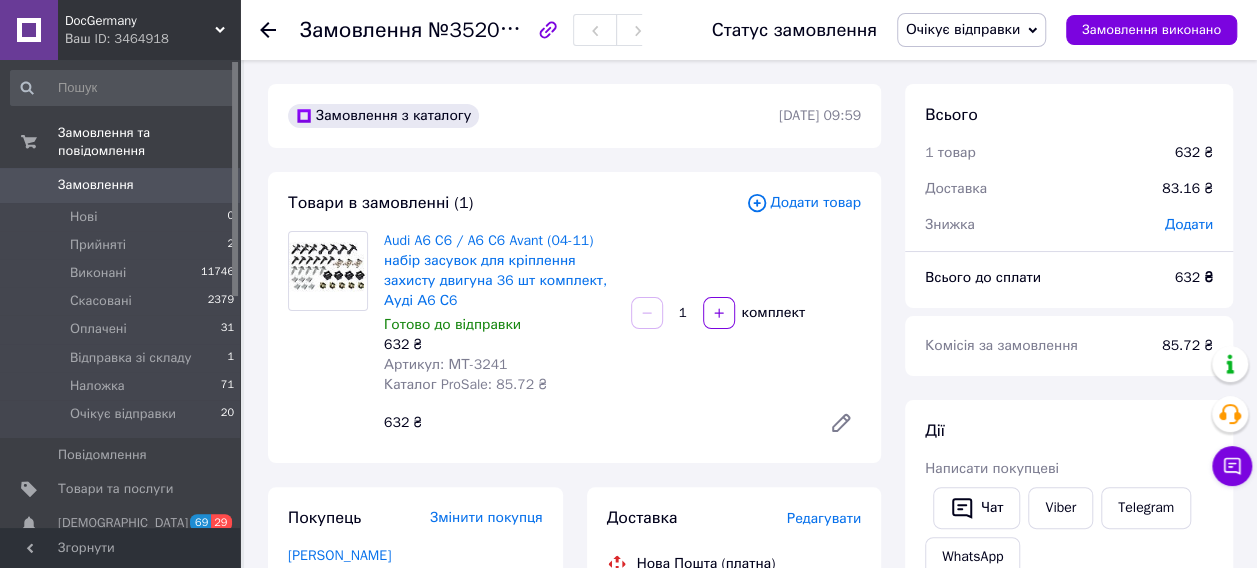 scroll, scrollTop: 0, scrollLeft: 0, axis: both 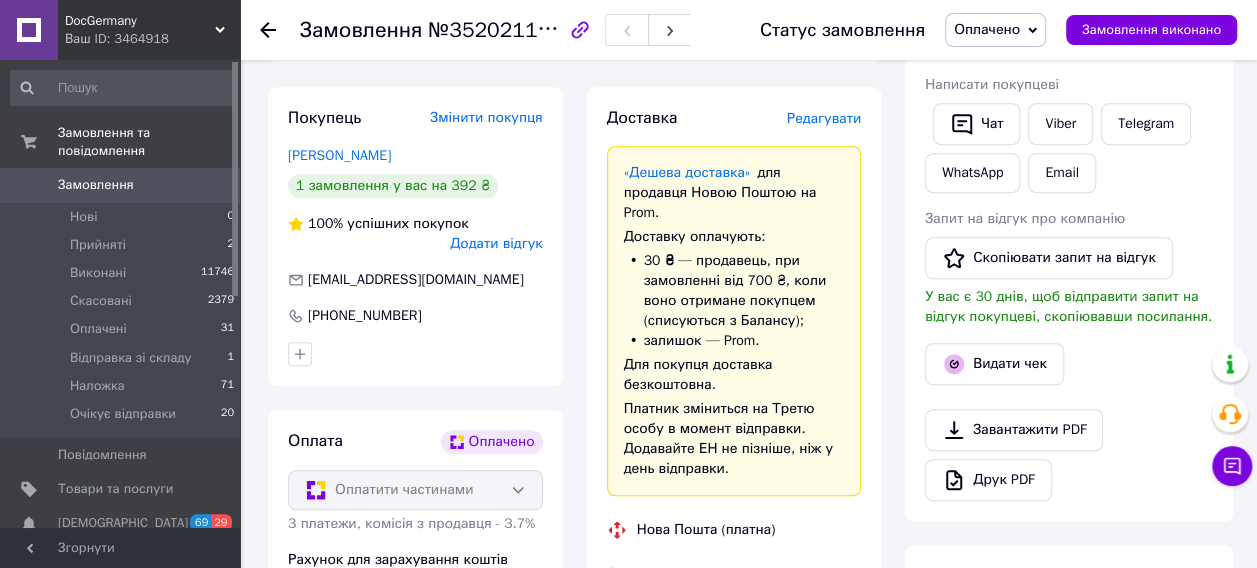 click on "Редагувати" at bounding box center (824, 118) 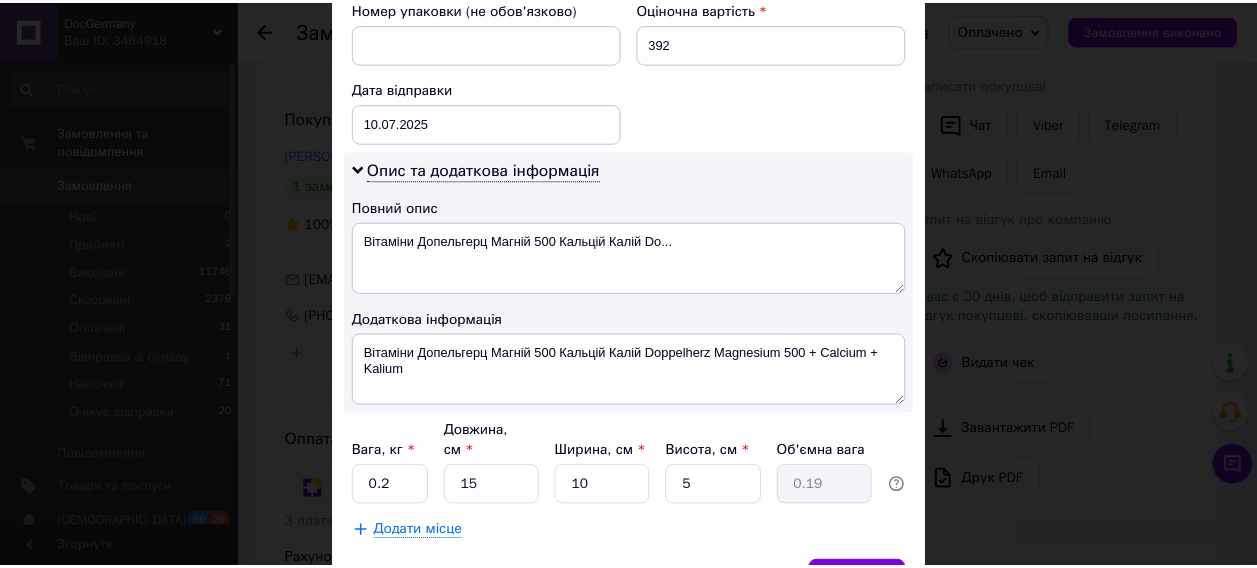 scroll, scrollTop: 994, scrollLeft: 0, axis: vertical 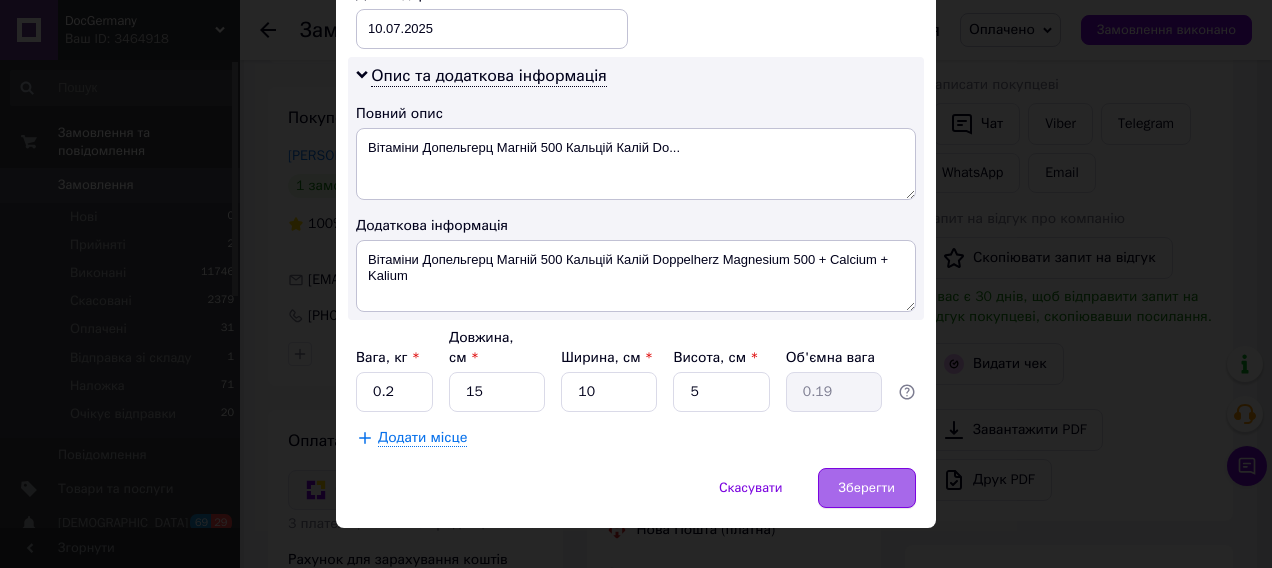 click on "Зберегти" at bounding box center [867, 488] 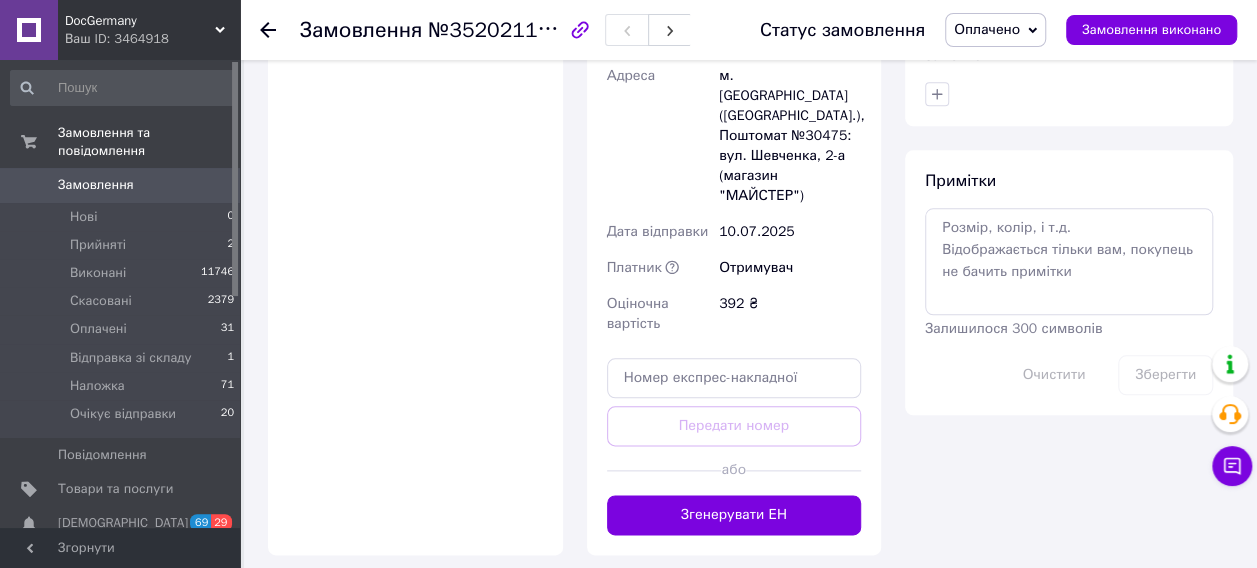 scroll, scrollTop: 1000, scrollLeft: 0, axis: vertical 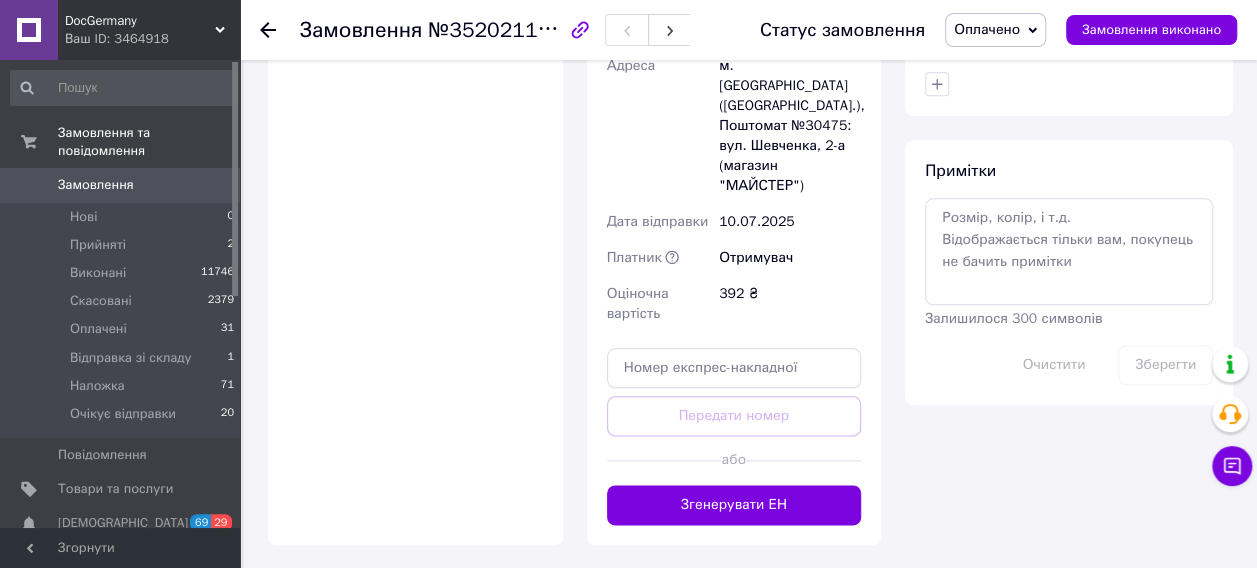 click on "Згенерувати ЕН" at bounding box center [734, 505] 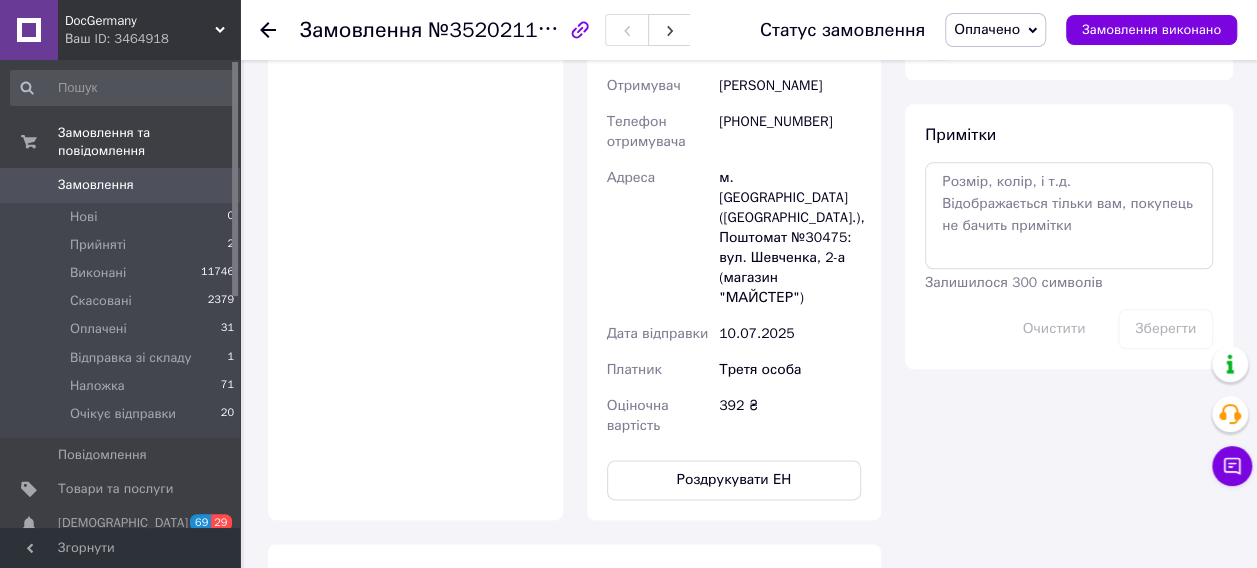 click on "Оплачено" at bounding box center [995, 30] 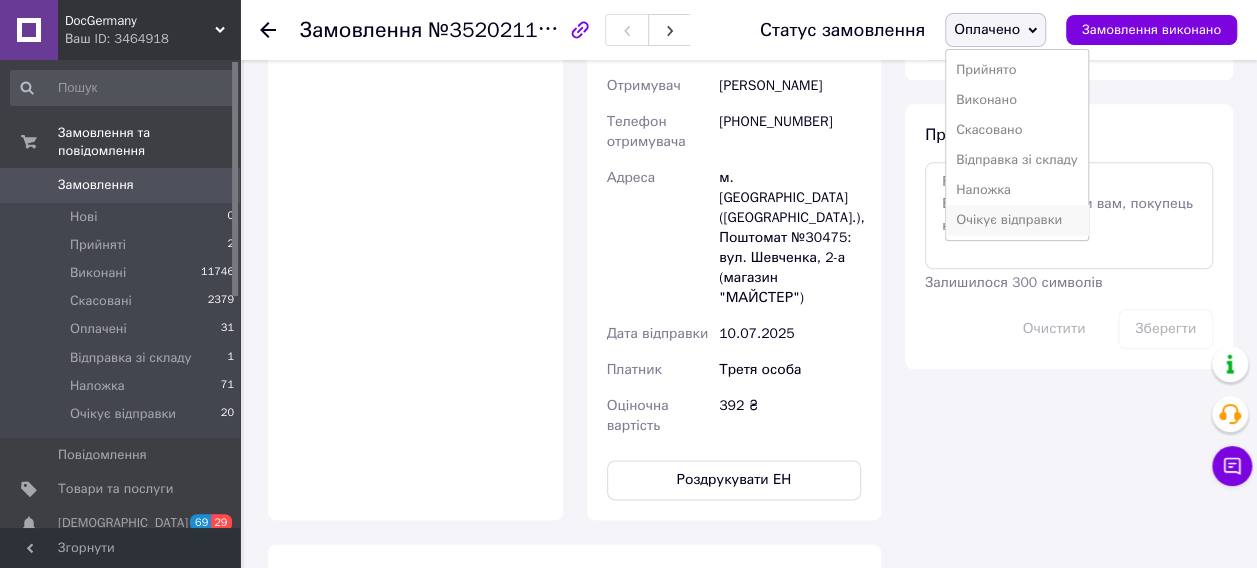 click on "Очікує відправки" at bounding box center (1017, 220) 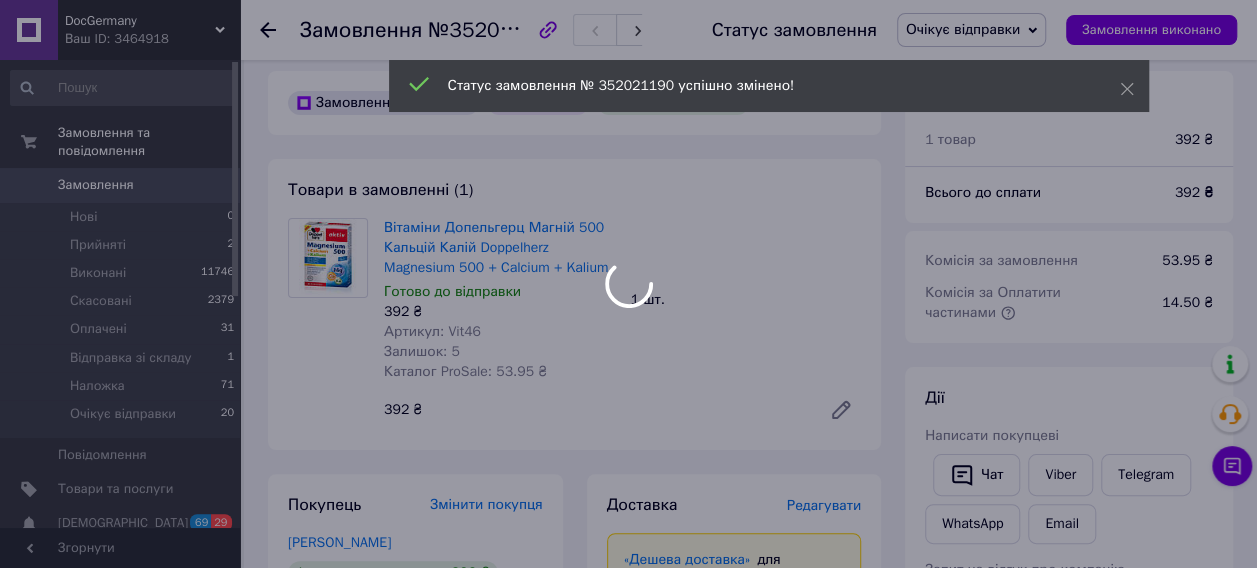 scroll, scrollTop: 0, scrollLeft: 0, axis: both 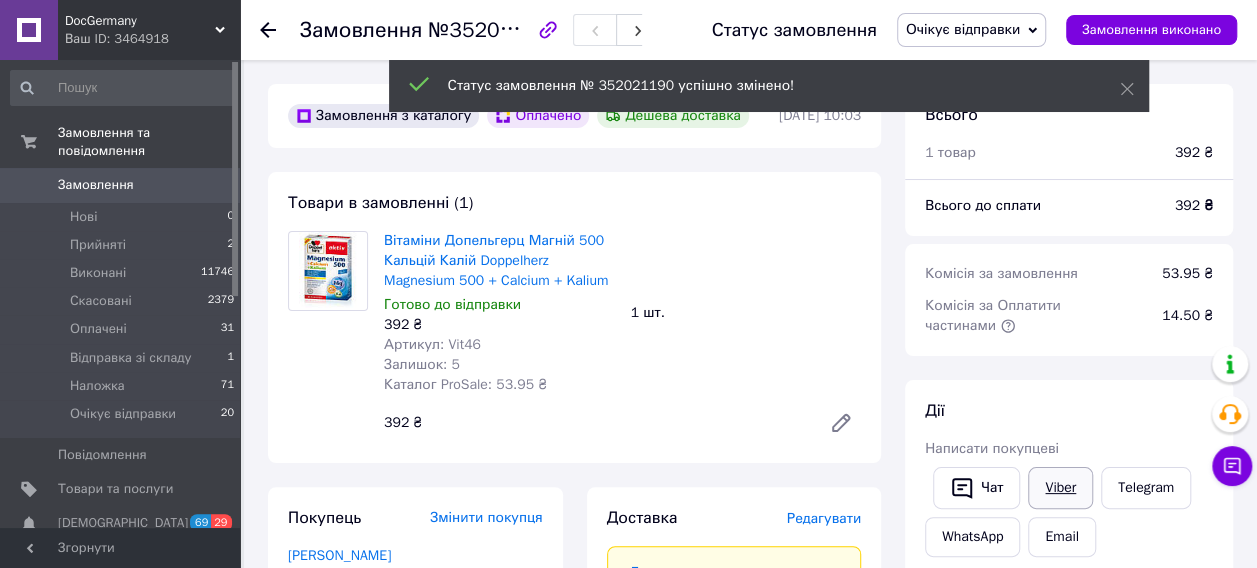 click on "Viber" at bounding box center [1060, 488] 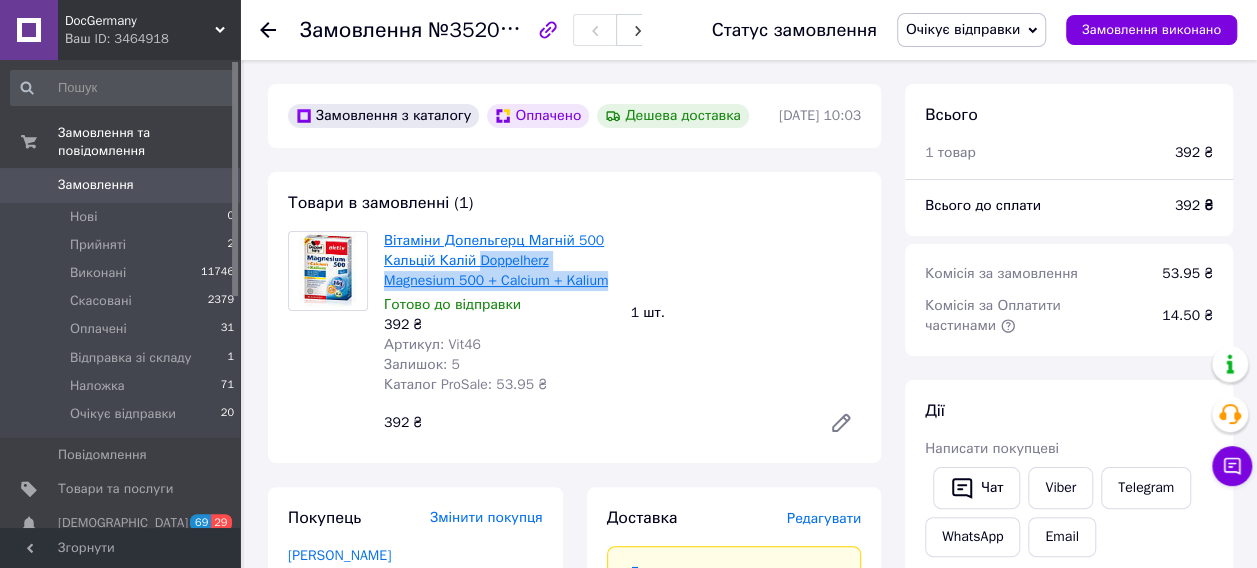 drag, startPoint x: 611, startPoint y: 282, endPoint x: 478, endPoint y: 260, distance: 134.80727 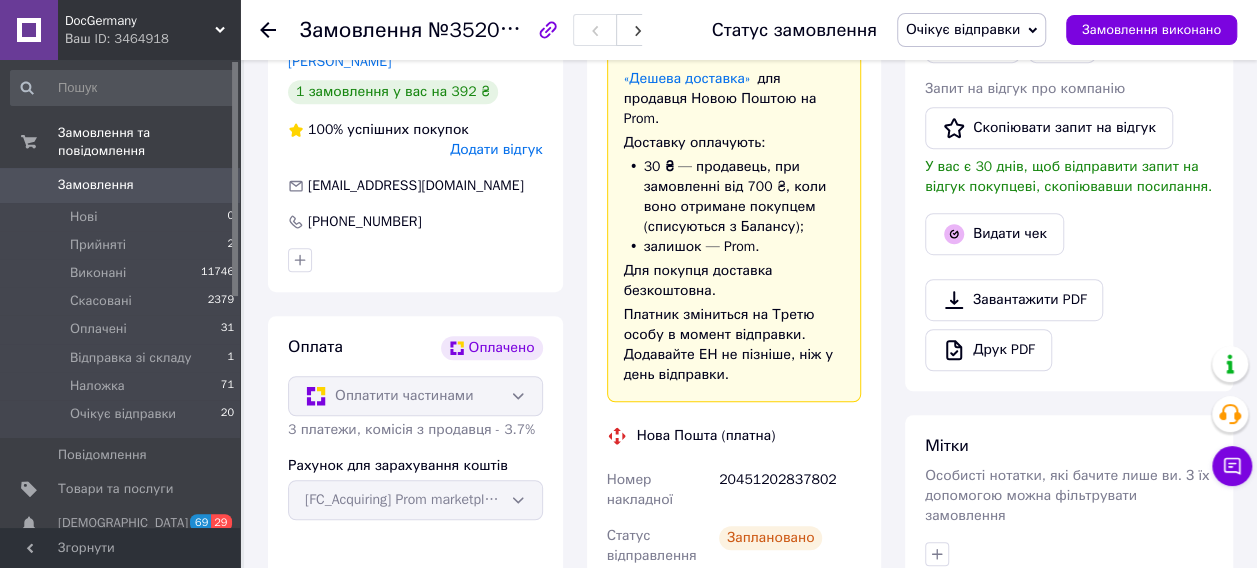 scroll, scrollTop: 600, scrollLeft: 0, axis: vertical 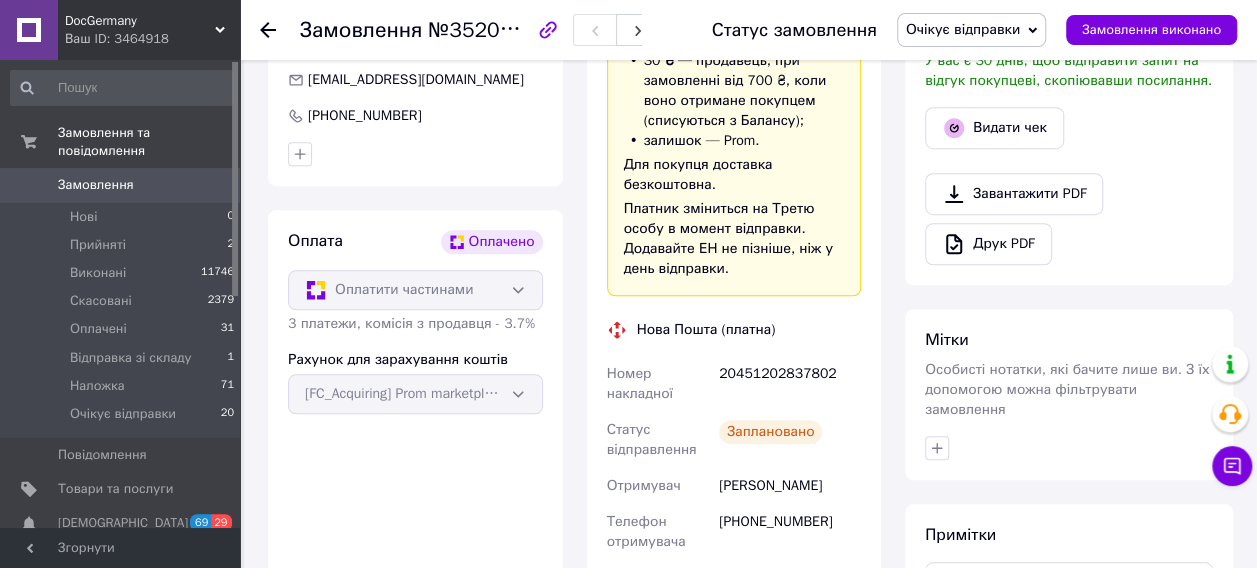 click on "20451202837802" at bounding box center [790, 384] 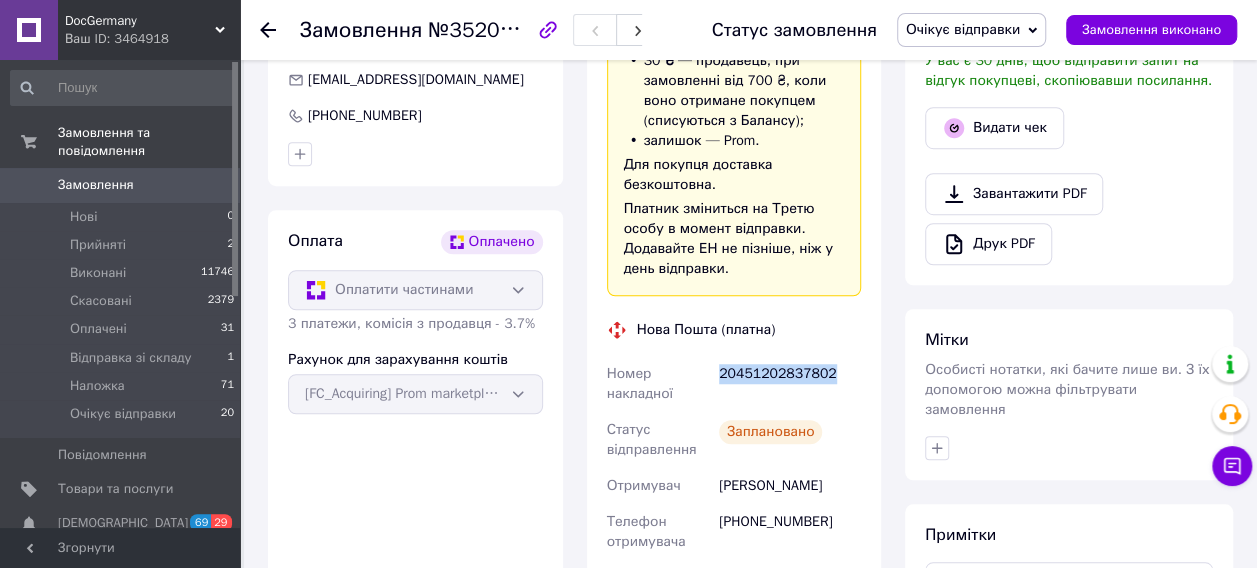 click on "20451202837802" at bounding box center (790, 384) 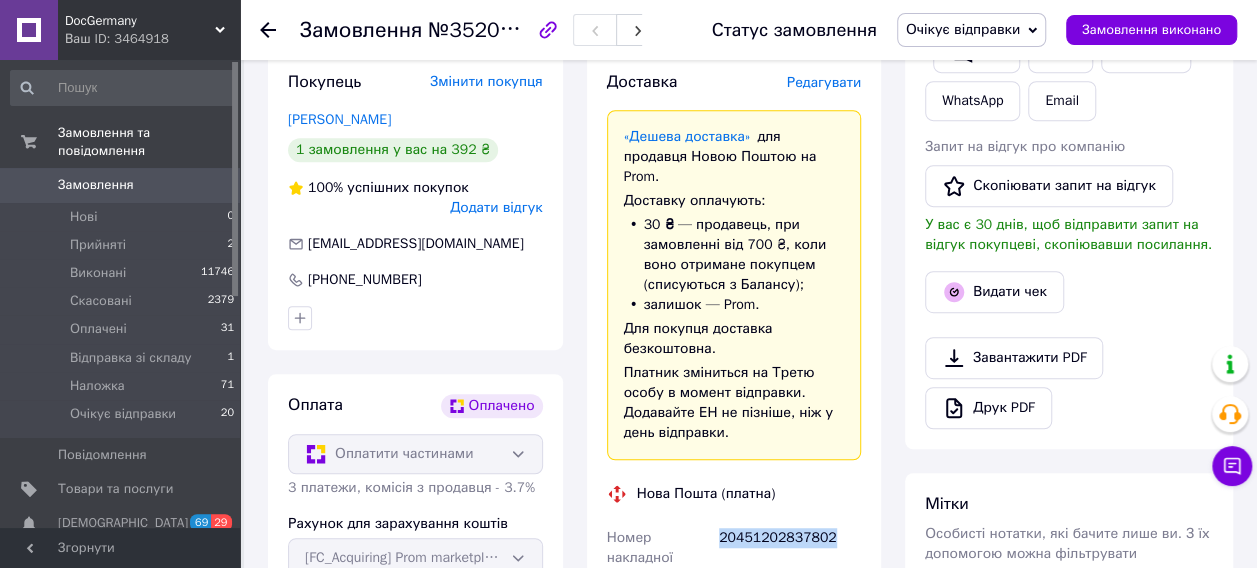 scroll, scrollTop: 200, scrollLeft: 0, axis: vertical 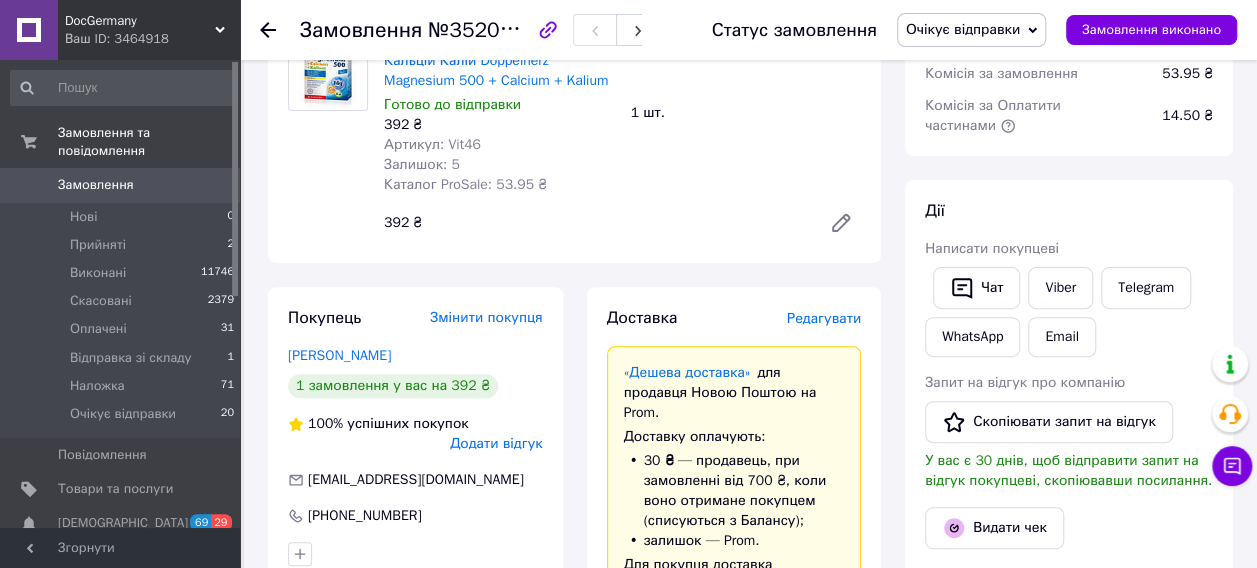 click on "Артикул: Vit46" at bounding box center [432, 144] 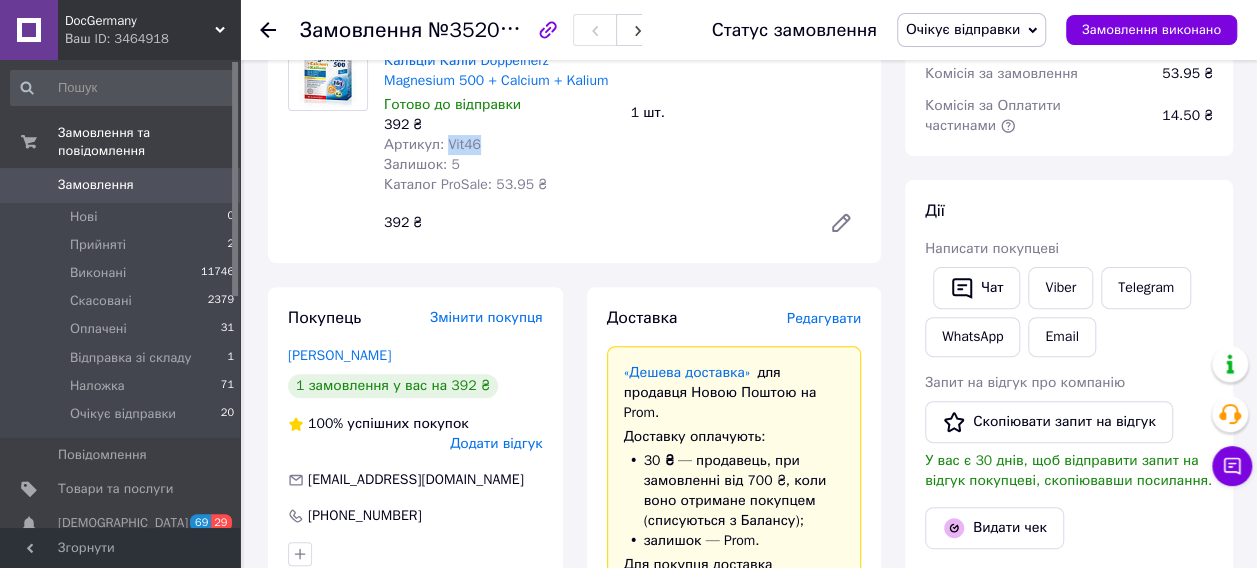click on "Артикул: Vit46" at bounding box center [432, 144] 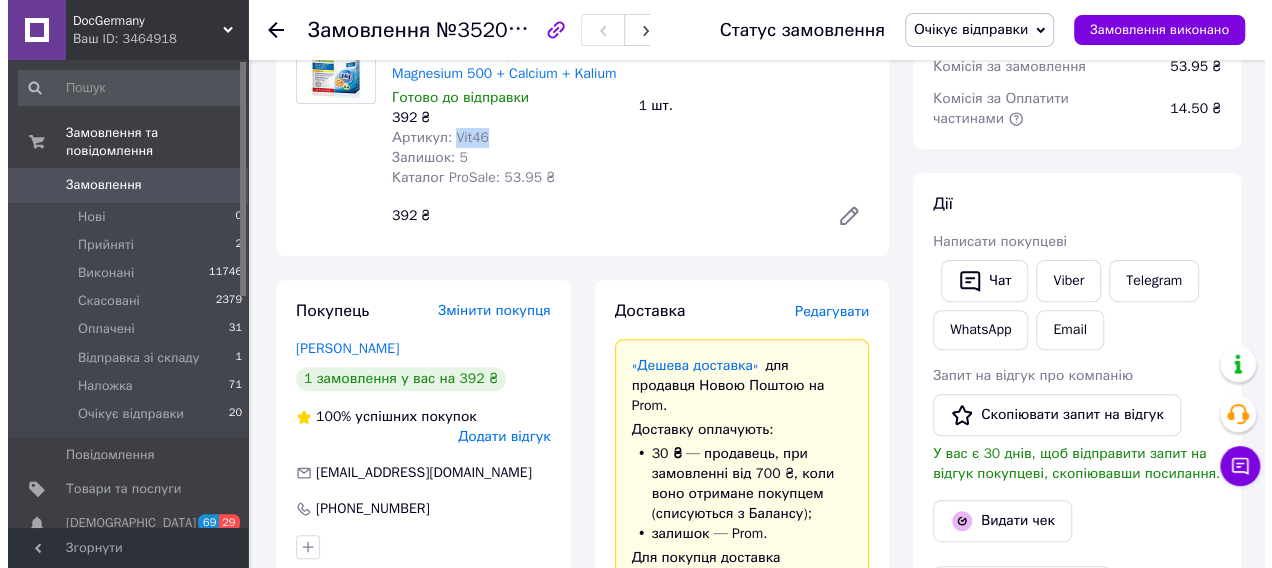 scroll, scrollTop: 500, scrollLeft: 0, axis: vertical 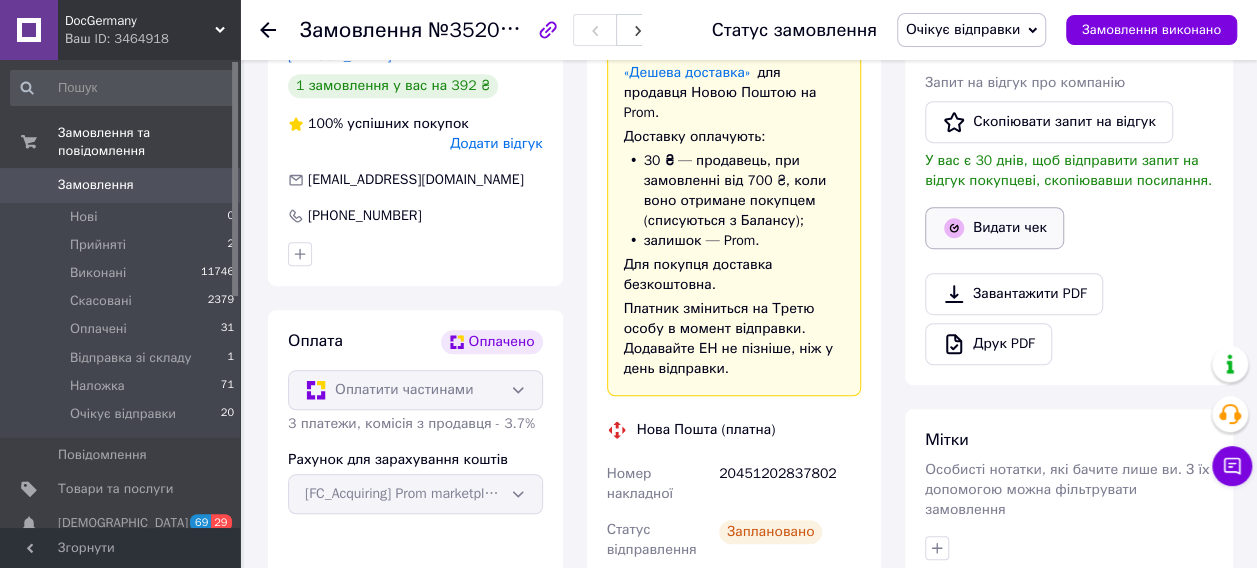 click on "Видати чек" at bounding box center [994, 228] 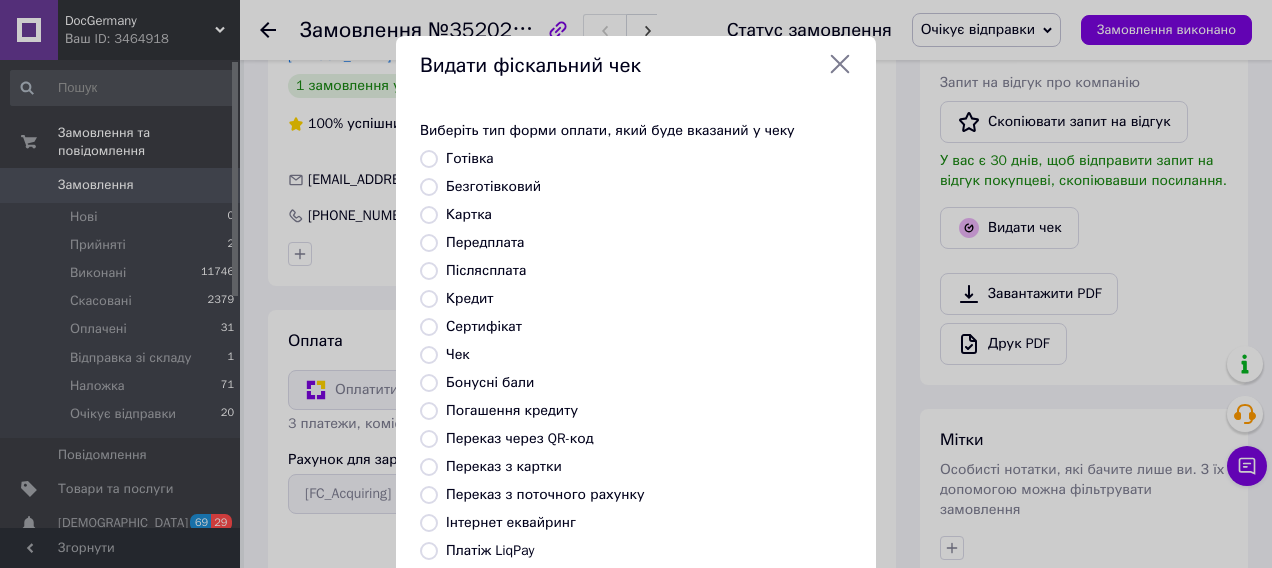 scroll, scrollTop: 290, scrollLeft: 0, axis: vertical 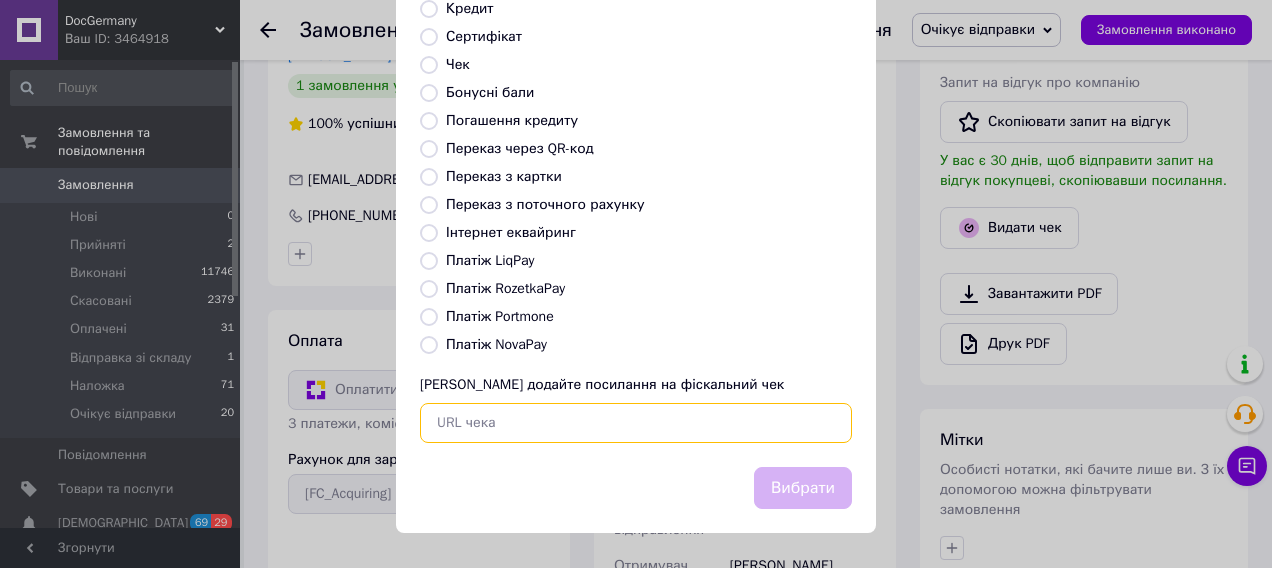 click at bounding box center [636, 423] 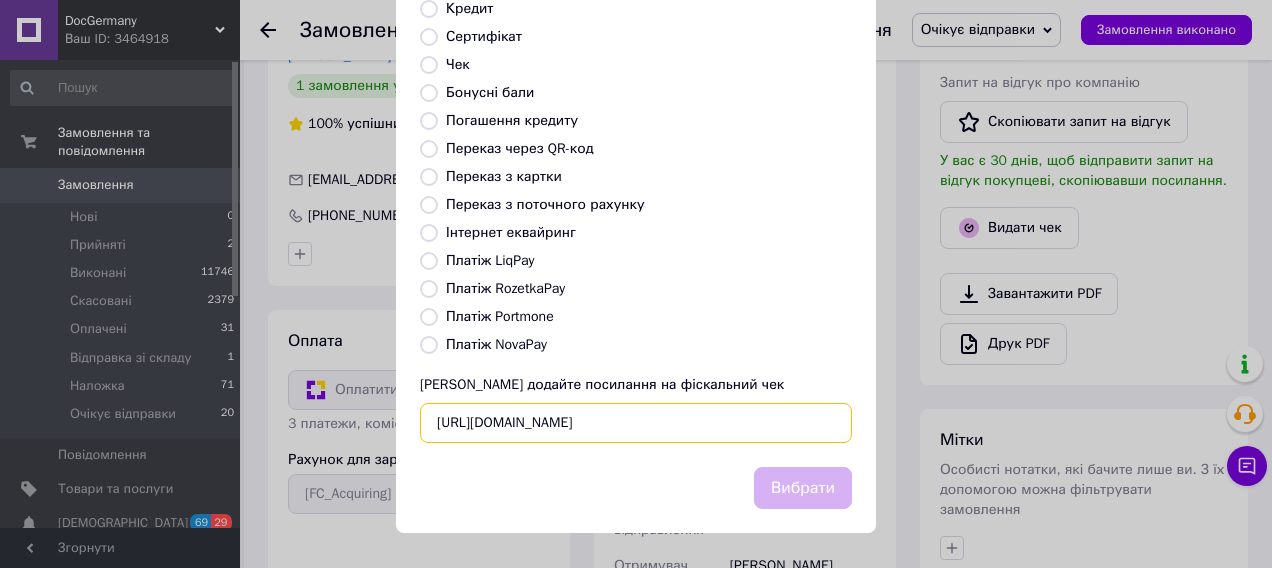 scroll, scrollTop: 0, scrollLeft: 18, axis: horizontal 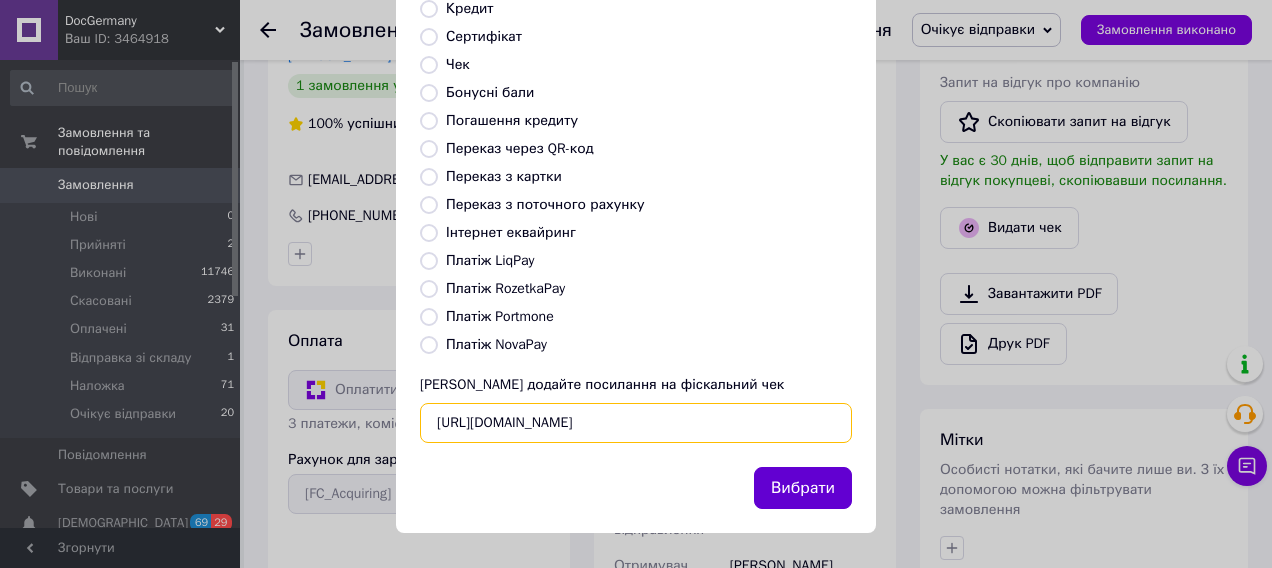 type on "[URL][DOMAIN_NAME]" 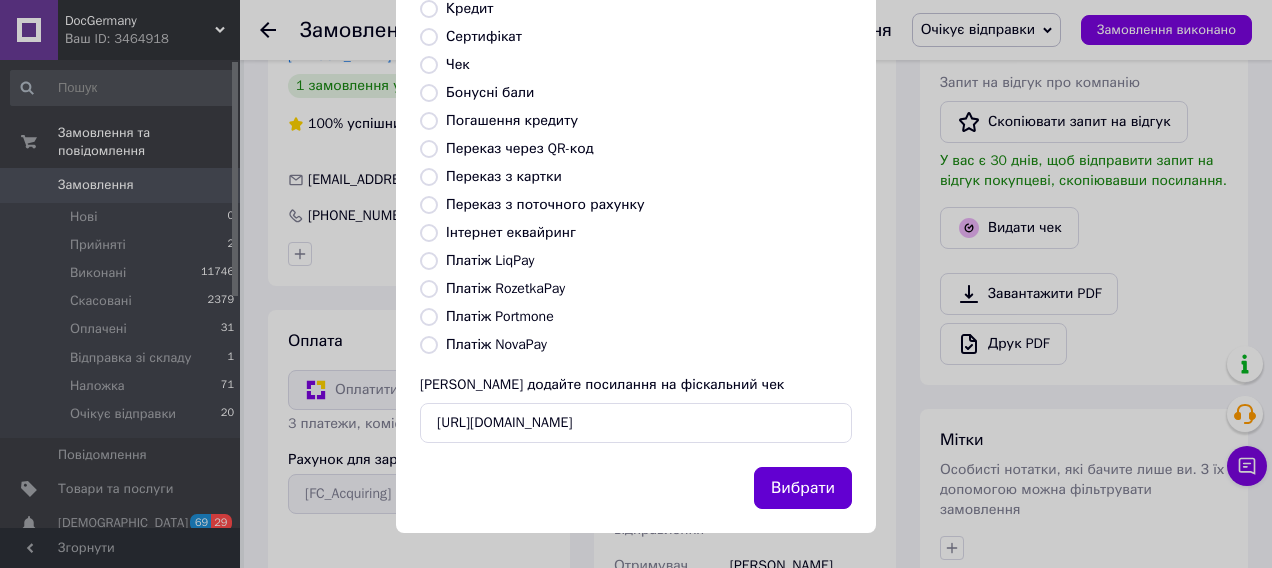 click on "Вибрати" at bounding box center (803, 488) 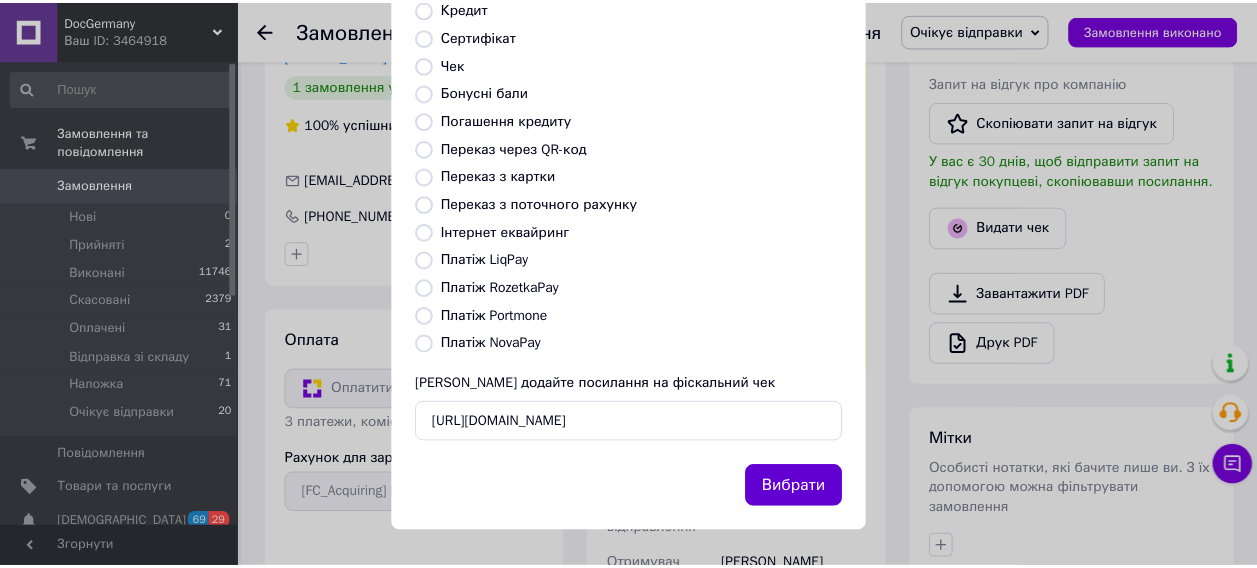 scroll, scrollTop: 0, scrollLeft: 0, axis: both 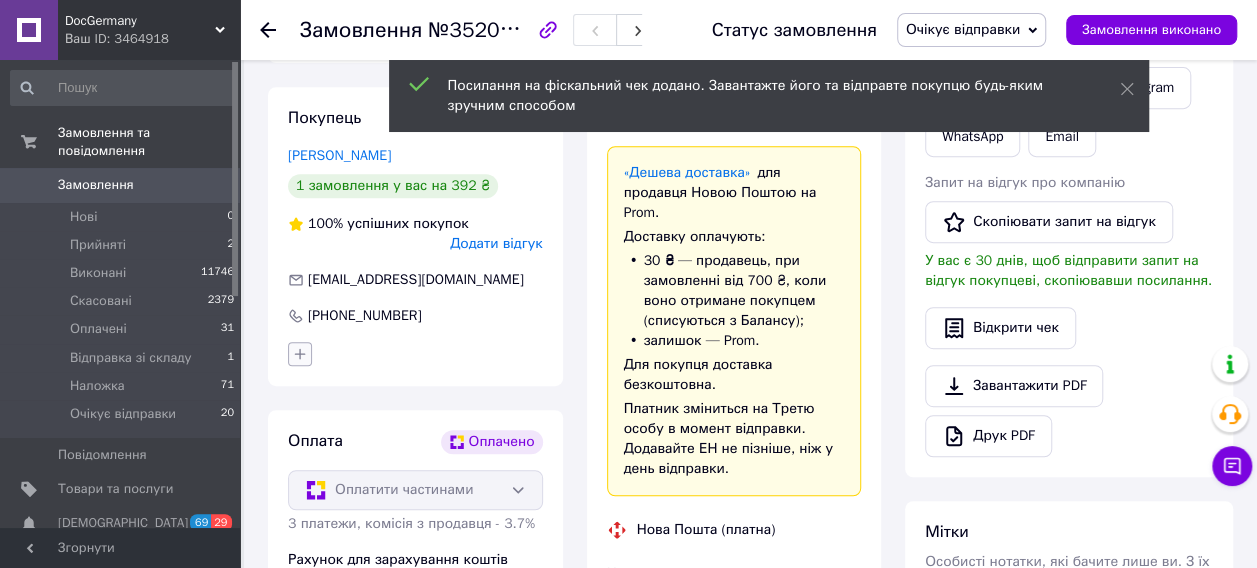 drag, startPoint x: 300, startPoint y: 349, endPoint x: 303, endPoint y: 360, distance: 11.401754 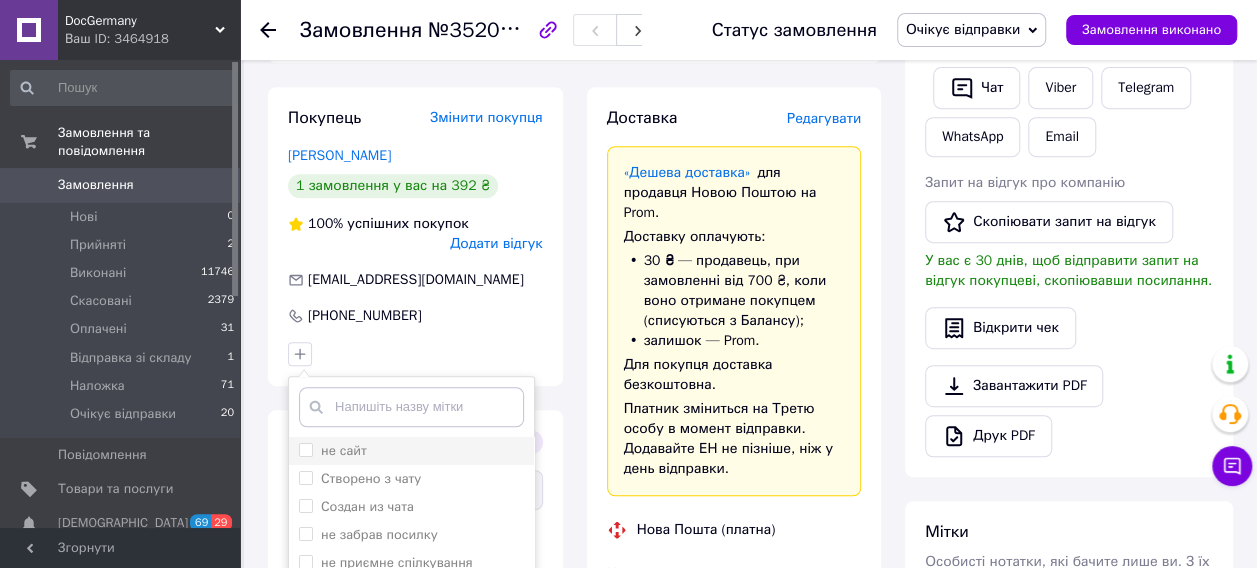 click on "не сайт" at bounding box center [344, 450] 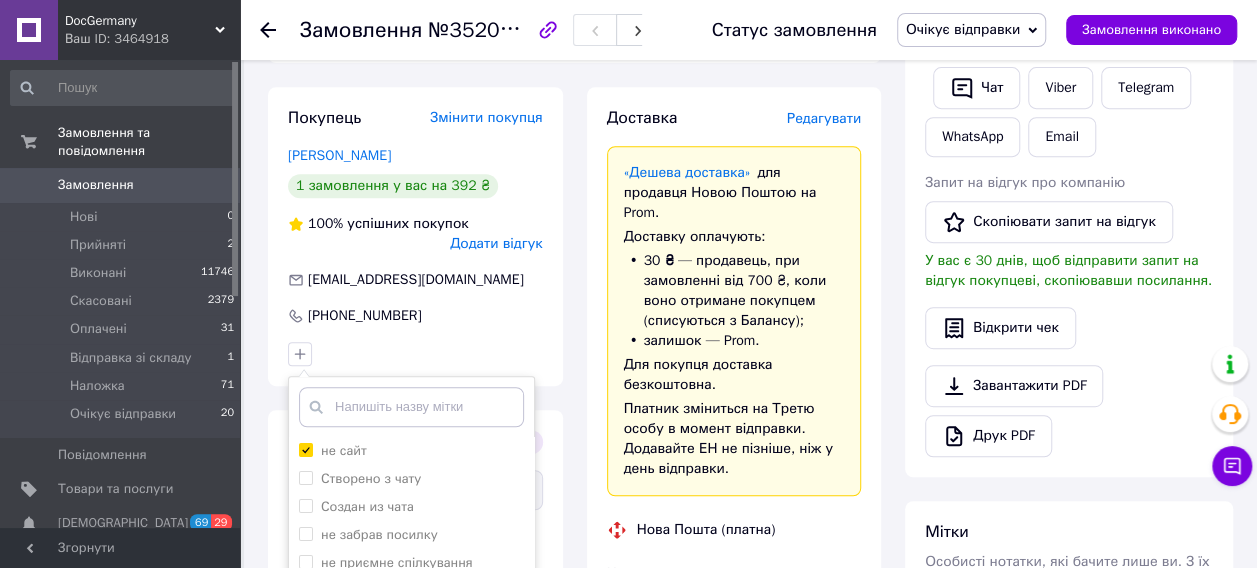 checkbox on "true" 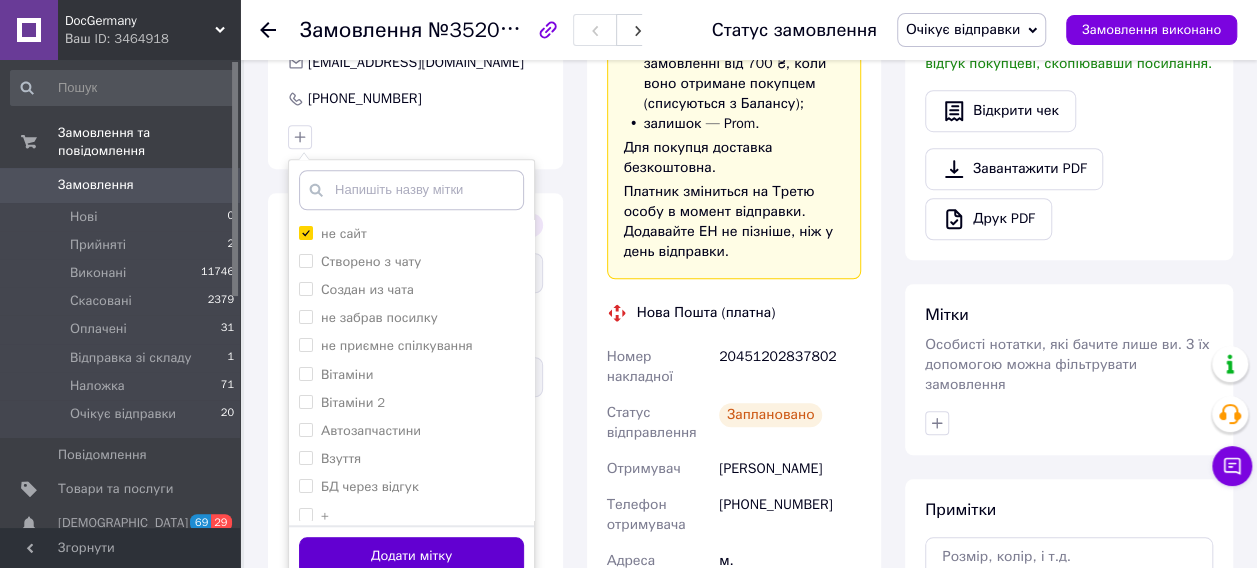 scroll, scrollTop: 700, scrollLeft: 0, axis: vertical 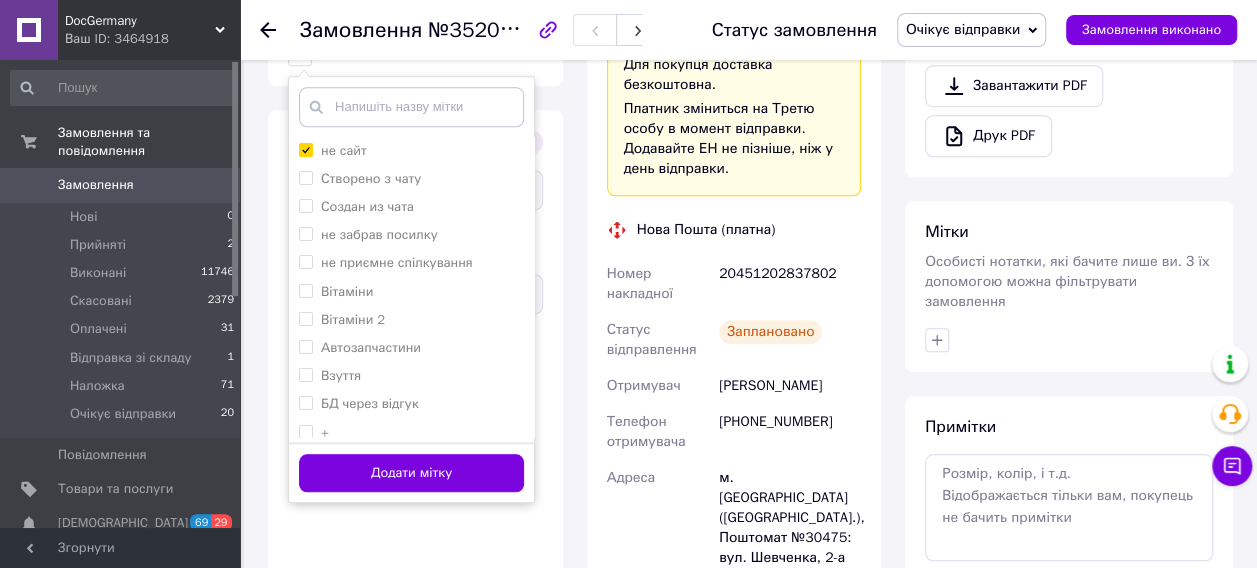 drag, startPoint x: 467, startPoint y: 468, endPoint x: 942, endPoint y: 353, distance: 488.72284 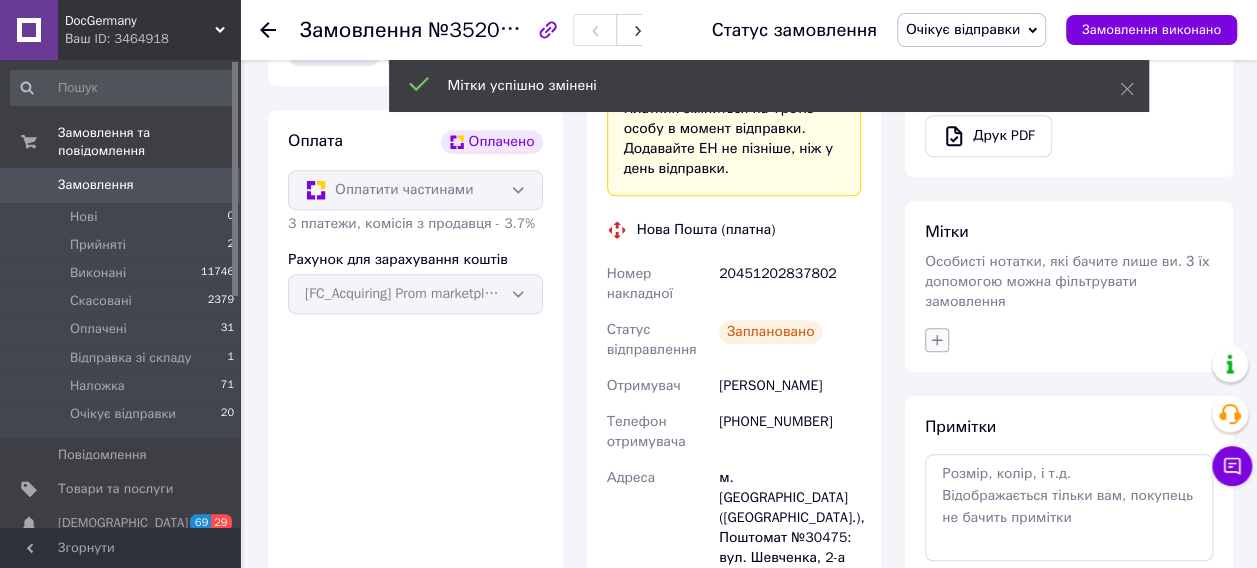 click 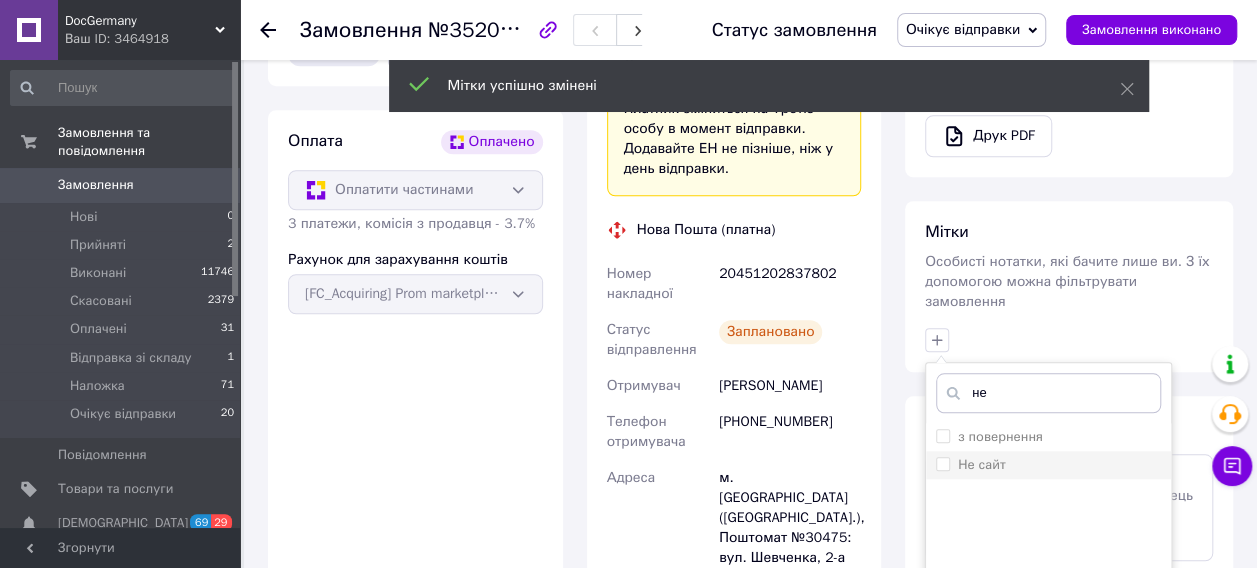 type on "не" 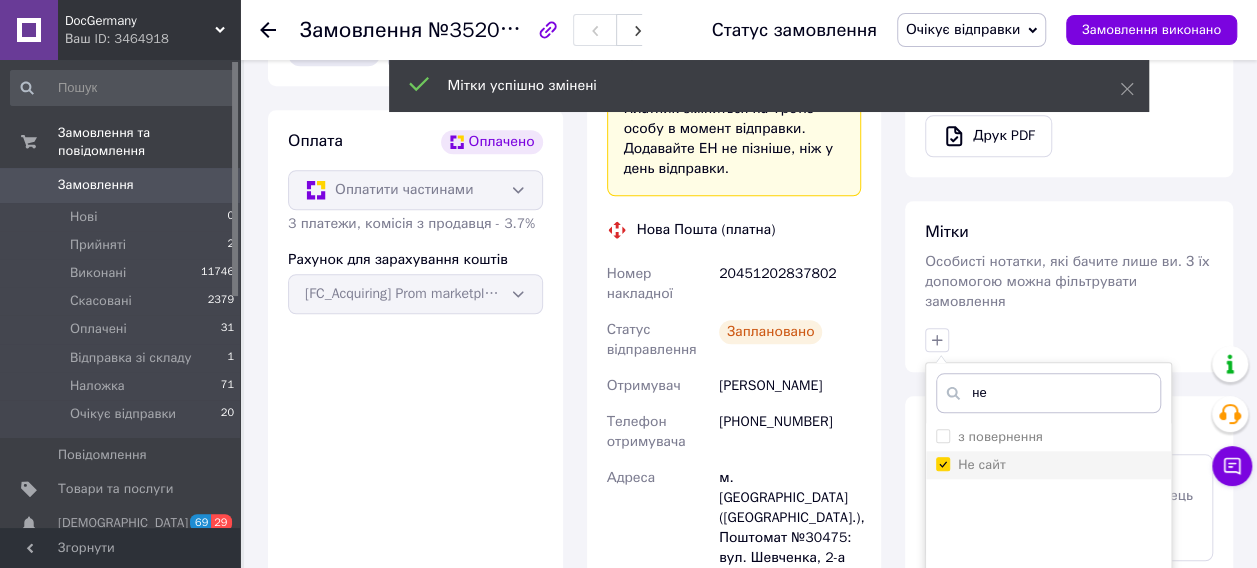 checkbox on "true" 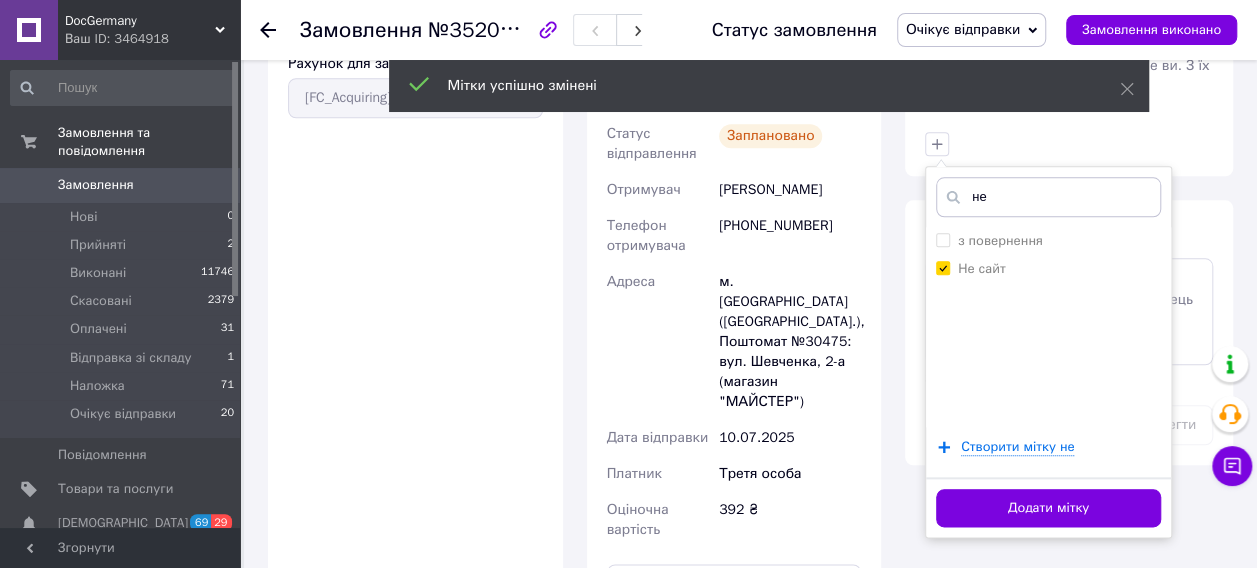 scroll, scrollTop: 900, scrollLeft: 0, axis: vertical 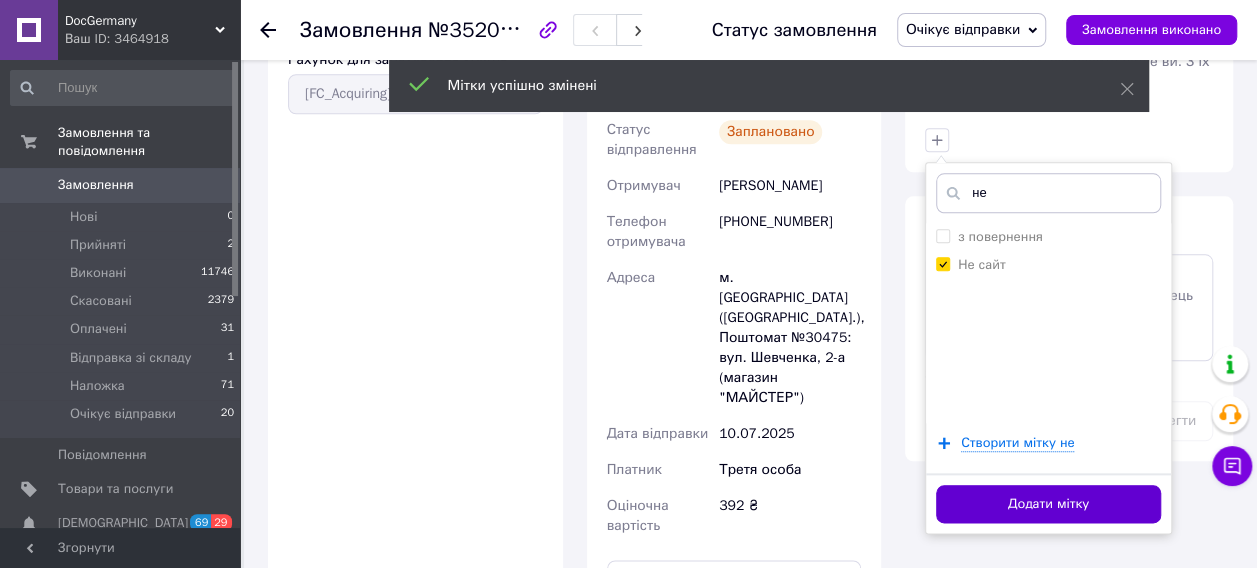 click on "Додати мітку" at bounding box center (1048, 504) 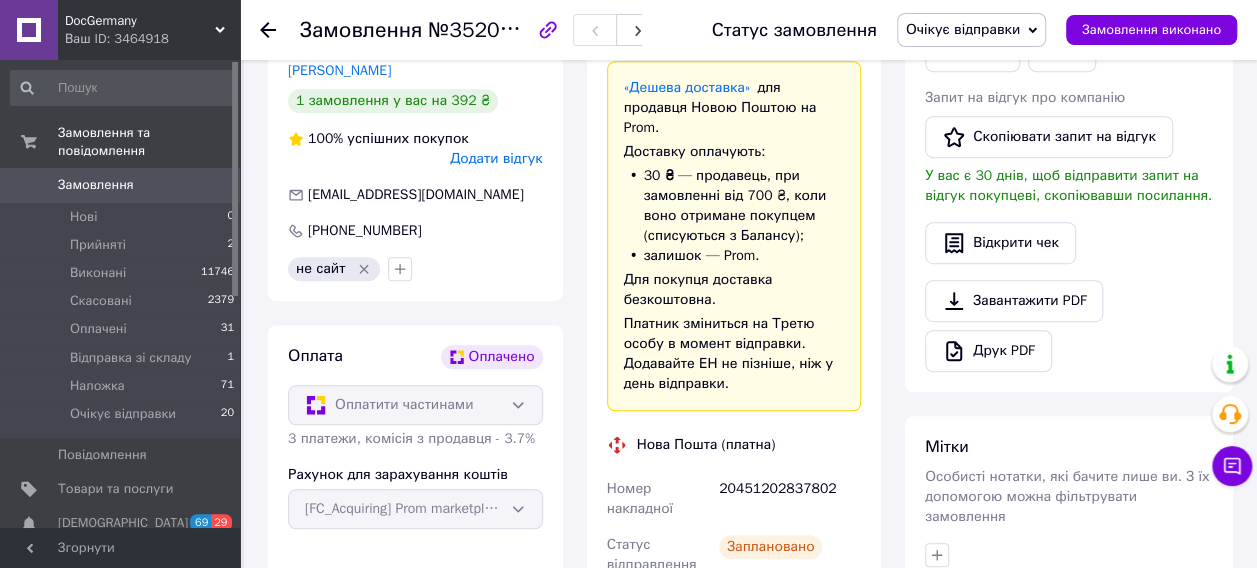 scroll, scrollTop: 0, scrollLeft: 0, axis: both 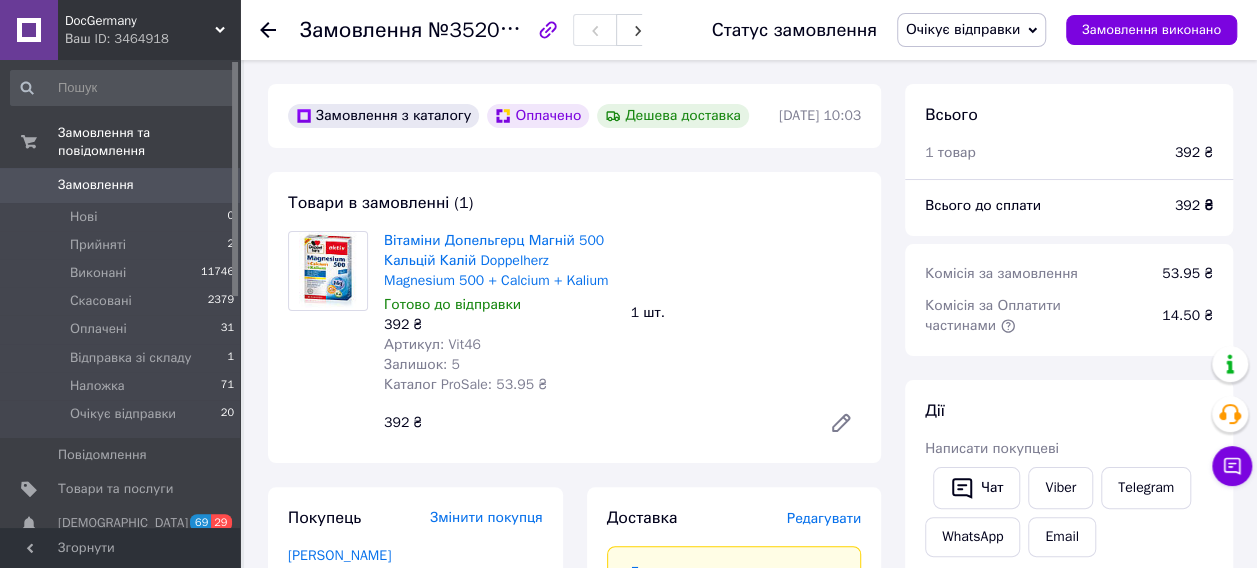click on "Замовлення" at bounding box center [121, 185] 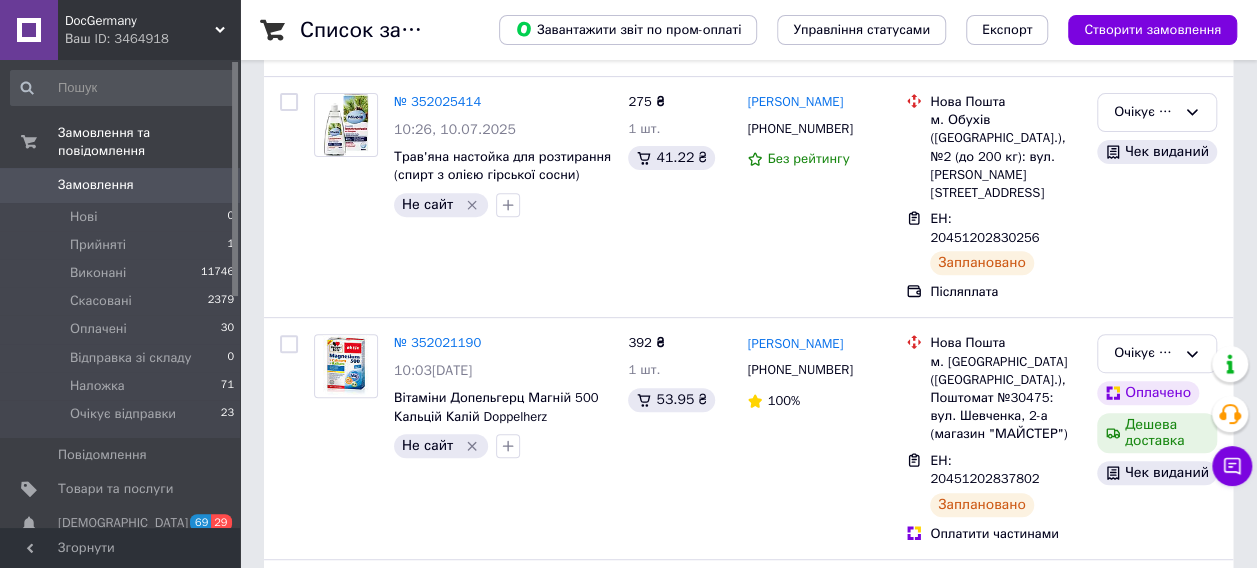 scroll, scrollTop: 300, scrollLeft: 0, axis: vertical 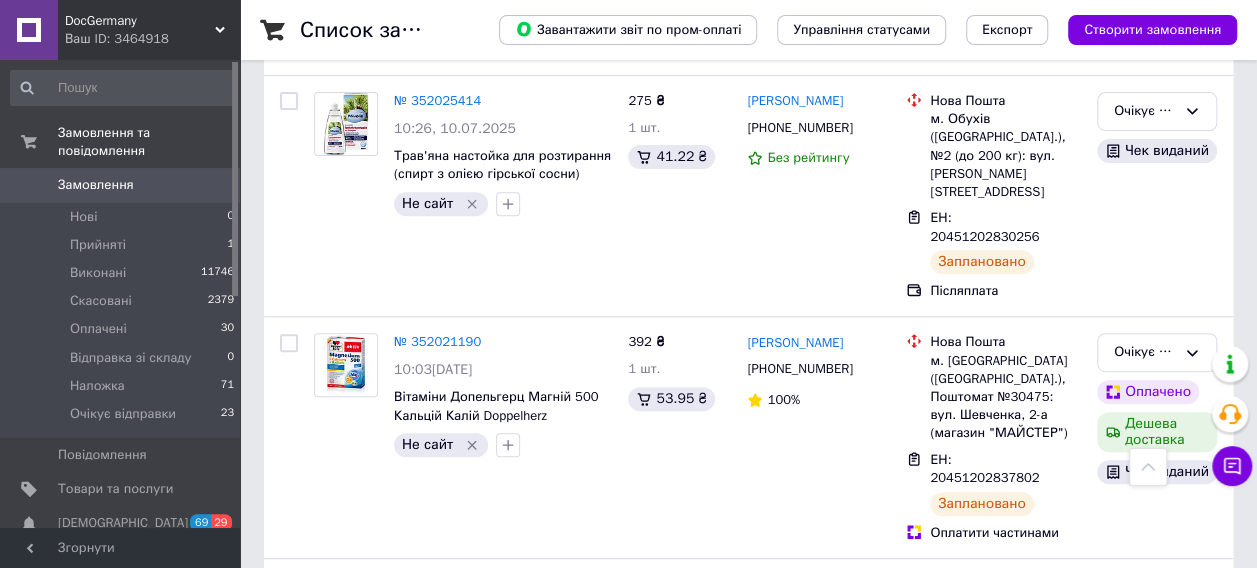 click on "Замовлення 0" at bounding box center [123, 185] 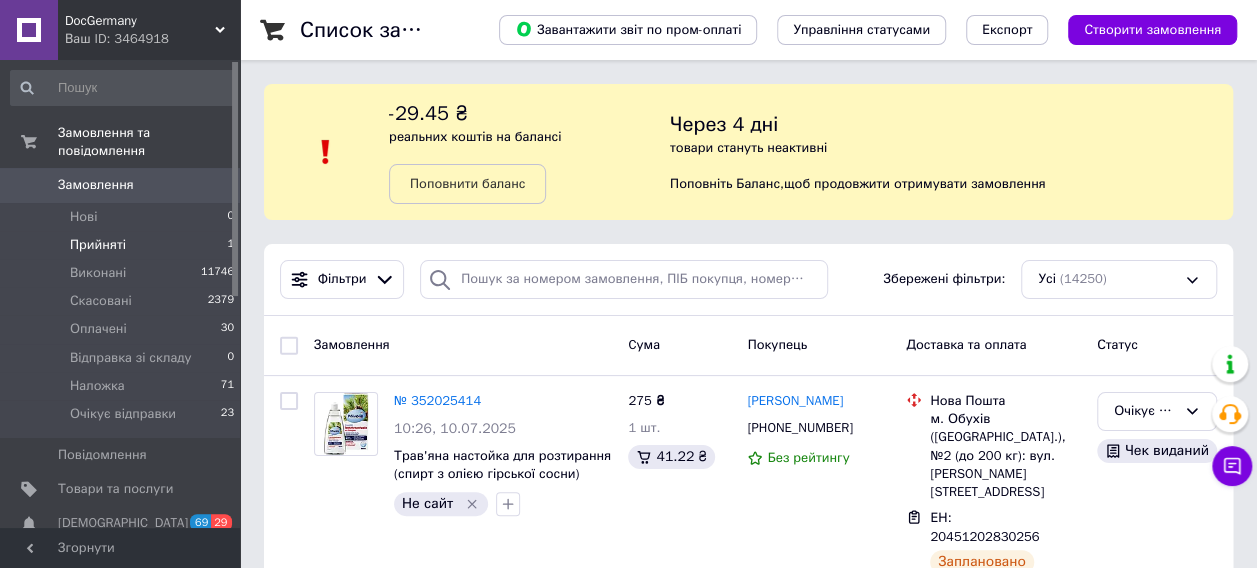 click on "Прийняті" at bounding box center [98, 245] 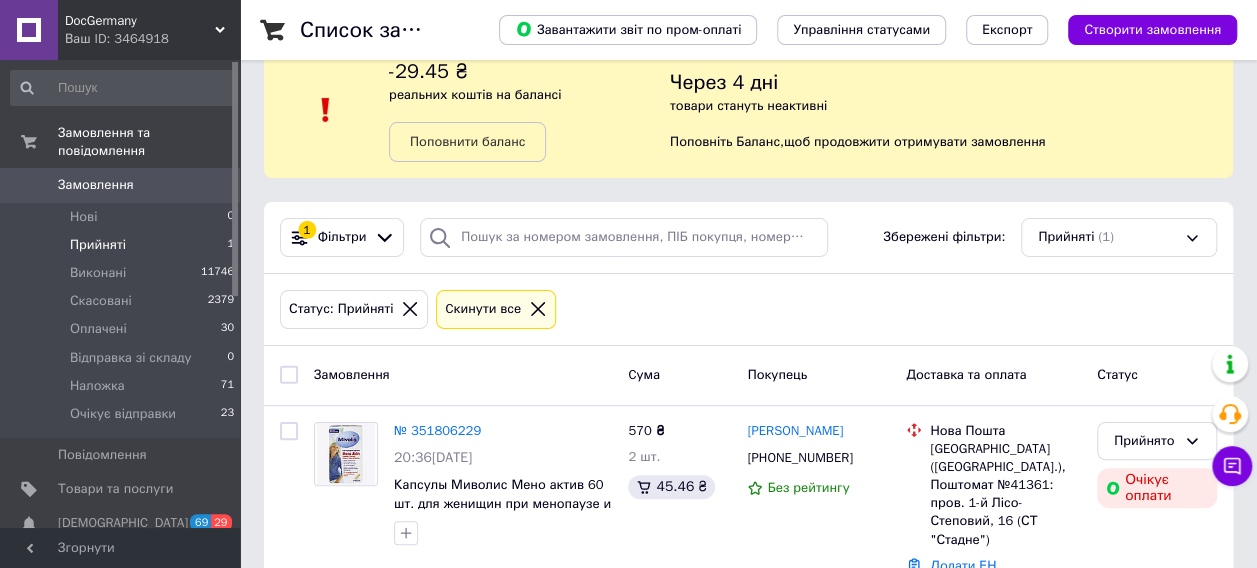 scroll, scrollTop: 77, scrollLeft: 0, axis: vertical 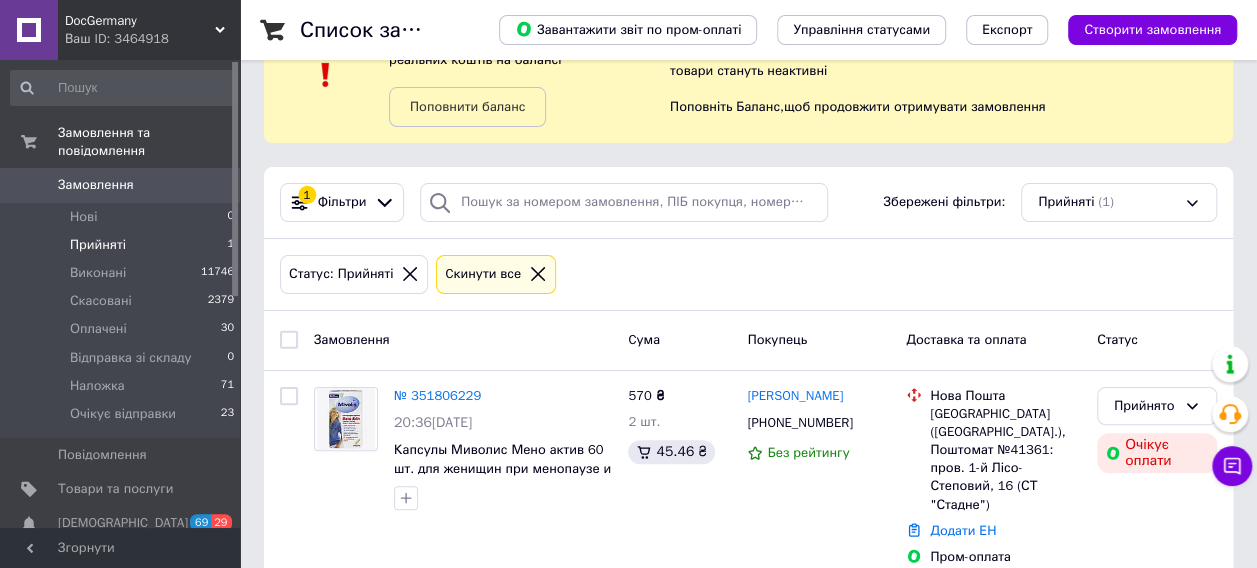 click on "Замовлення 0" at bounding box center (123, 185) 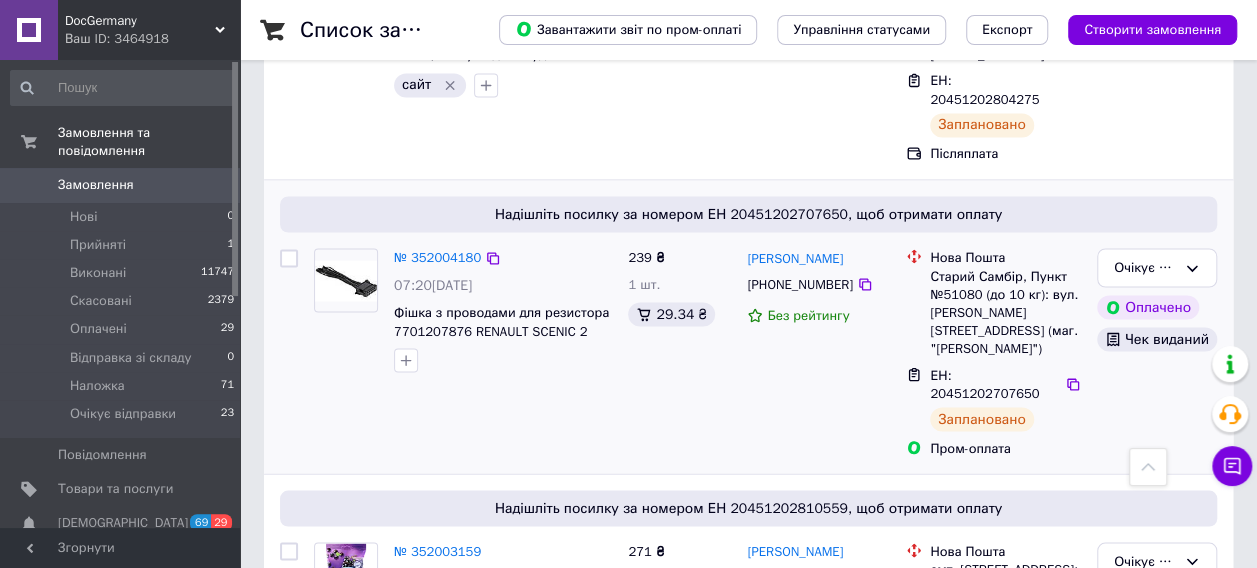 scroll, scrollTop: 1600, scrollLeft: 0, axis: vertical 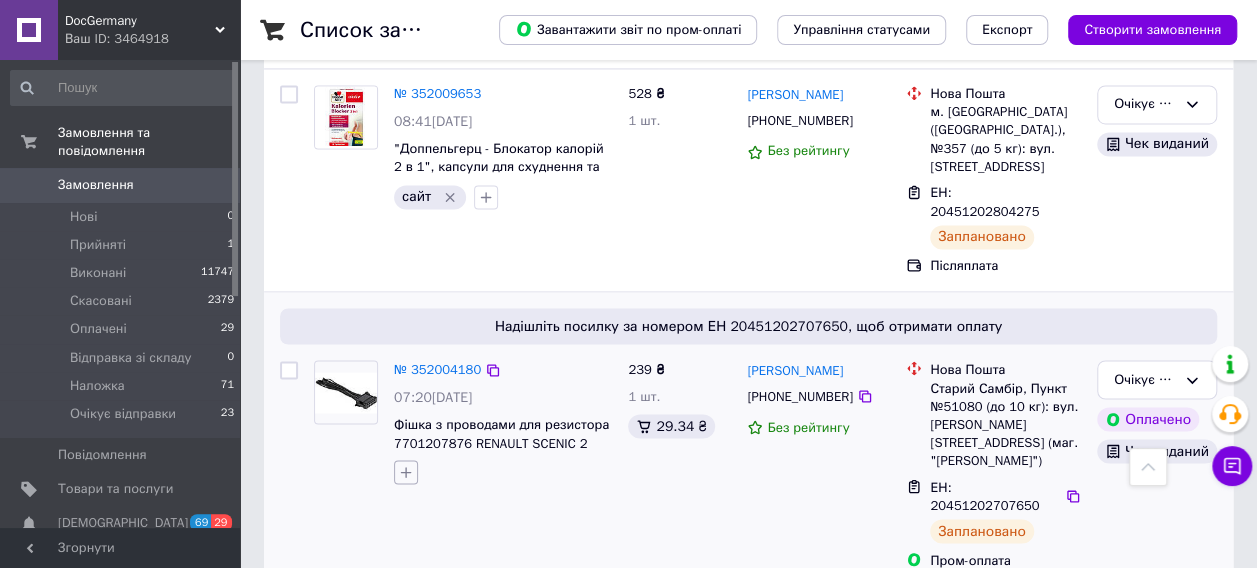 click 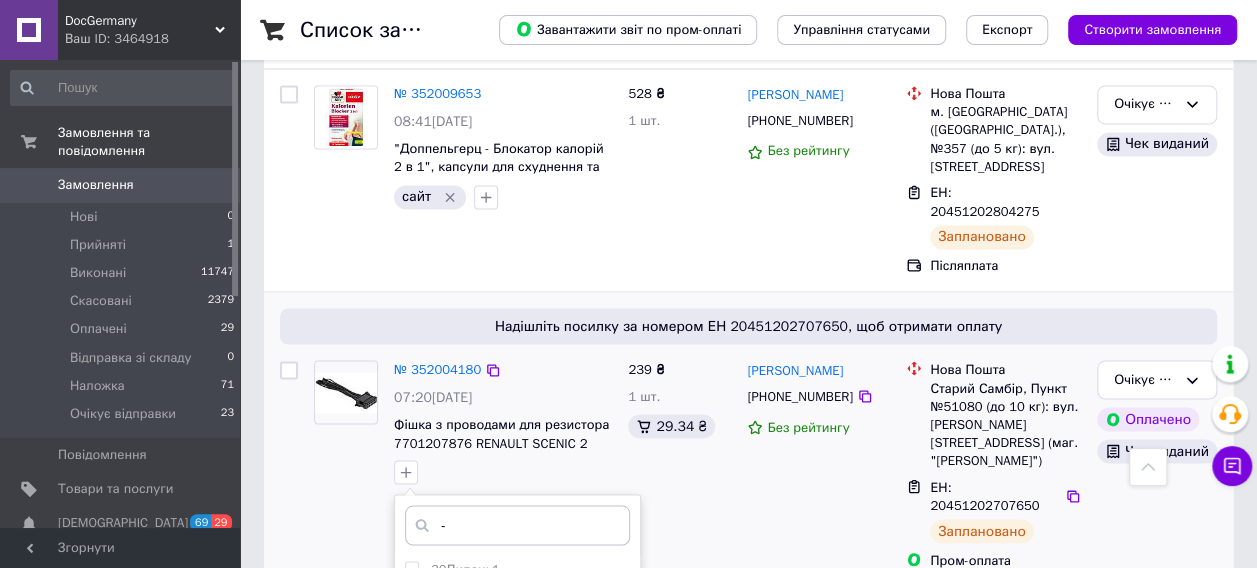 type on "-" 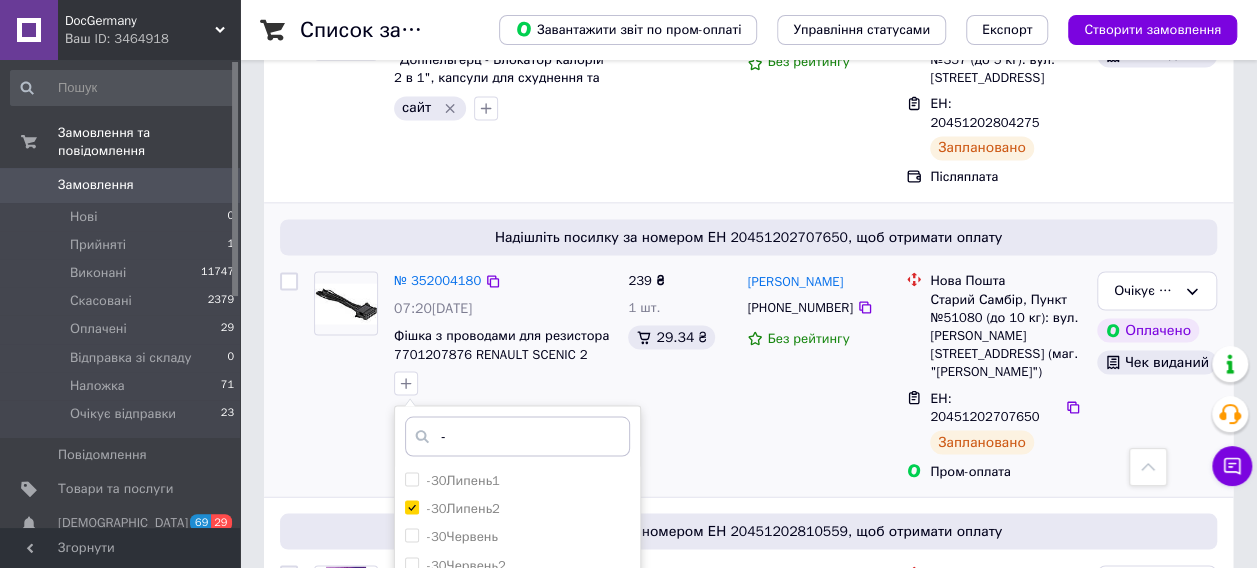 scroll, scrollTop: 1800, scrollLeft: 0, axis: vertical 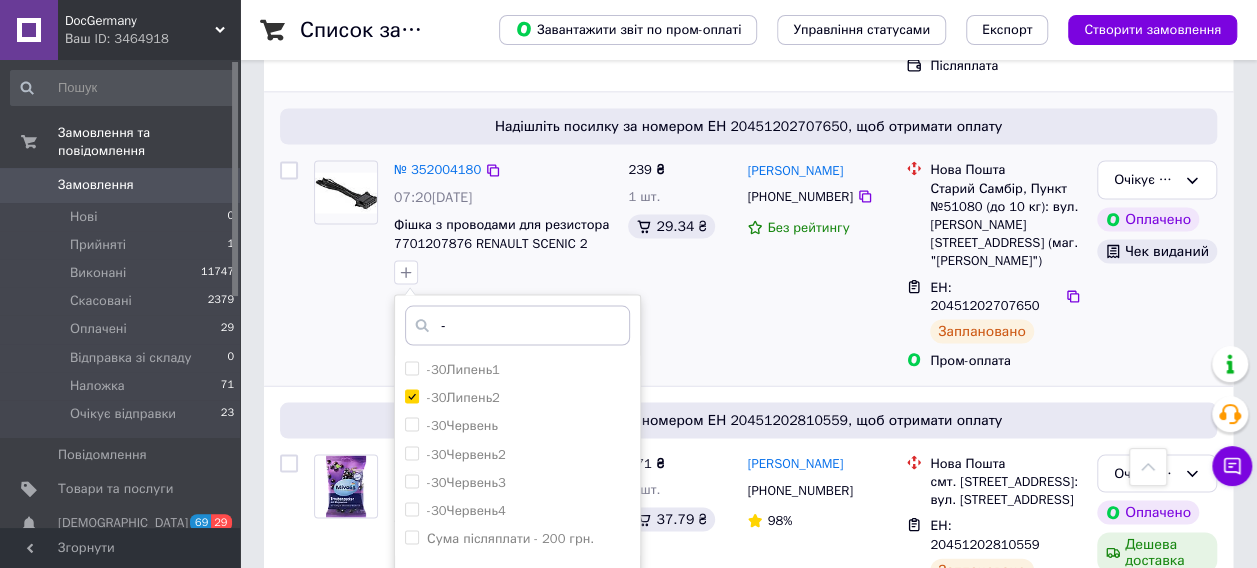 click on "Додати мітку" at bounding box center [517, 634] 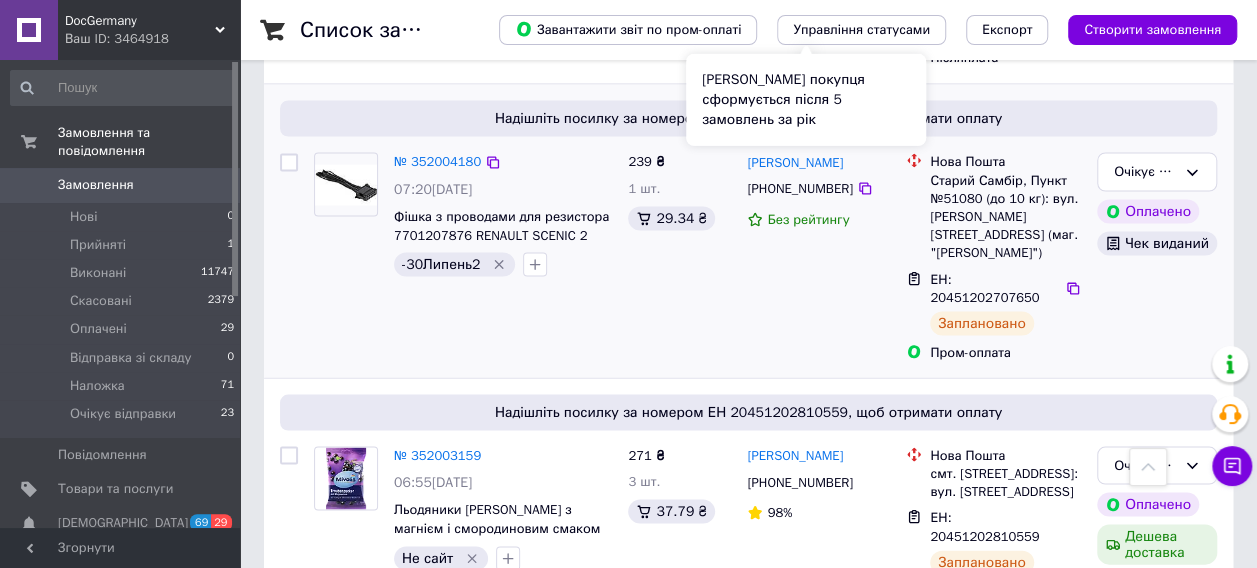 scroll, scrollTop: 1900, scrollLeft: 0, axis: vertical 